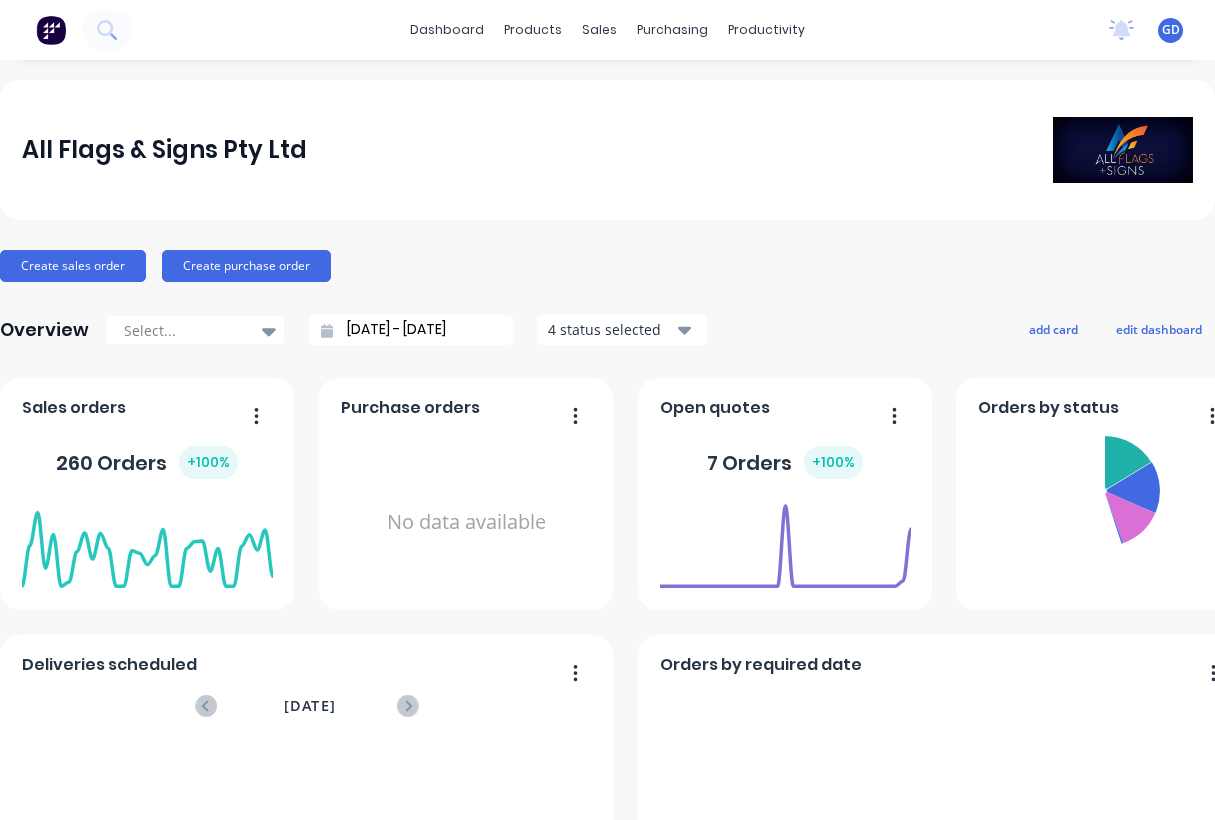 scroll, scrollTop: 0, scrollLeft: 0, axis: both 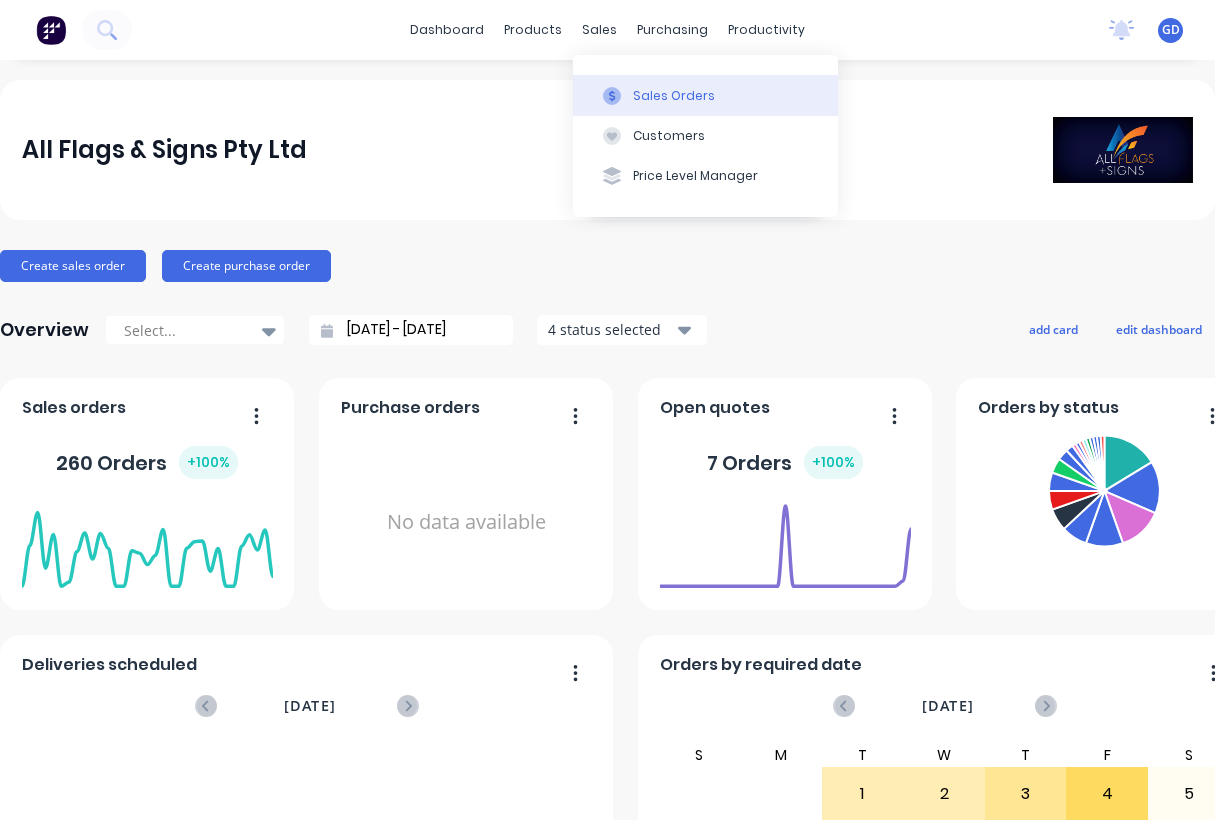 click on "Sales Orders" at bounding box center (674, 96) 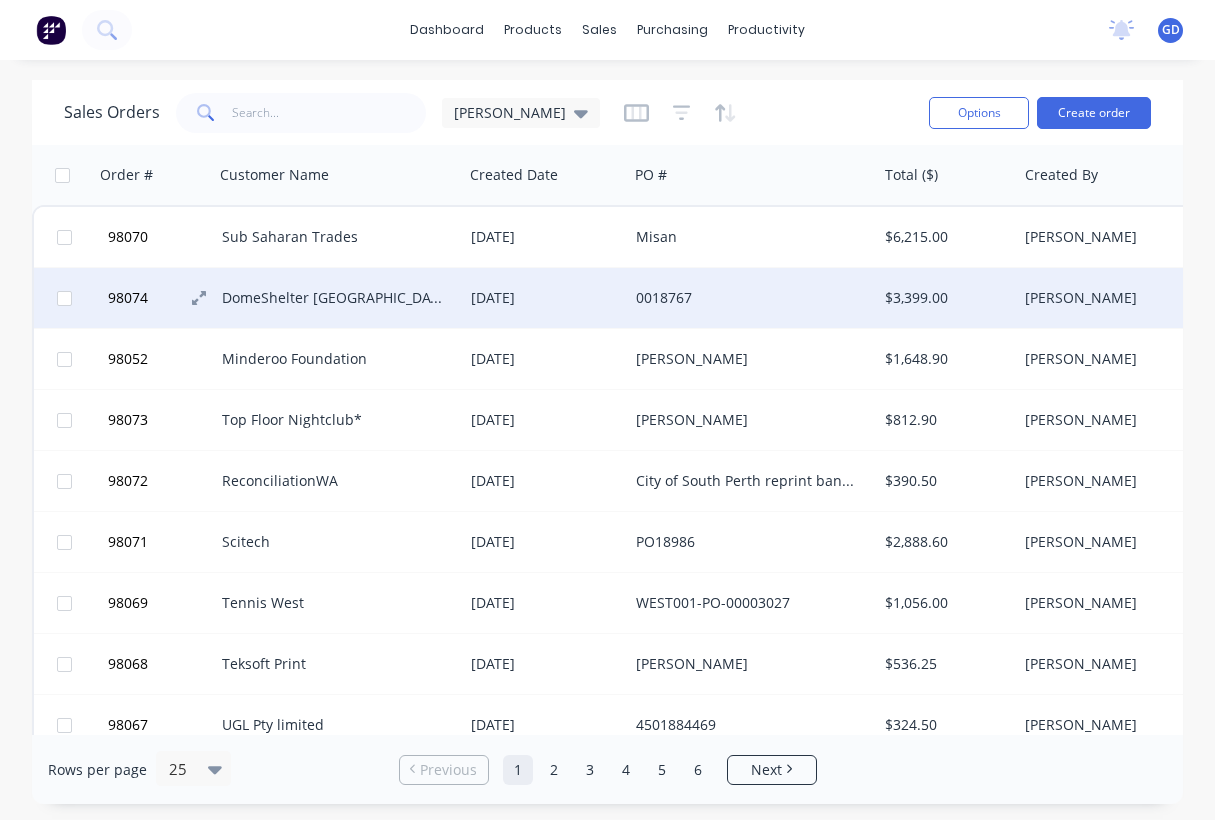 click on "98074" at bounding box center [128, 298] 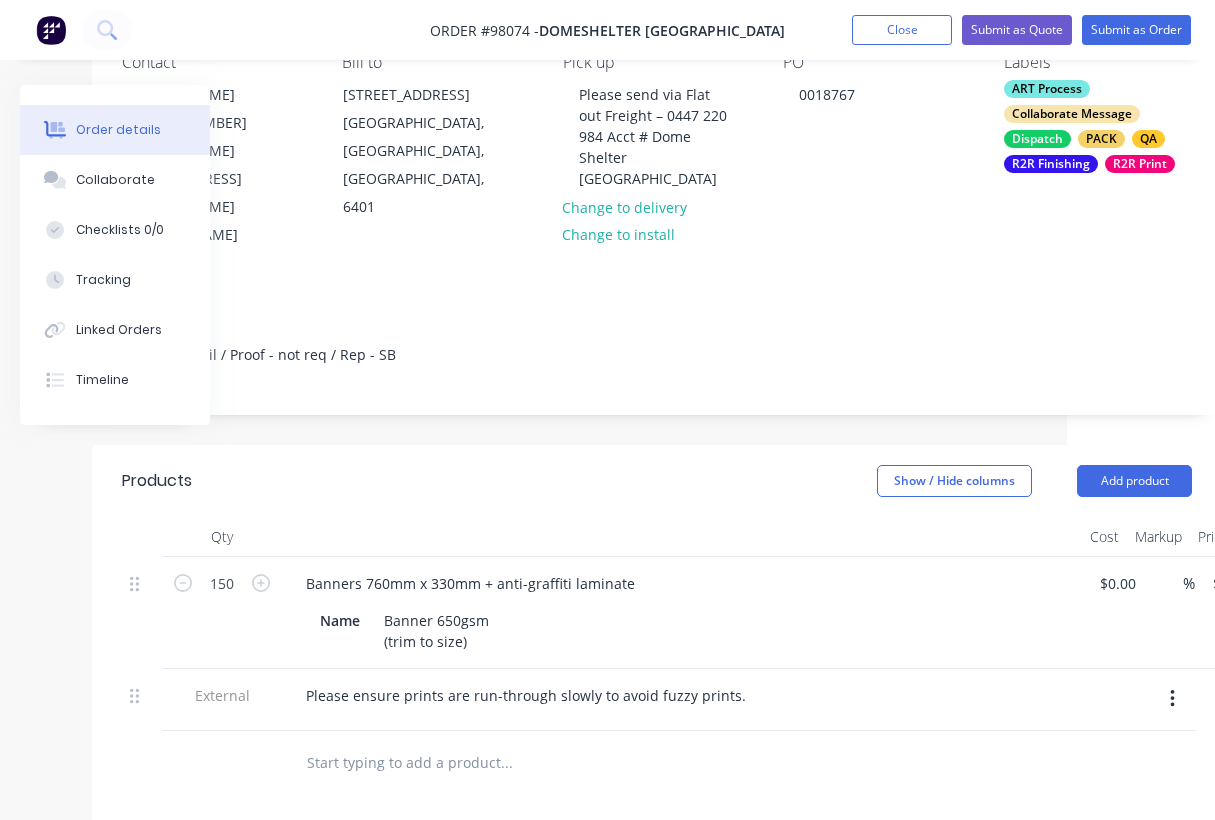 scroll, scrollTop: 199, scrollLeft: 0, axis: vertical 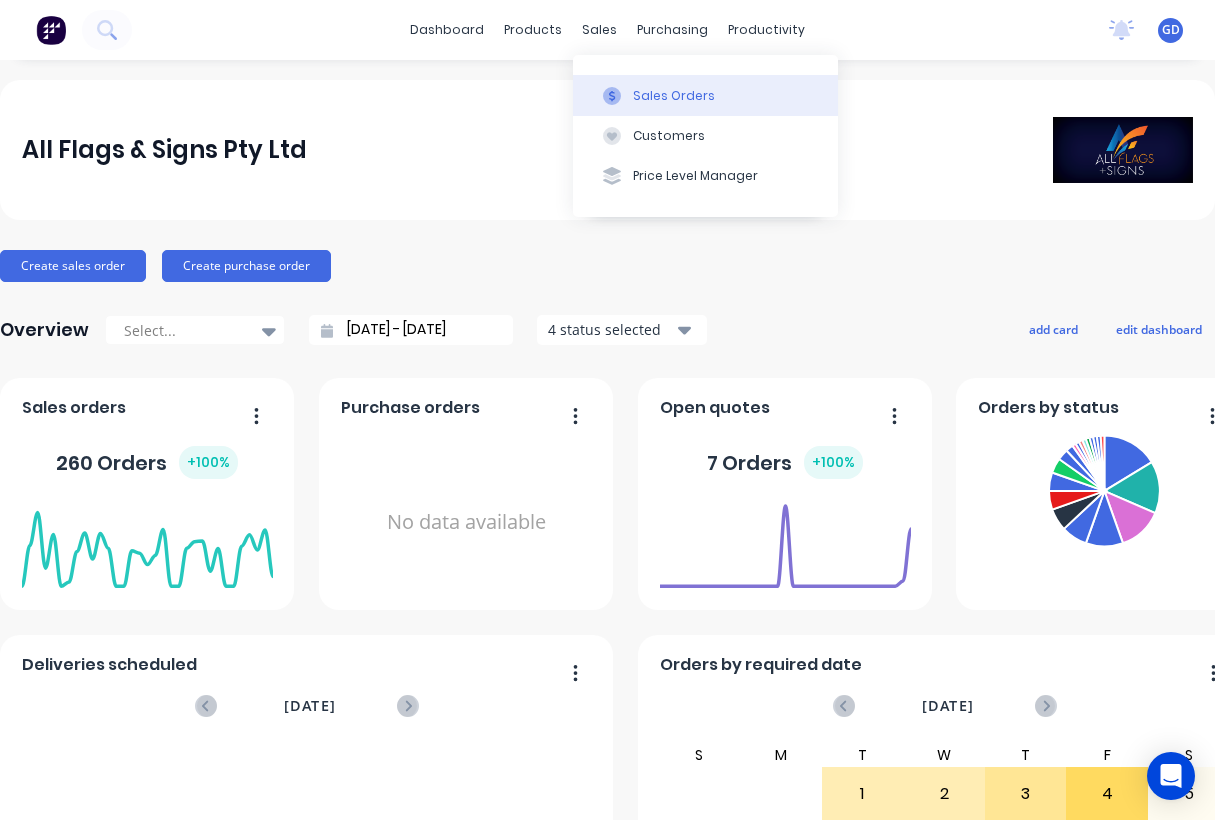 click on "Sales Orders" at bounding box center (674, 96) 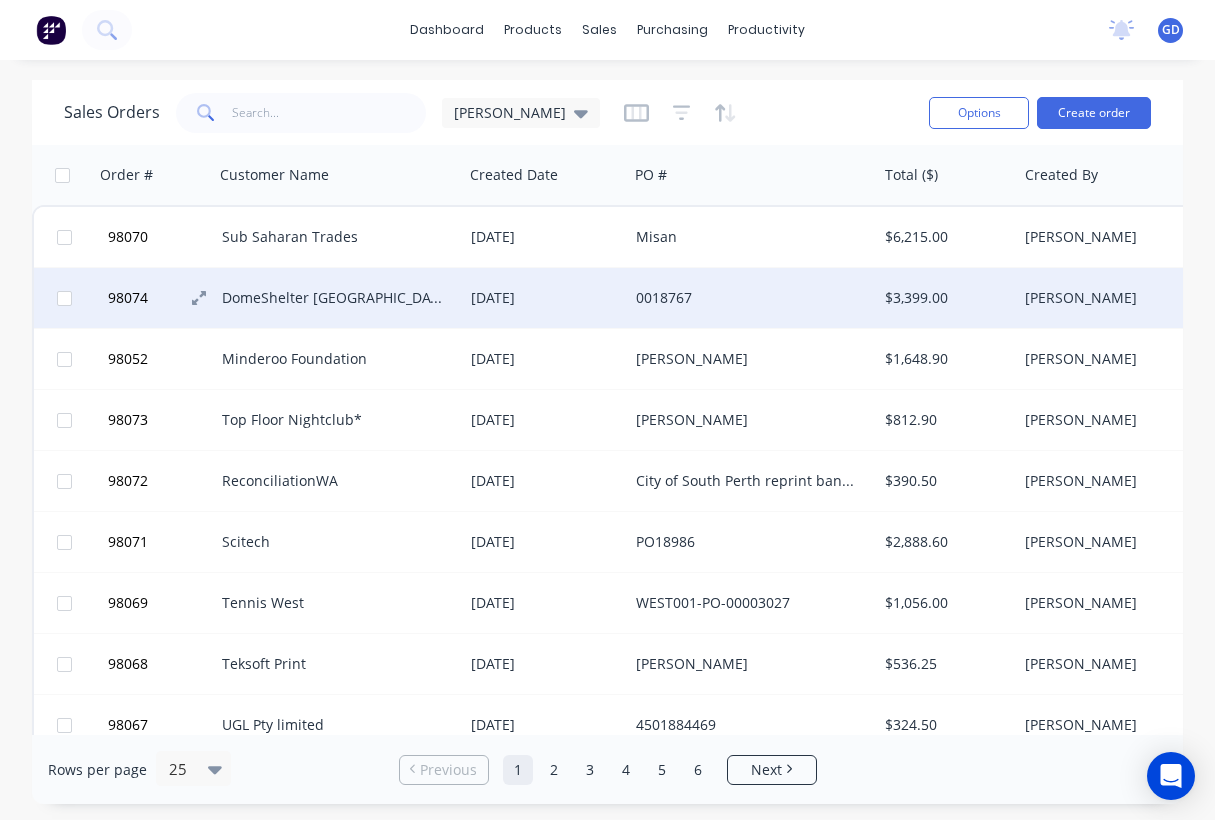 click on "98074" at bounding box center (128, 298) 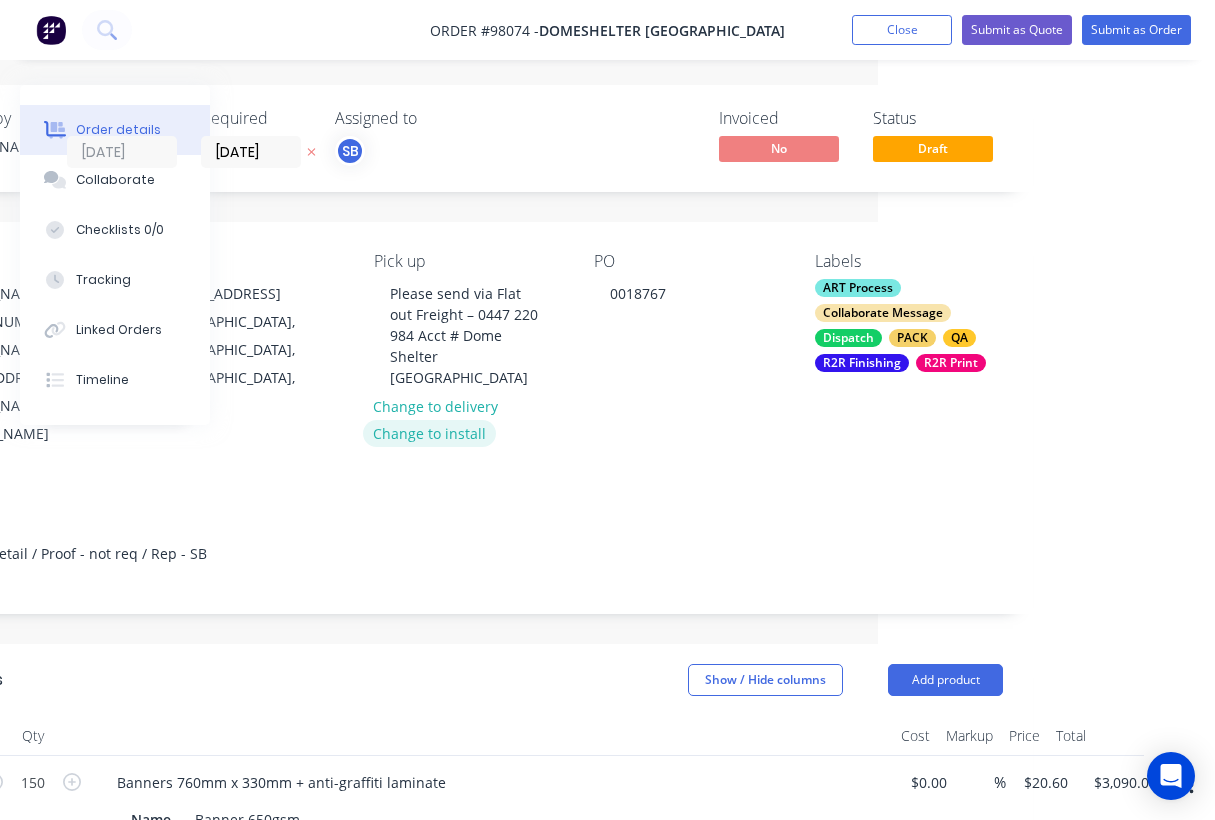 scroll, scrollTop: 0, scrollLeft: 337, axis: horizontal 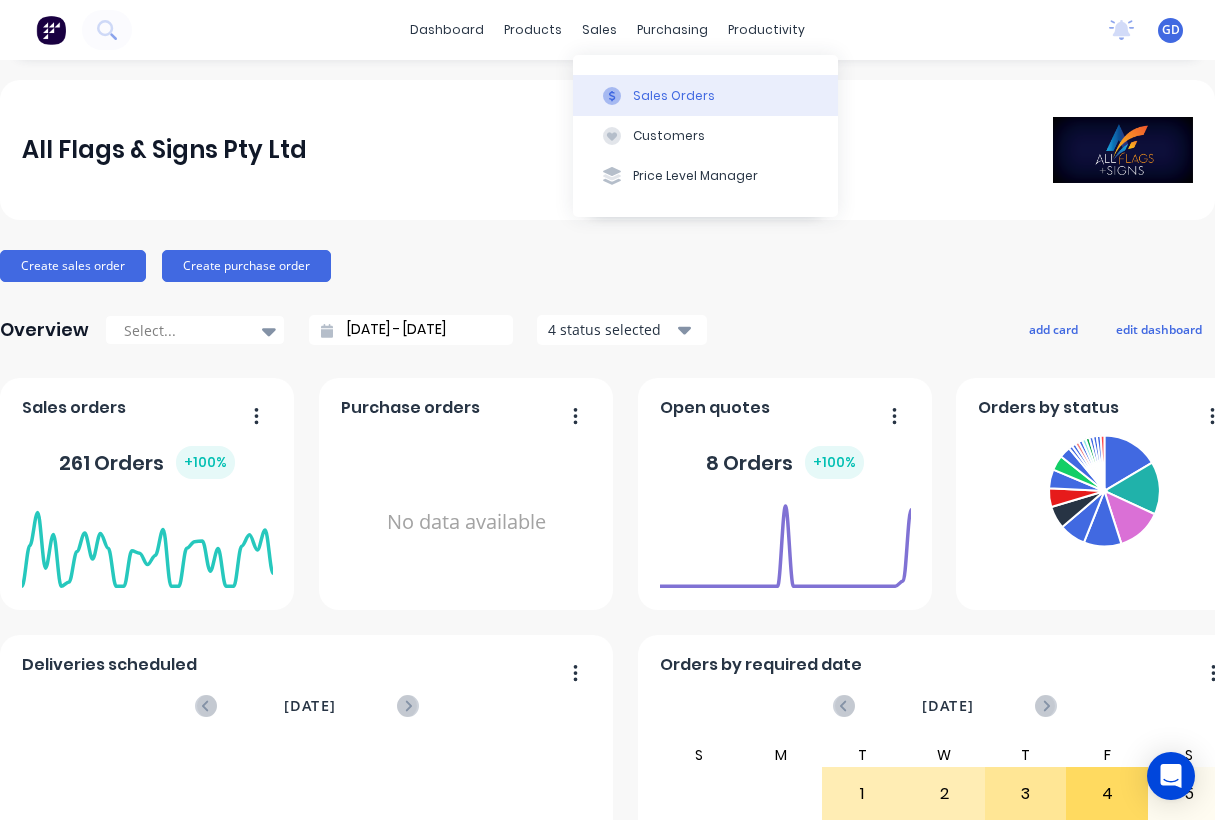 click on "Sales Orders" at bounding box center [674, 96] 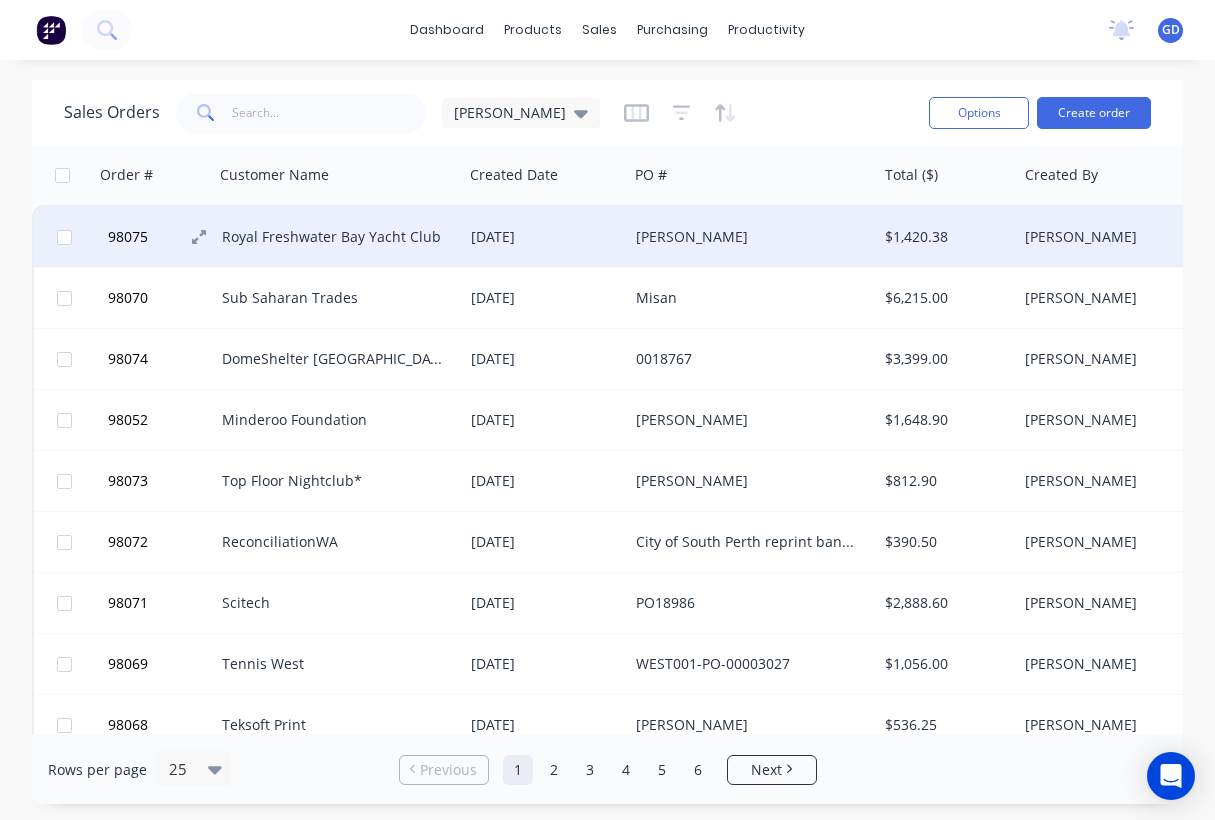 click on "98075" at bounding box center [128, 237] 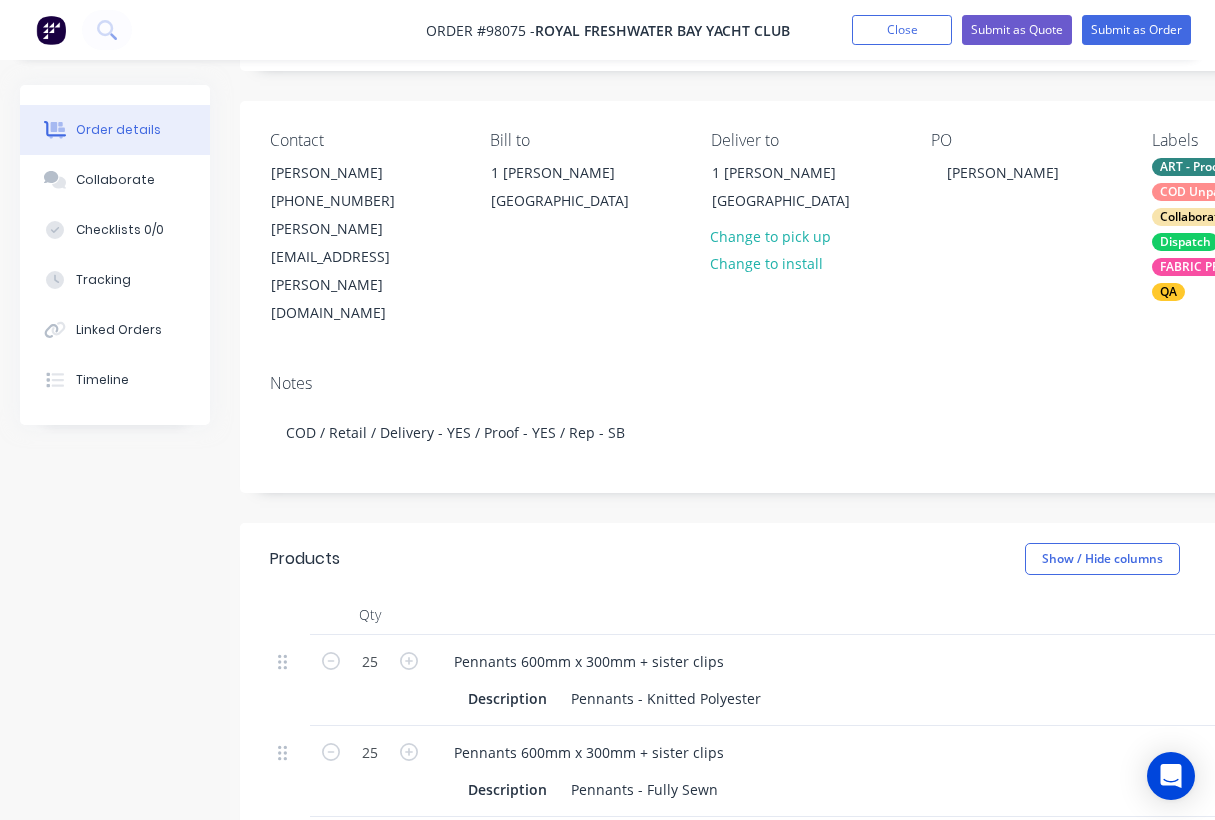 scroll, scrollTop: 130, scrollLeft: 0, axis: vertical 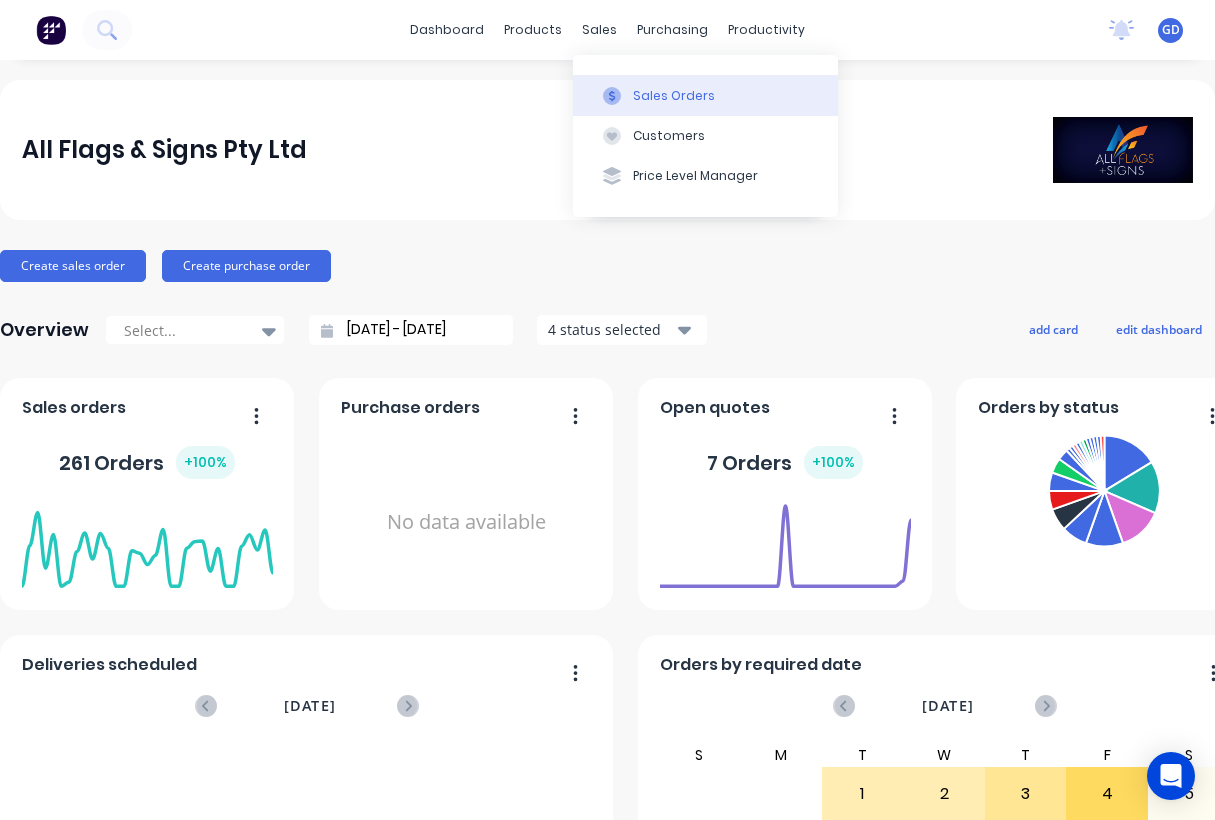 click on "Sales Orders" at bounding box center [674, 96] 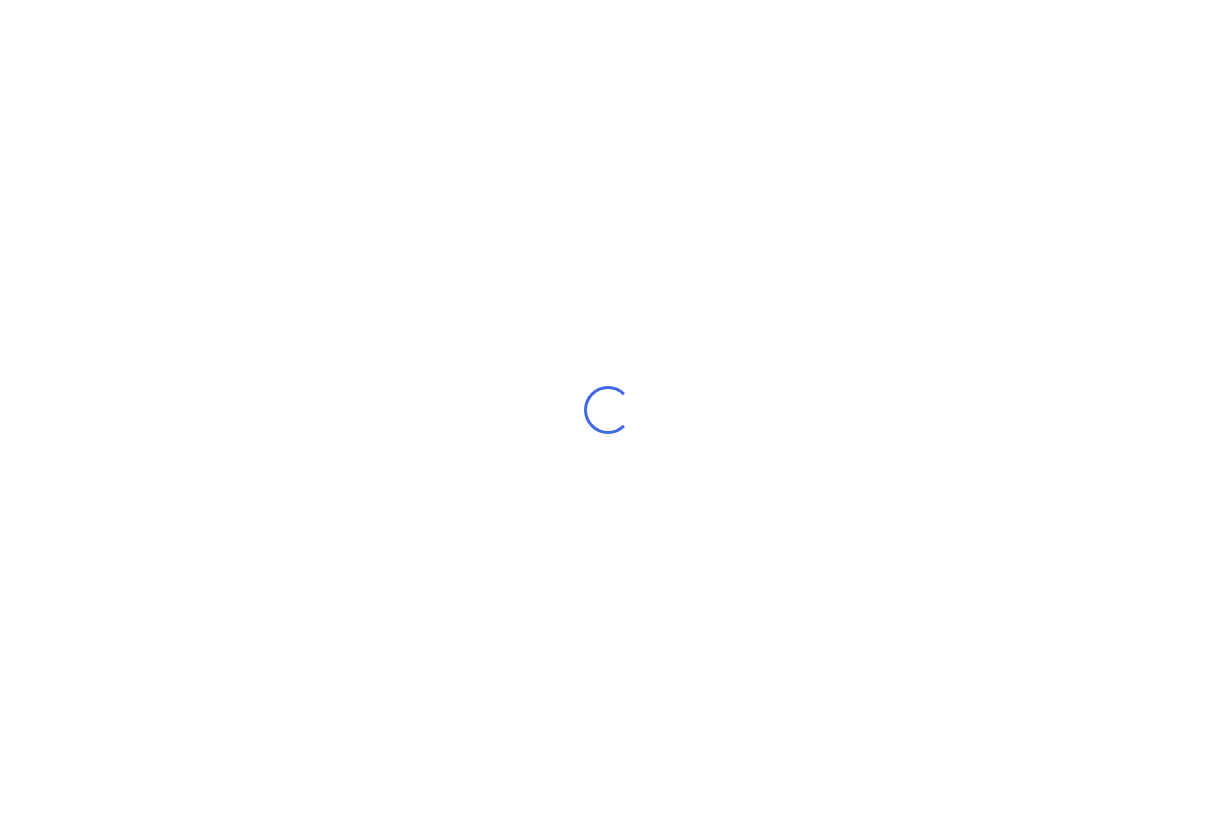 scroll, scrollTop: 0, scrollLeft: 0, axis: both 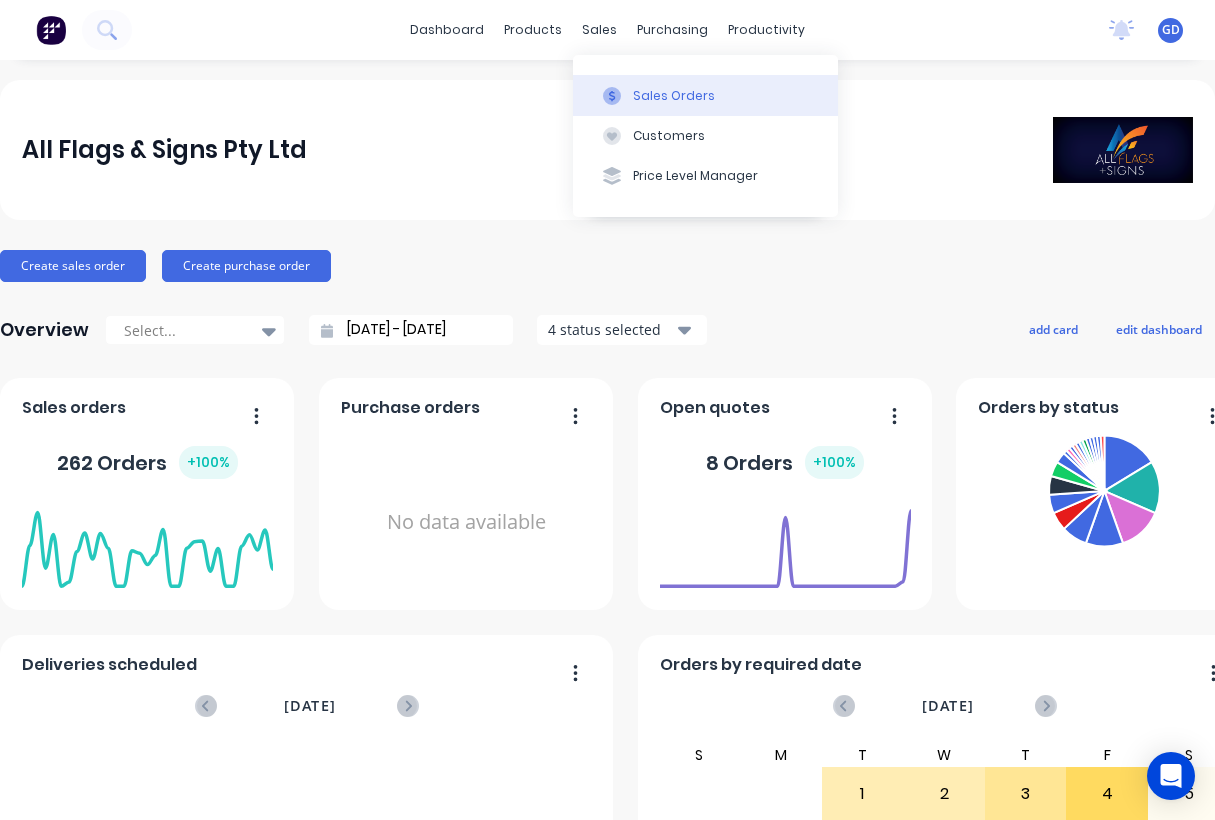 click on "Sales Orders" at bounding box center (674, 96) 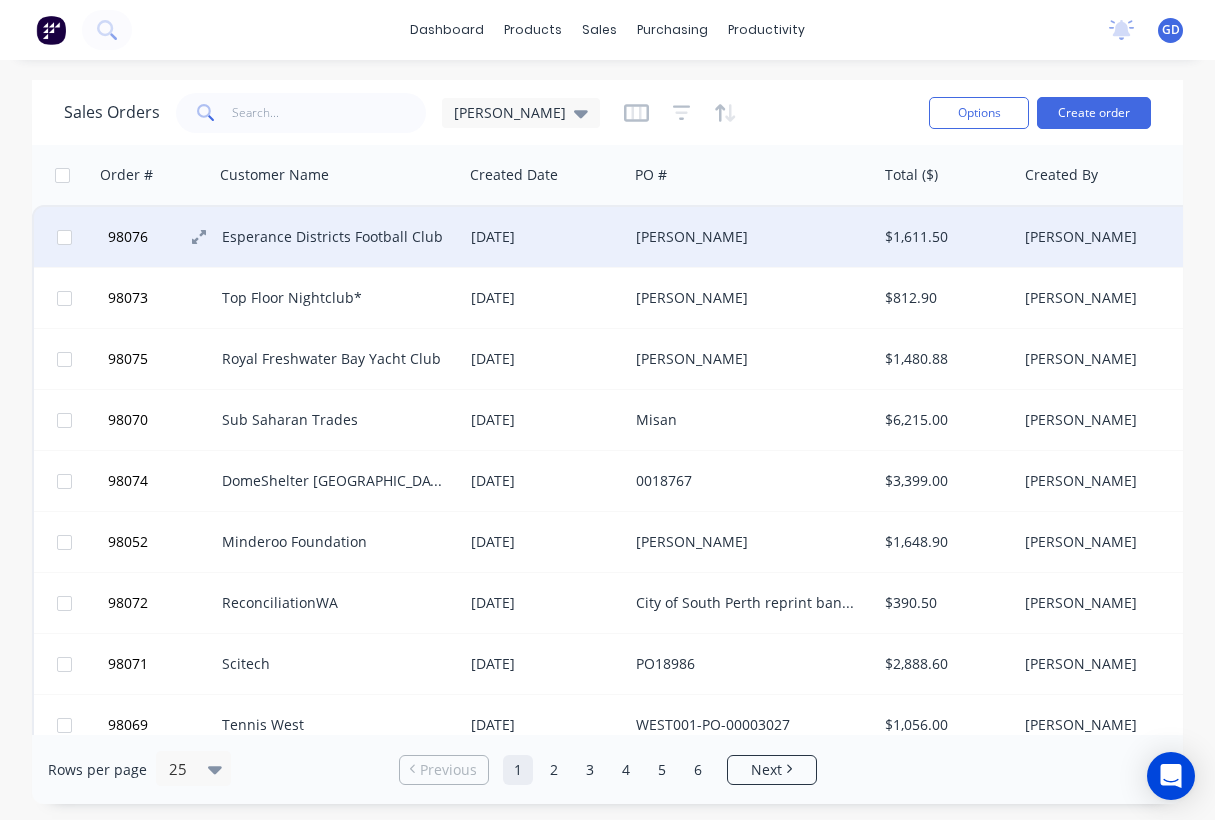 click on "98076" at bounding box center [162, 237] 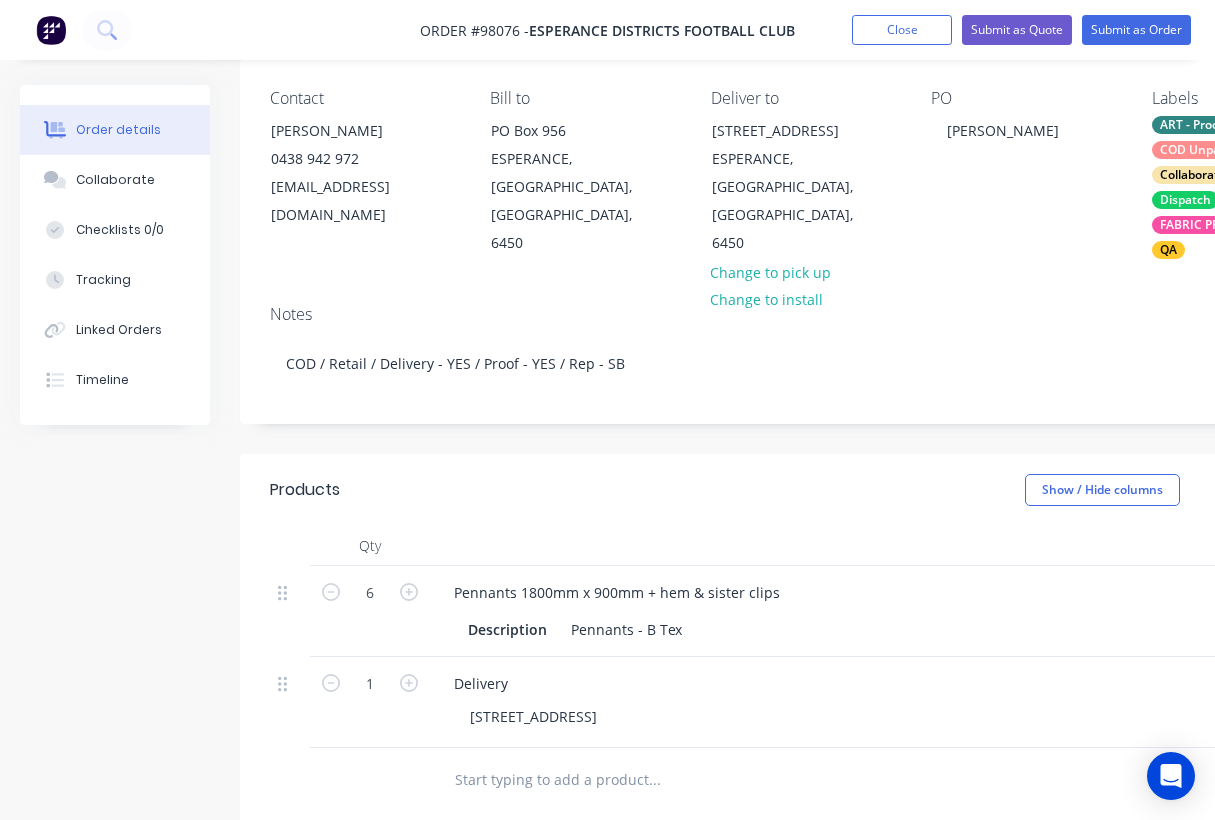 scroll, scrollTop: 0, scrollLeft: 0, axis: both 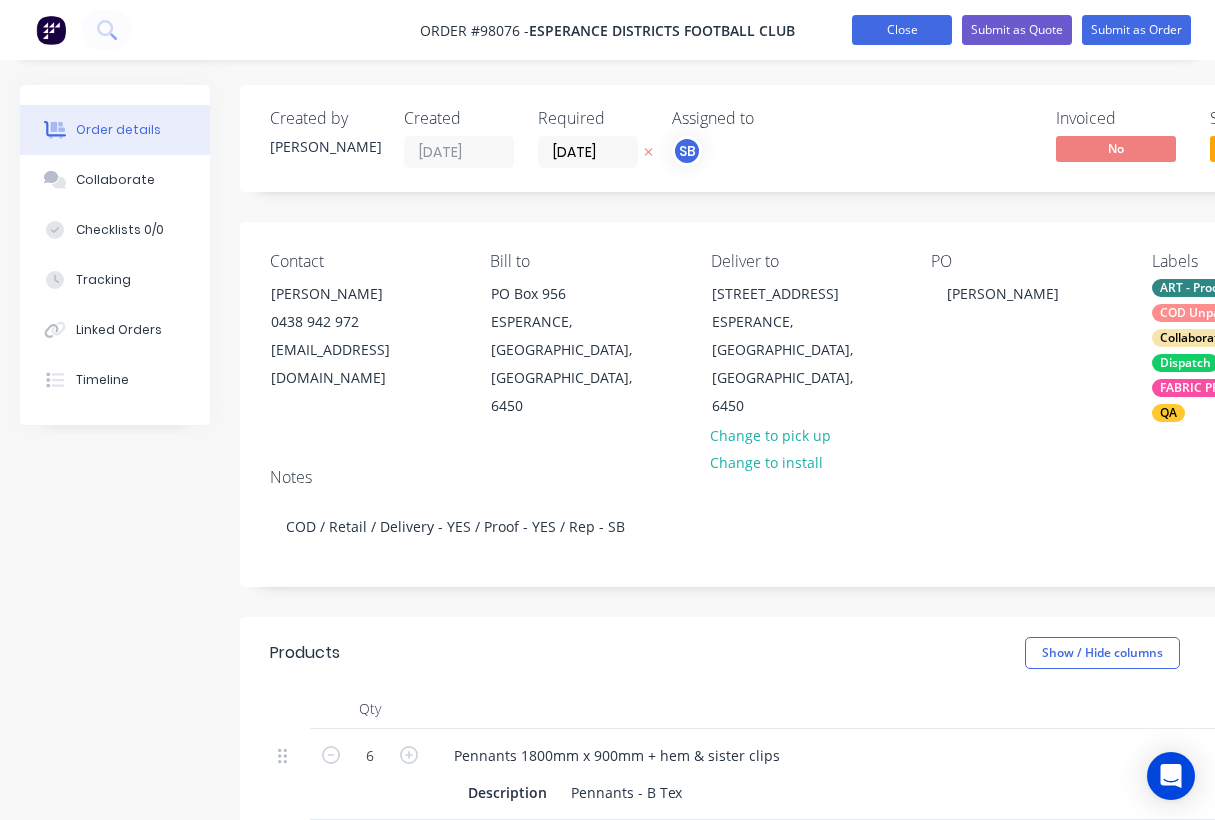 click on "Close" at bounding box center [902, 30] 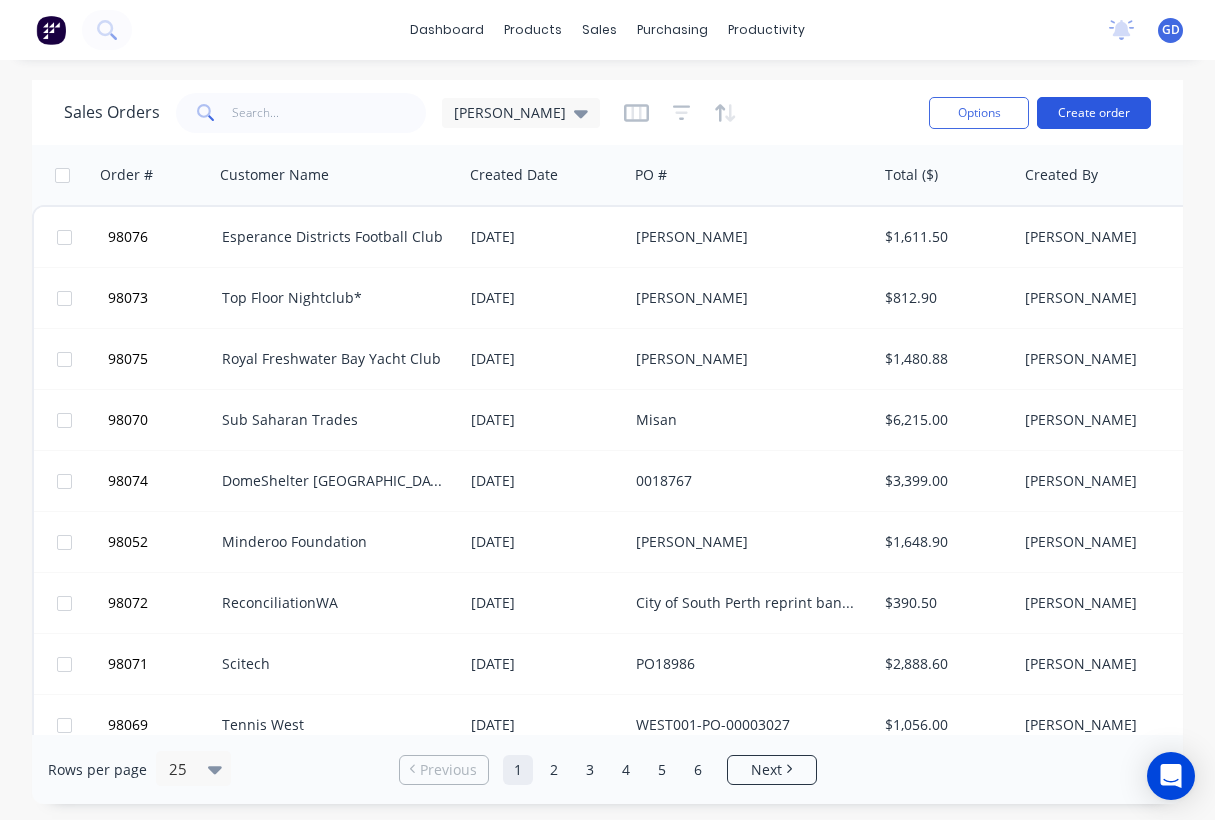 click on "Create order" at bounding box center [1094, 113] 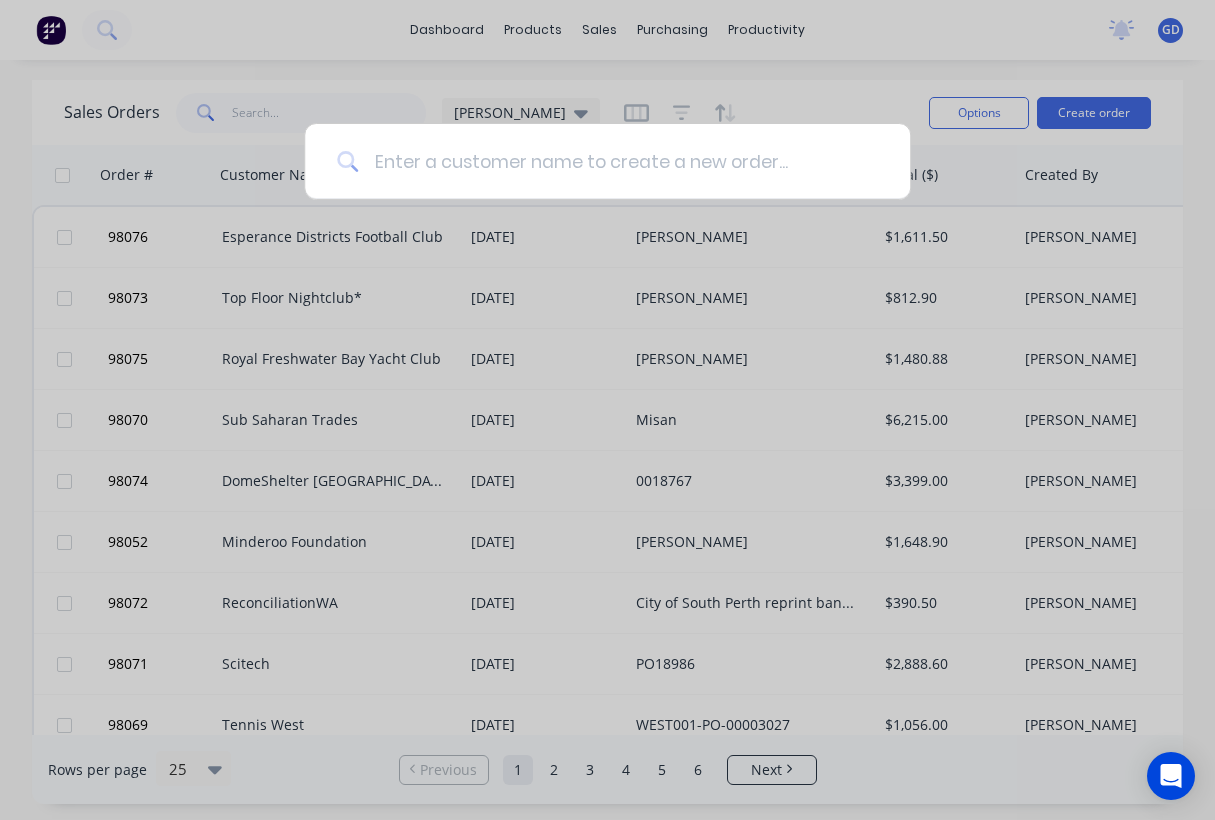 paste on "Prime Eglinton Pty Ltd" 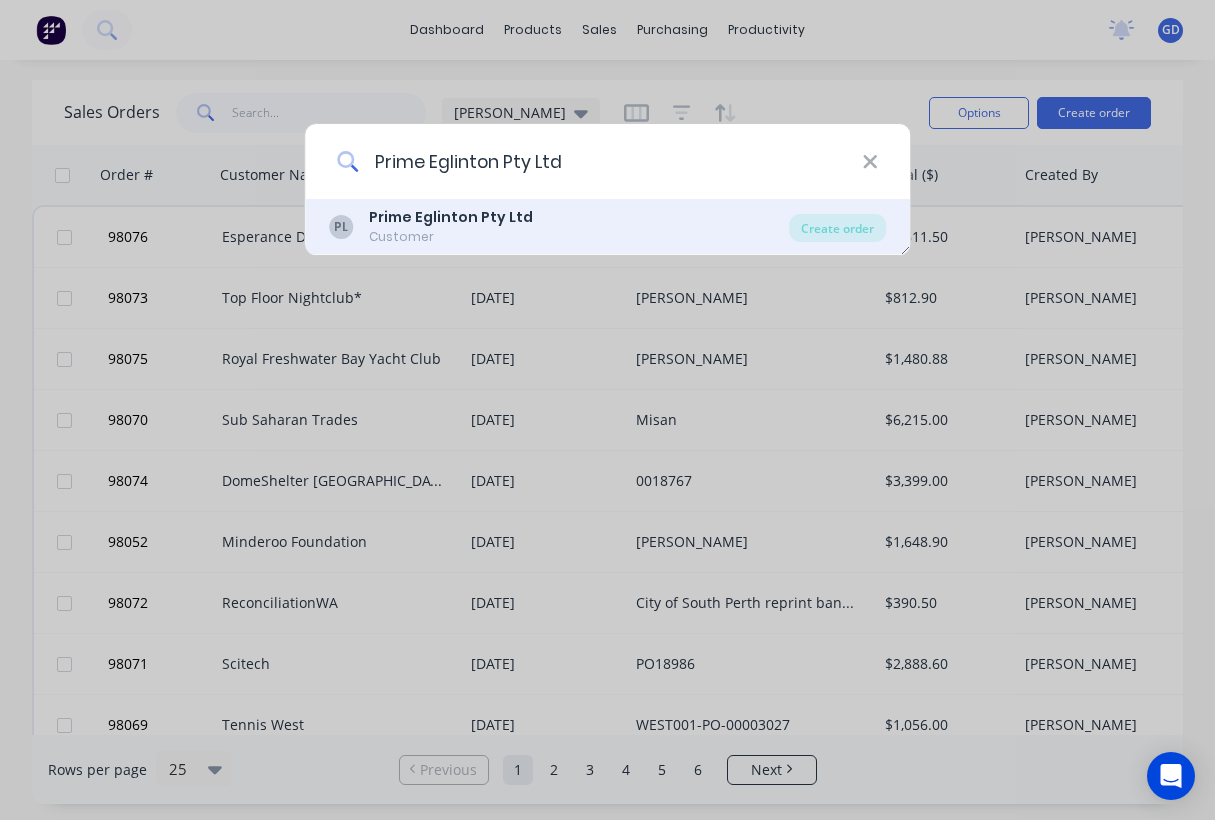 type on "Prime Eglinton Pty Ltd" 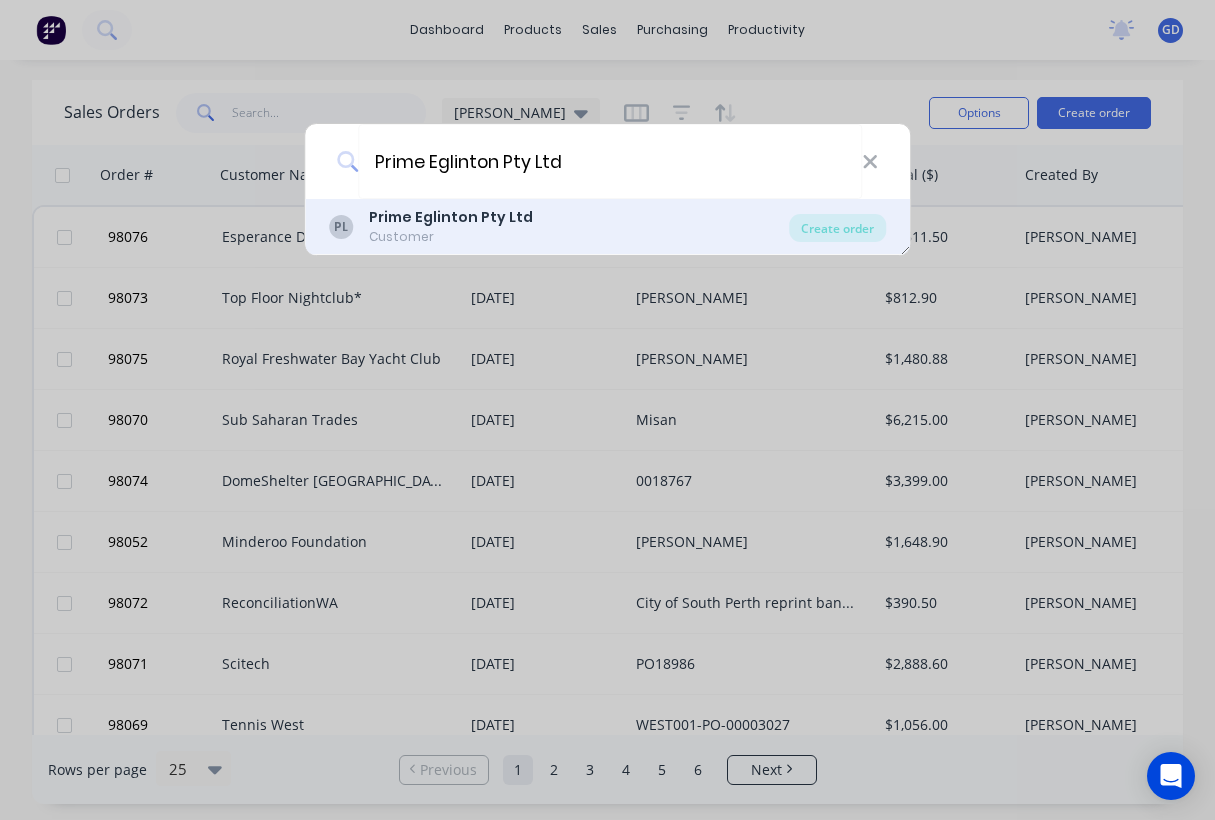 click on "Prime Eglinton Pty Ltd" at bounding box center (451, 217) 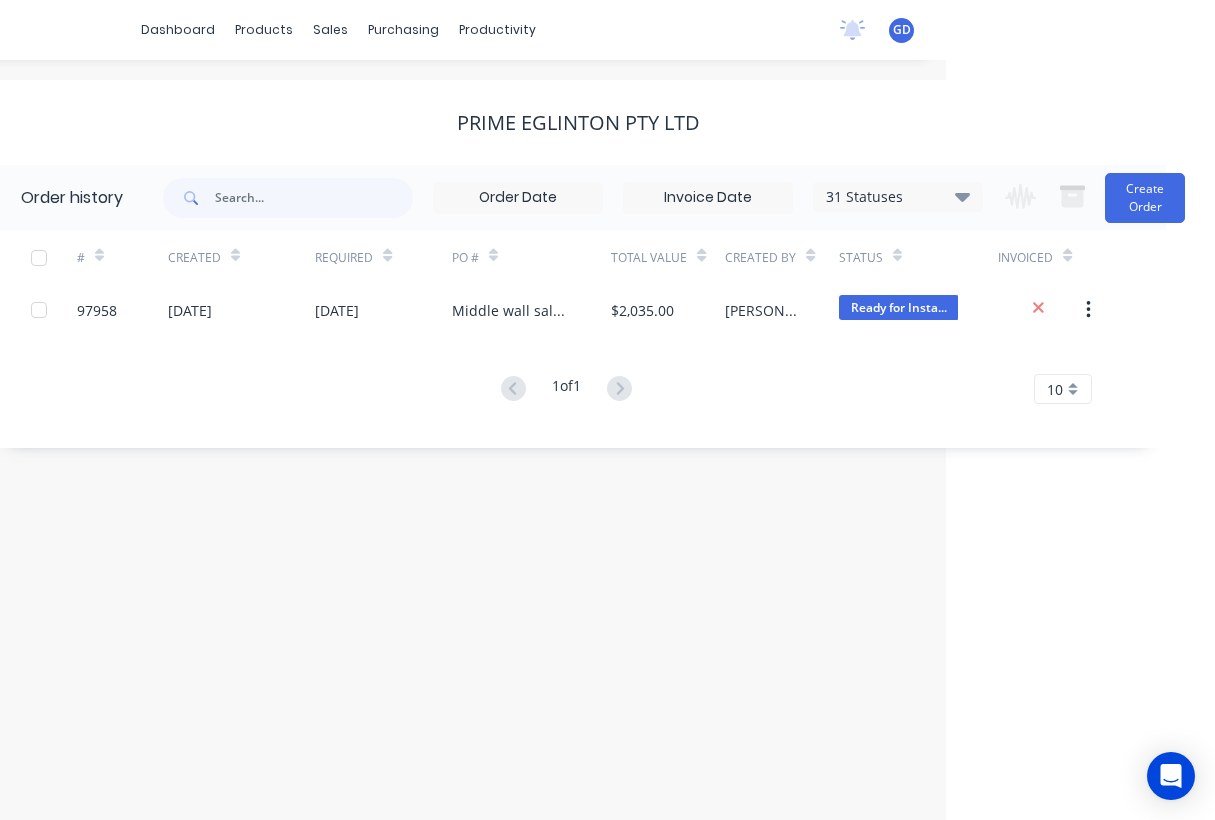 scroll, scrollTop: 0, scrollLeft: 269, axis: horizontal 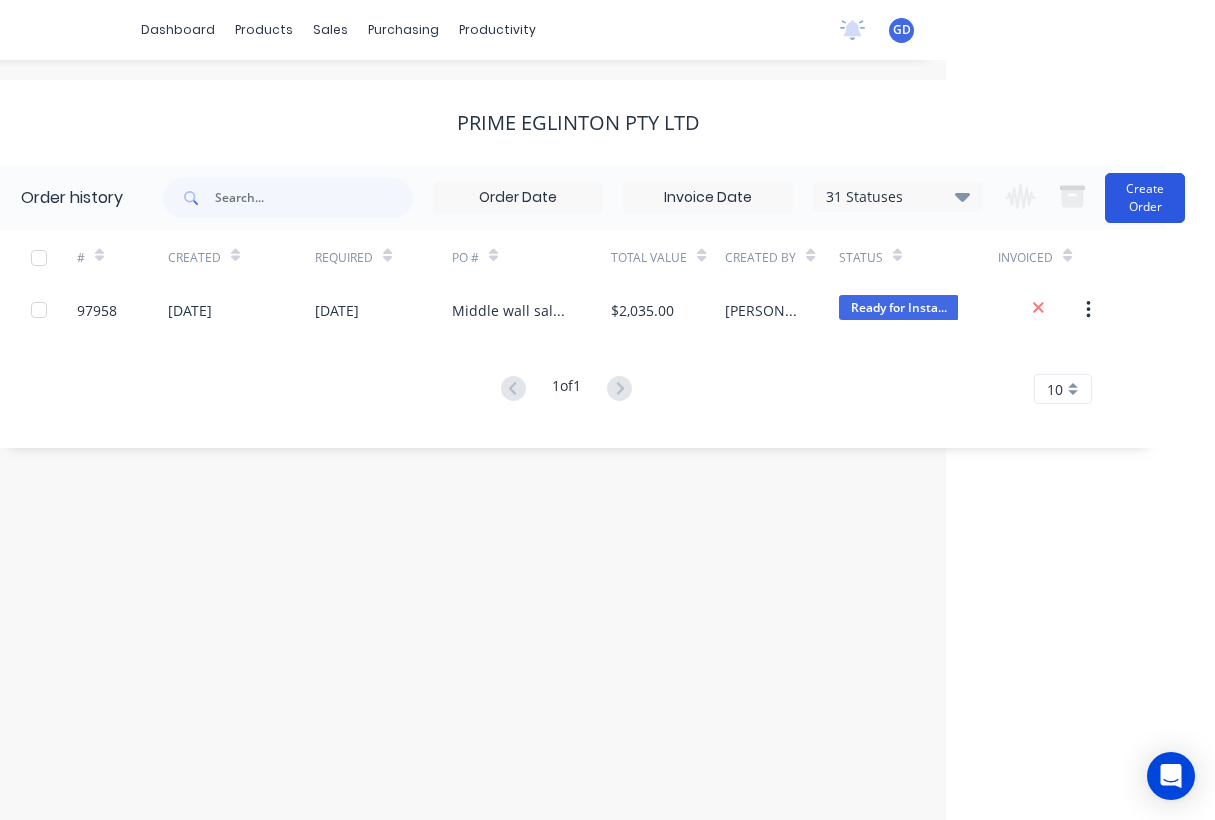 click on "Create Order" at bounding box center [1145, 198] 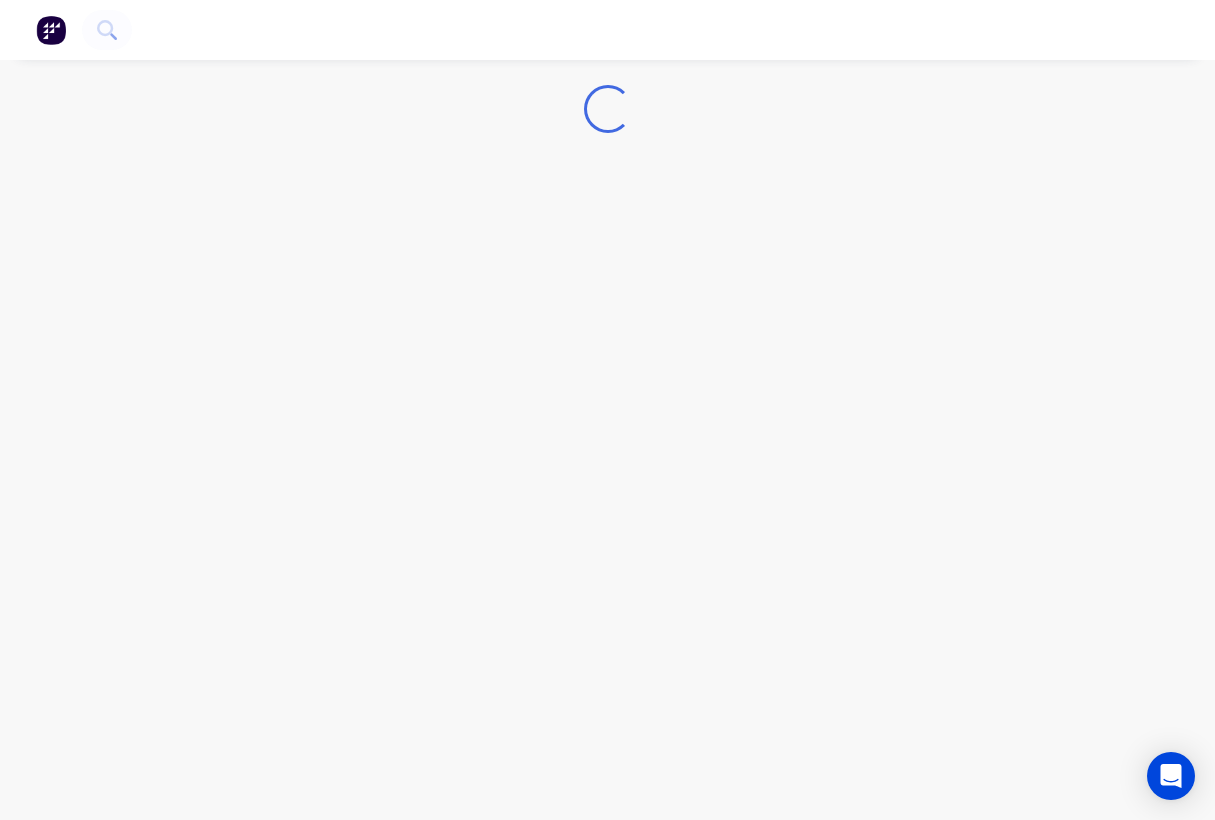 scroll, scrollTop: 0, scrollLeft: 0, axis: both 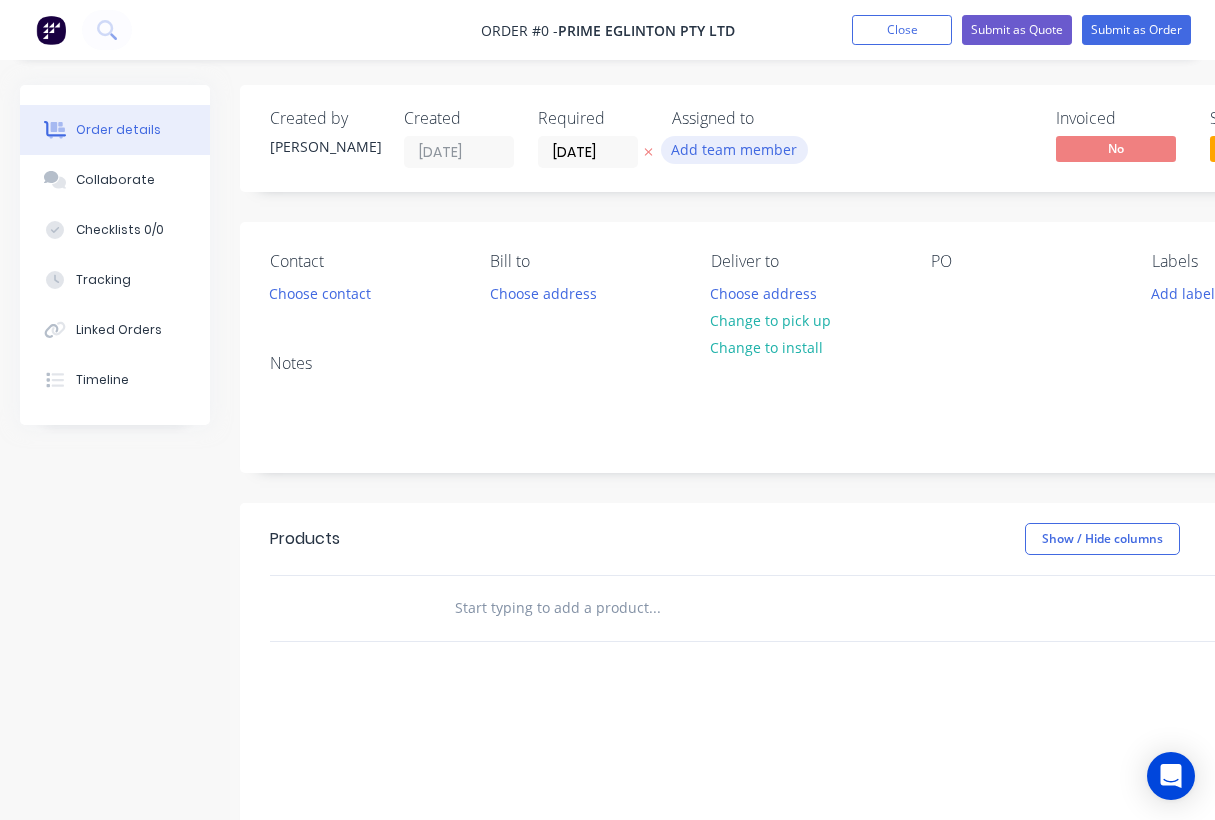 click on "Add team member" at bounding box center (734, 149) 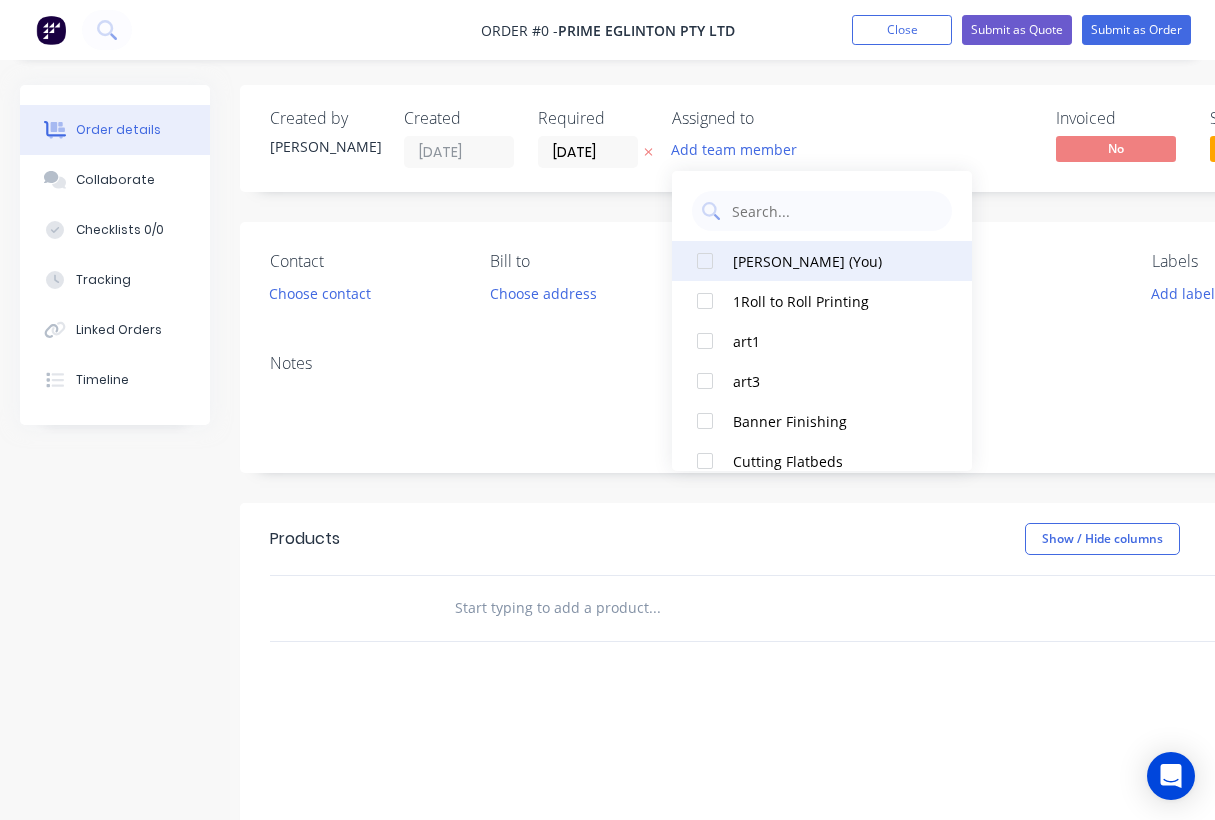 click at bounding box center (705, 261) 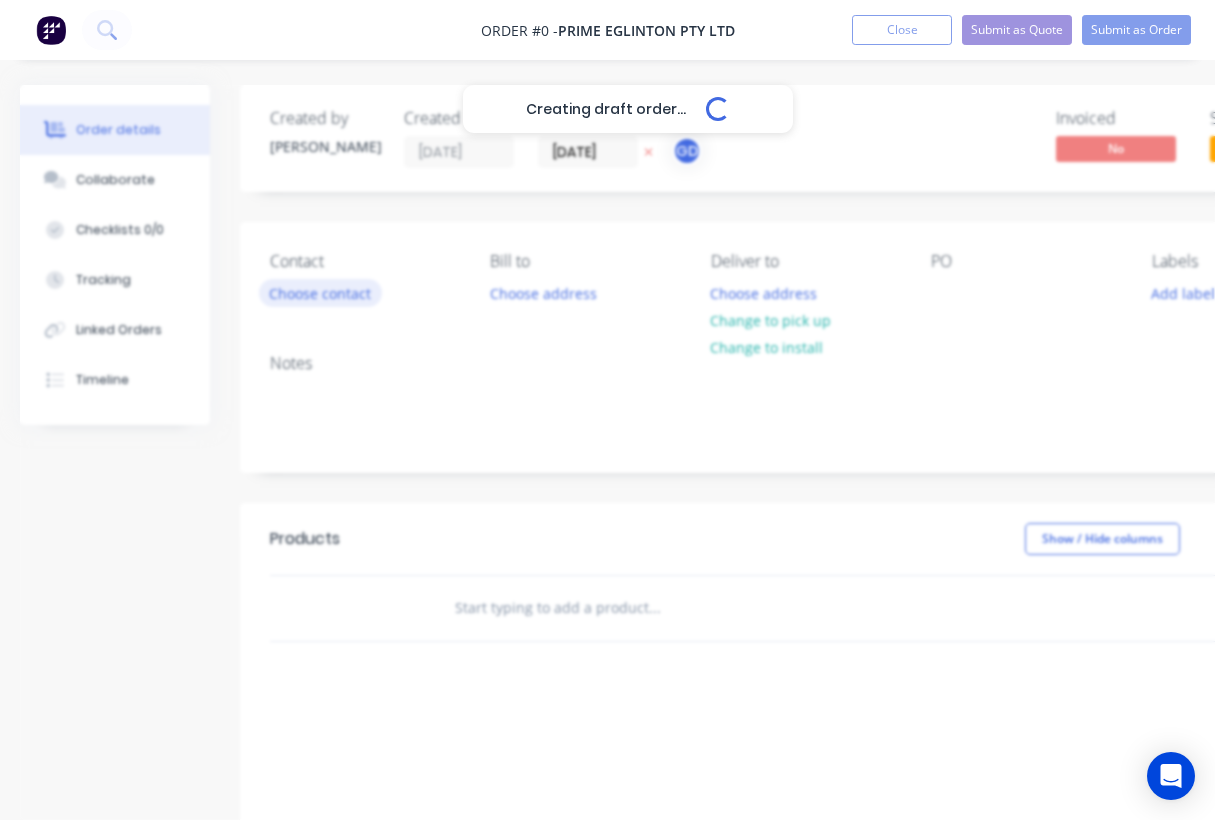 click on "Creating draft order... Loading... Order details Collaborate Checklists 0/0 Tracking Linked Orders Timeline   Order details   Collaborate   Checklists   Tracking   Linked Orders   Timeline Created by Gino Created 25/07/25 Required 25/07/25 Assigned to GD Invoiced No Status Draft Contact Choose contact Bill to Choose address Deliver to Choose address Change to pick up Change to install PO Labels Add labels Notes Products Show / Hide columns Add product     add delivery fee add markup add discount Labour $0.00 Sub total $0.00 Margin $0.00  ( 0 %) Tax $0.00 Total $0.00" at bounding box center [695, 618] 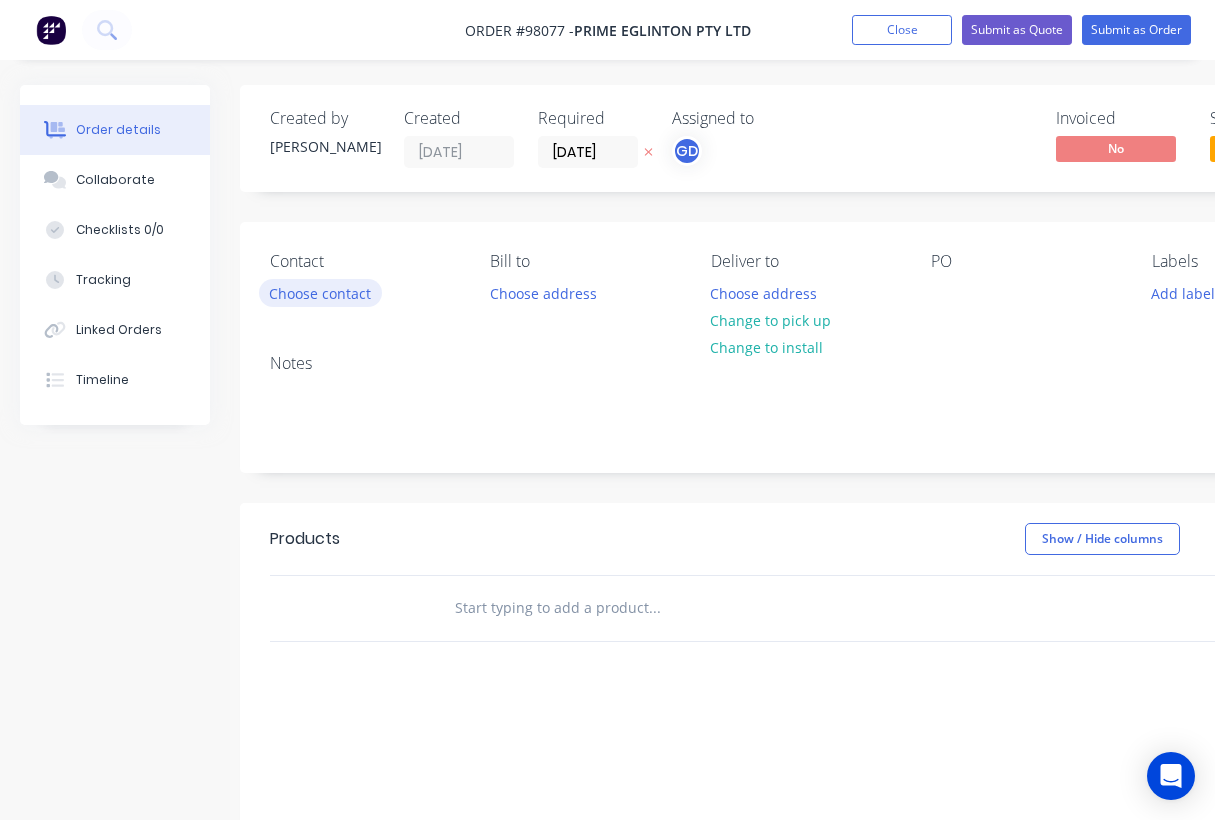 click on "Choose contact" at bounding box center [320, 292] 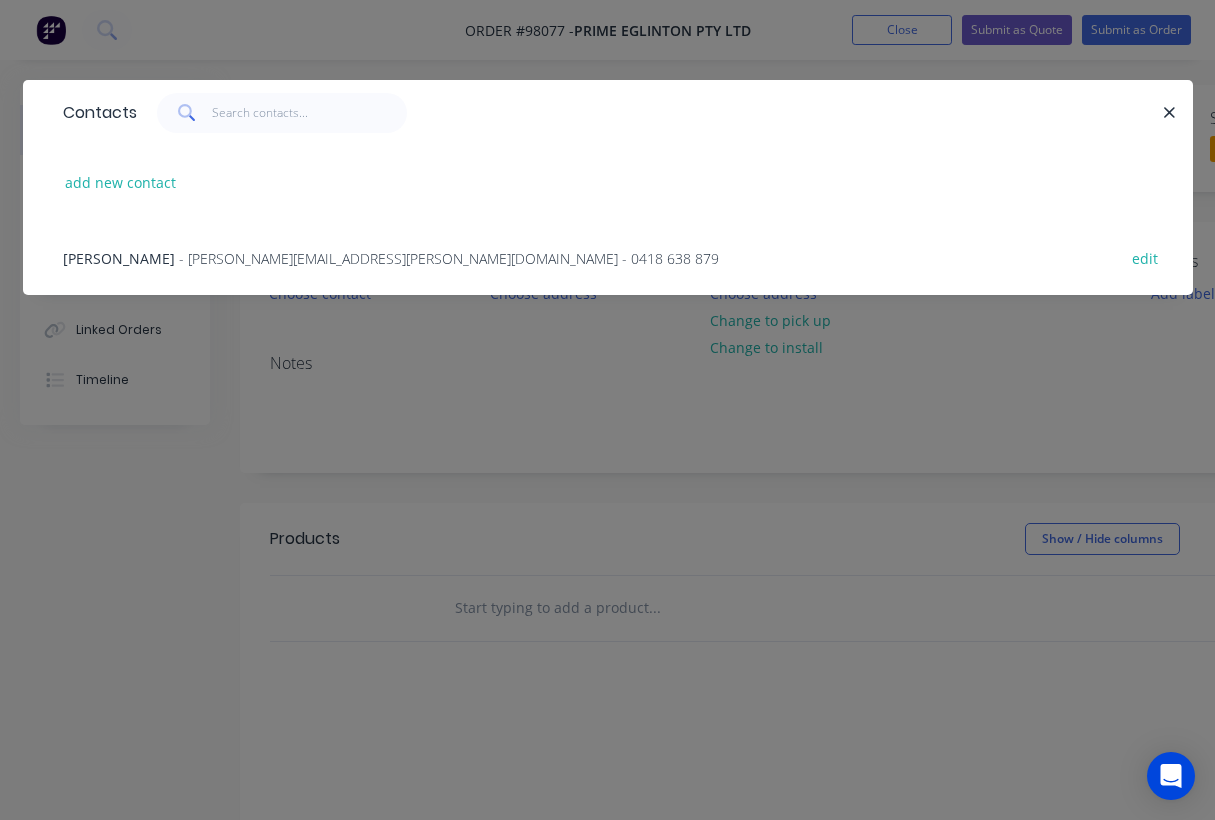 click on "Tom Wallis" at bounding box center [119, 258] 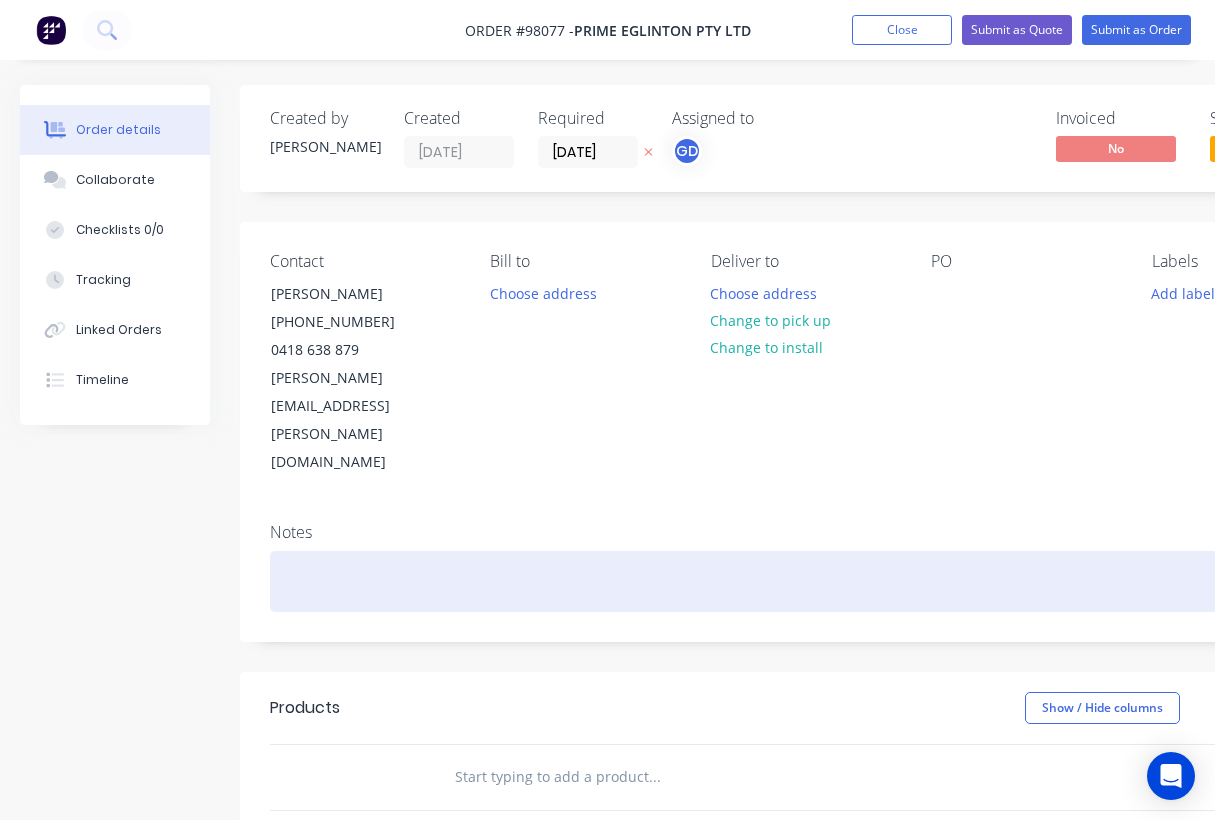 click at bounding box center (805, 581) 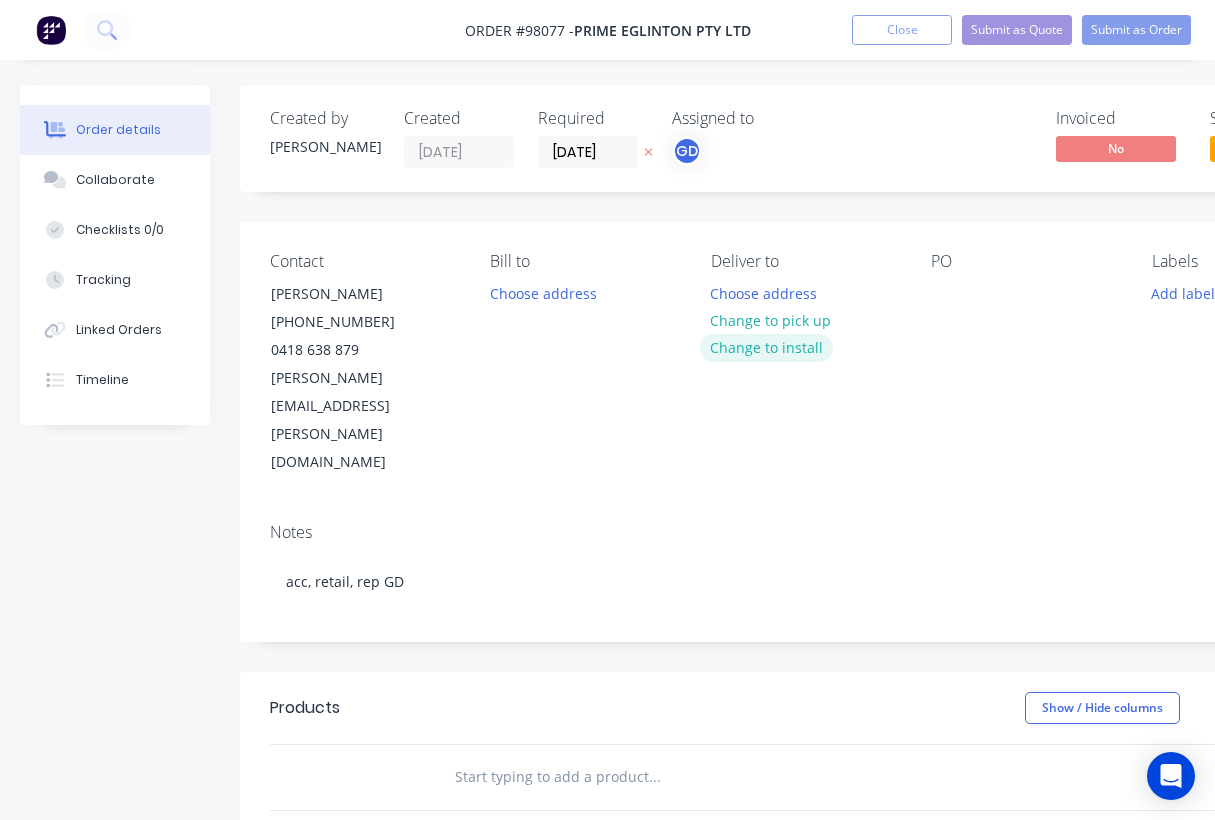 click on "Change to install" at bounding box center [767, 347] 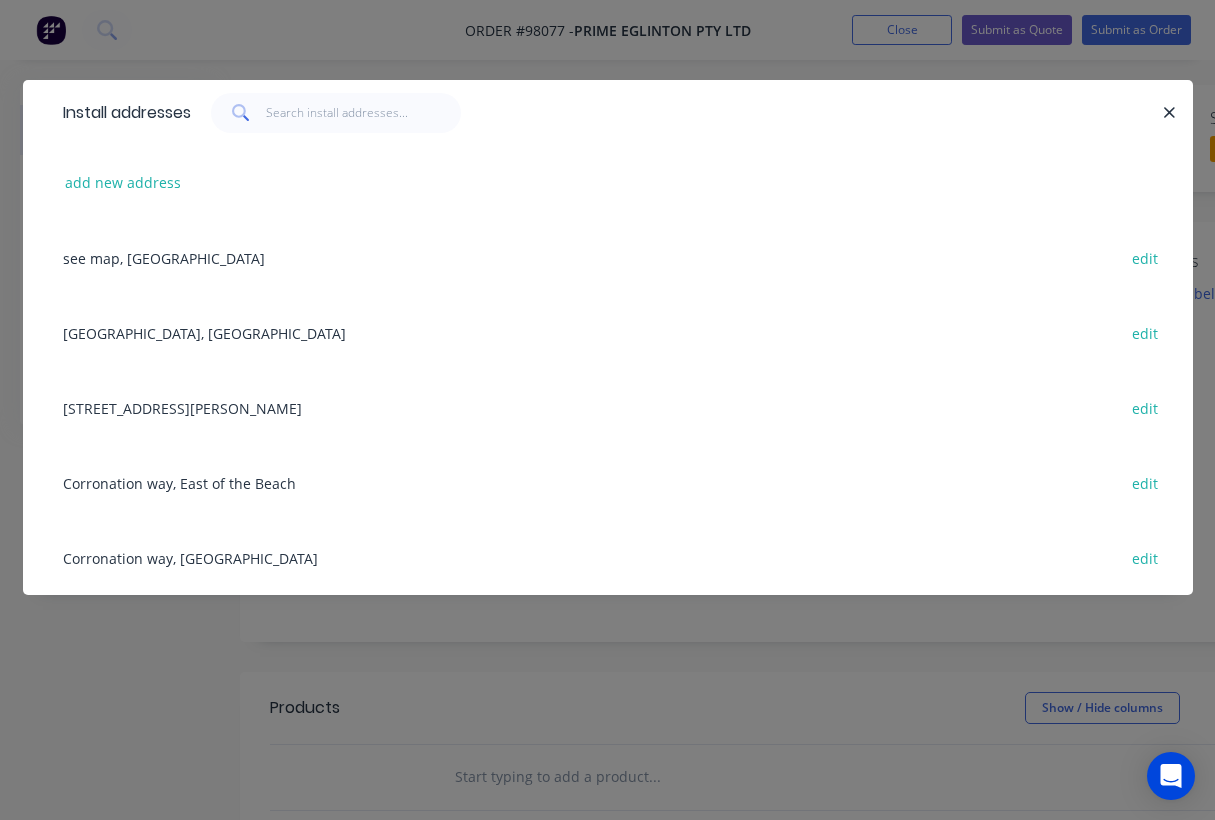click on "see map, Eglinton edit" at bounding box center (608, 257) 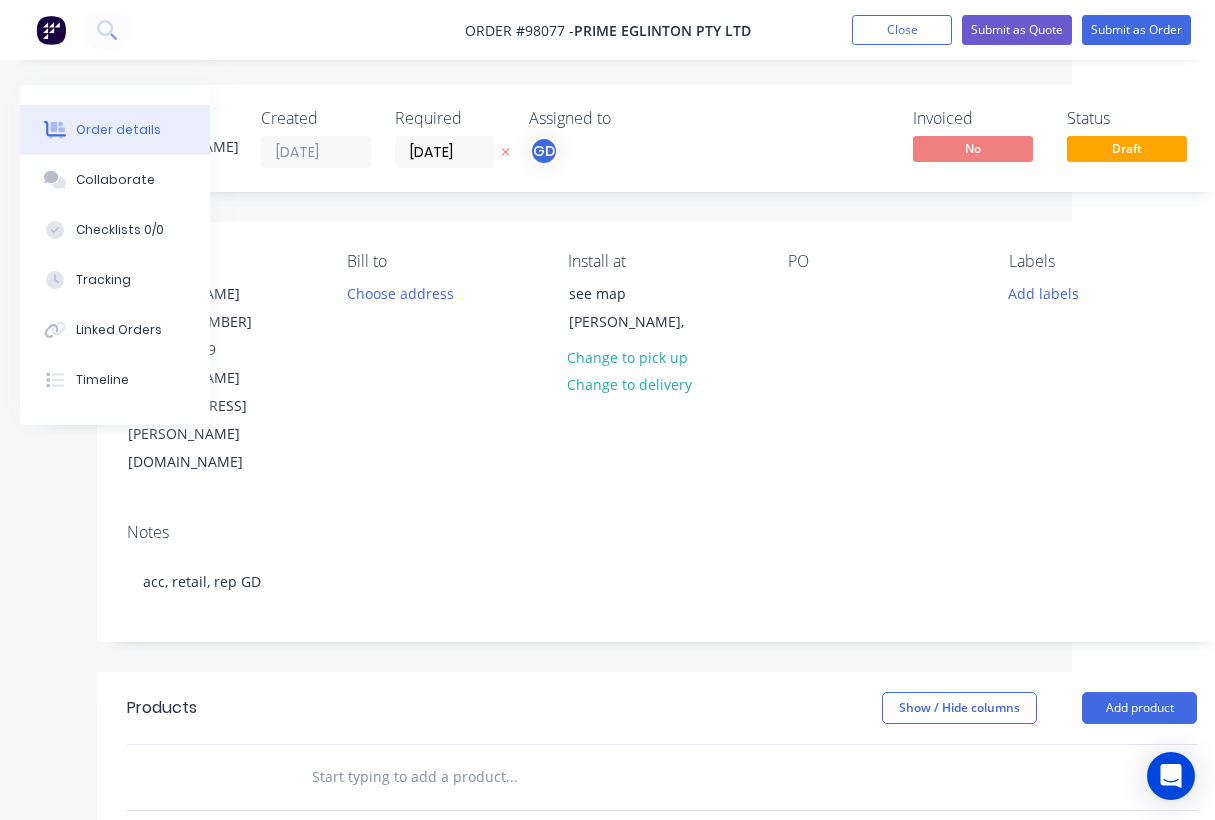 scroll, scrollTop: 0, scrollLeft: 147, axis: horizontal 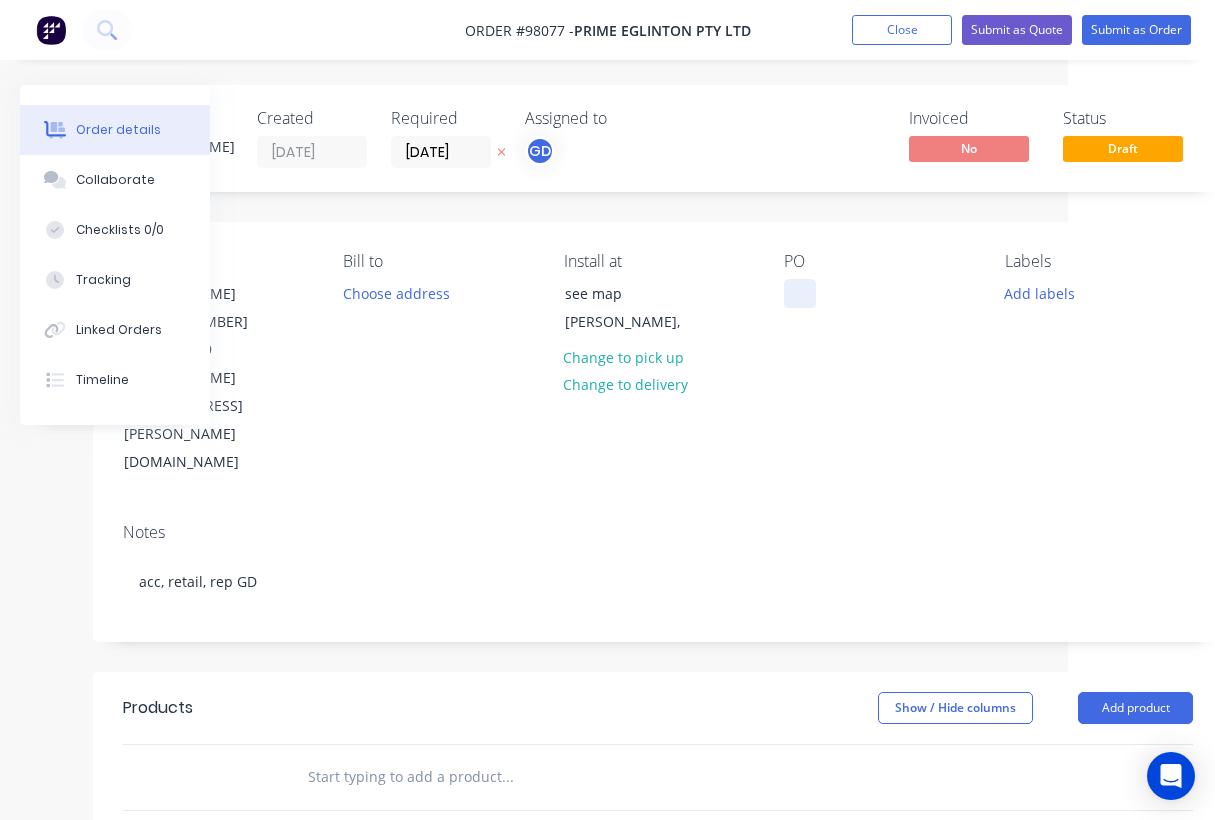 click at bounding box center [800, 293] 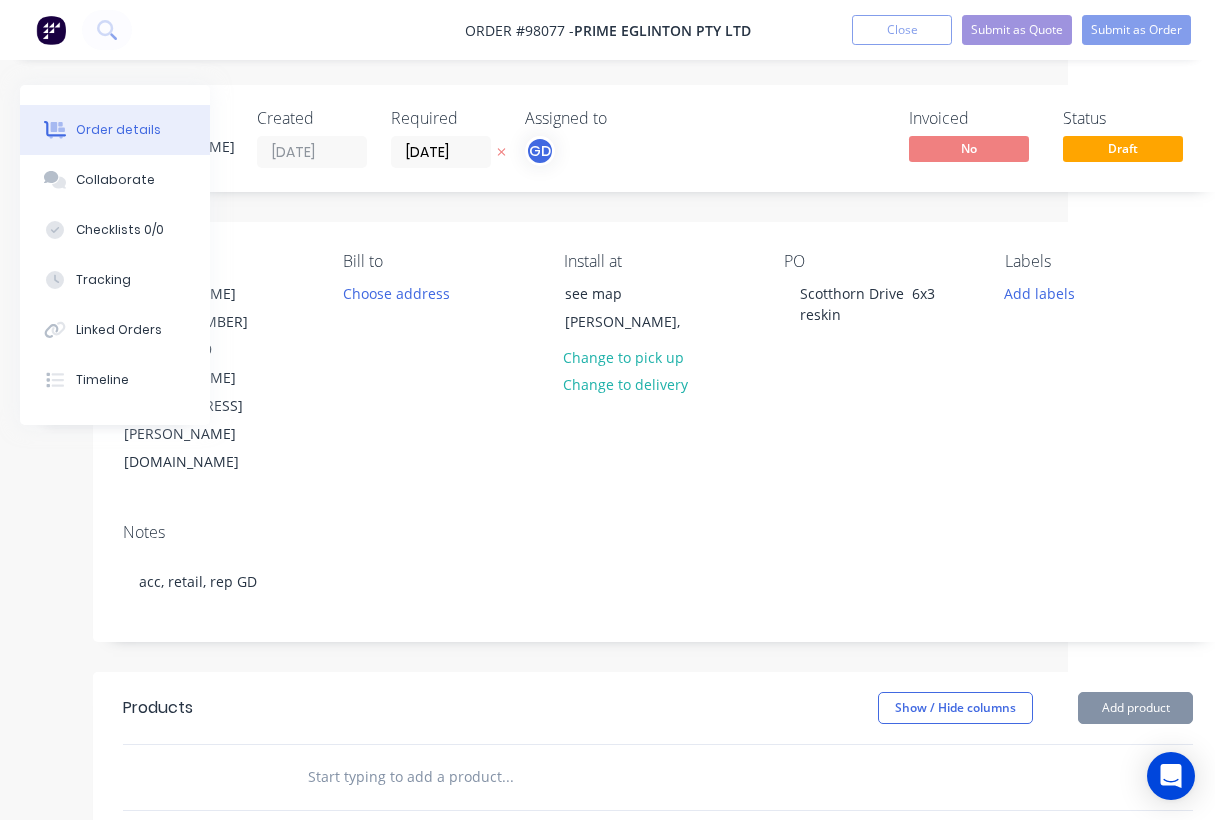 click on "Notes acc, retail, rep GD" at bounding box center [658, 574] 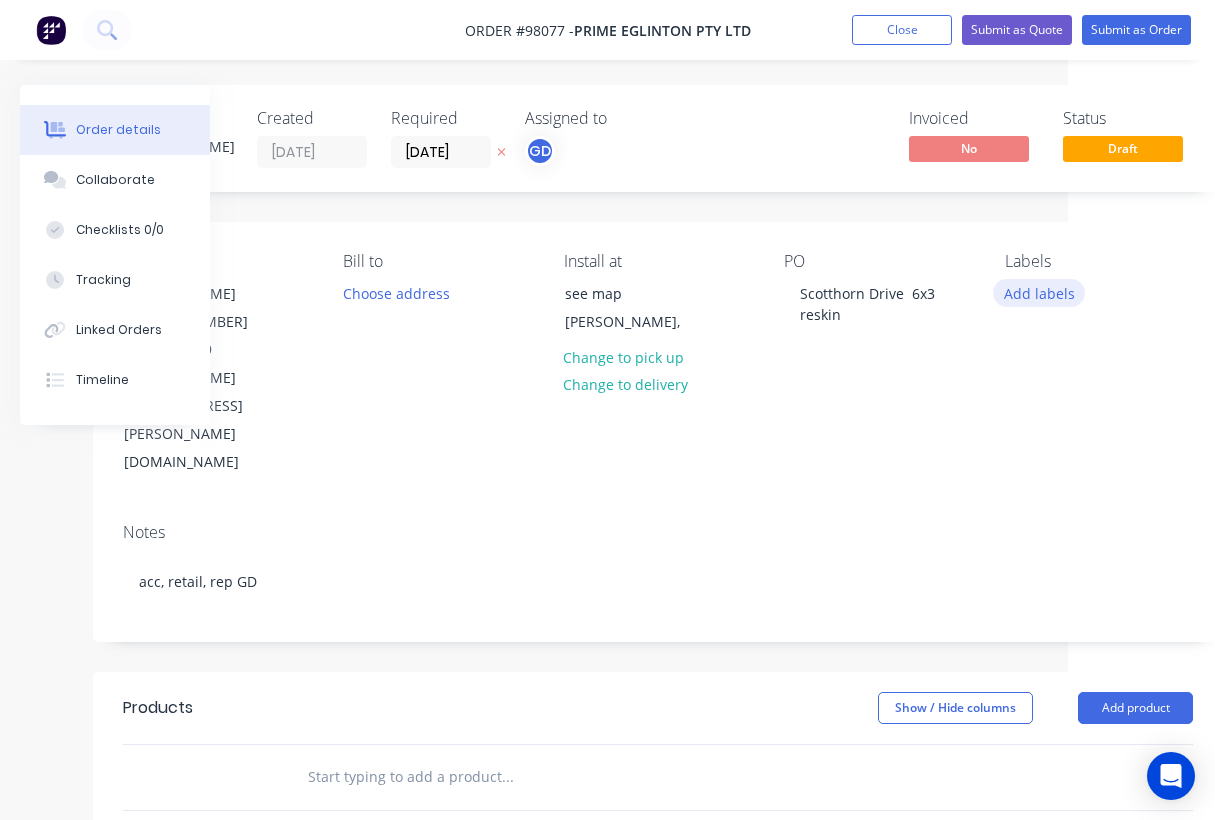 click on "Add labels" at bounding box center (1039, 292) 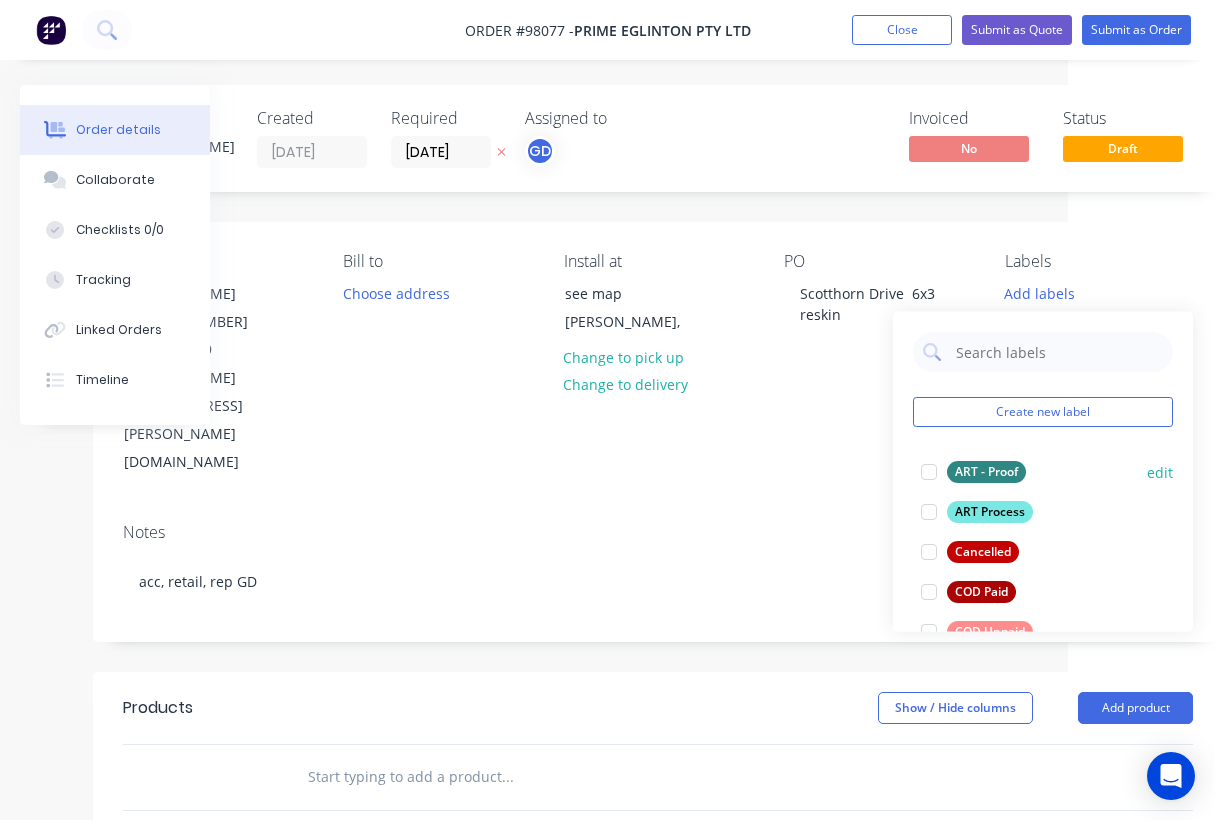click on "ART - Proof" at bounding box center [986, 472] 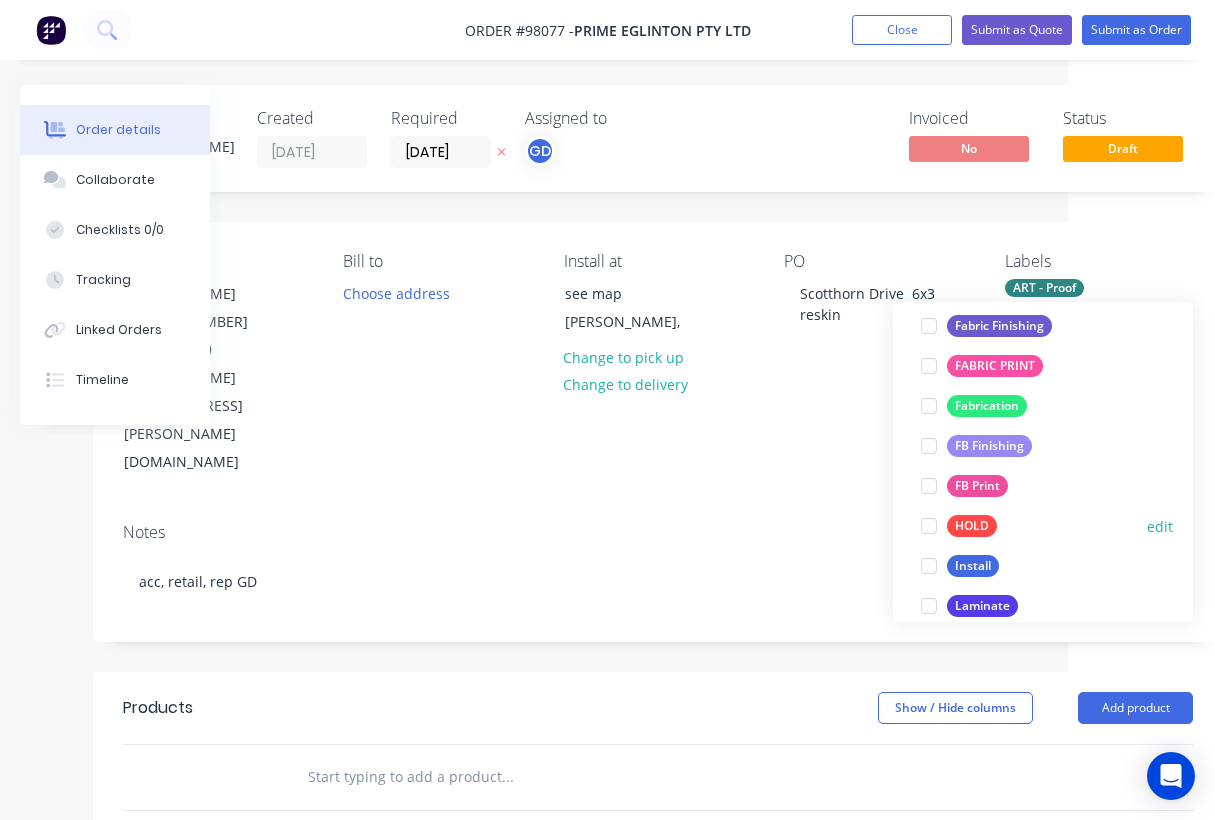 scroll, scrollTop: 513, scrollLeft: 0, axis: vertical 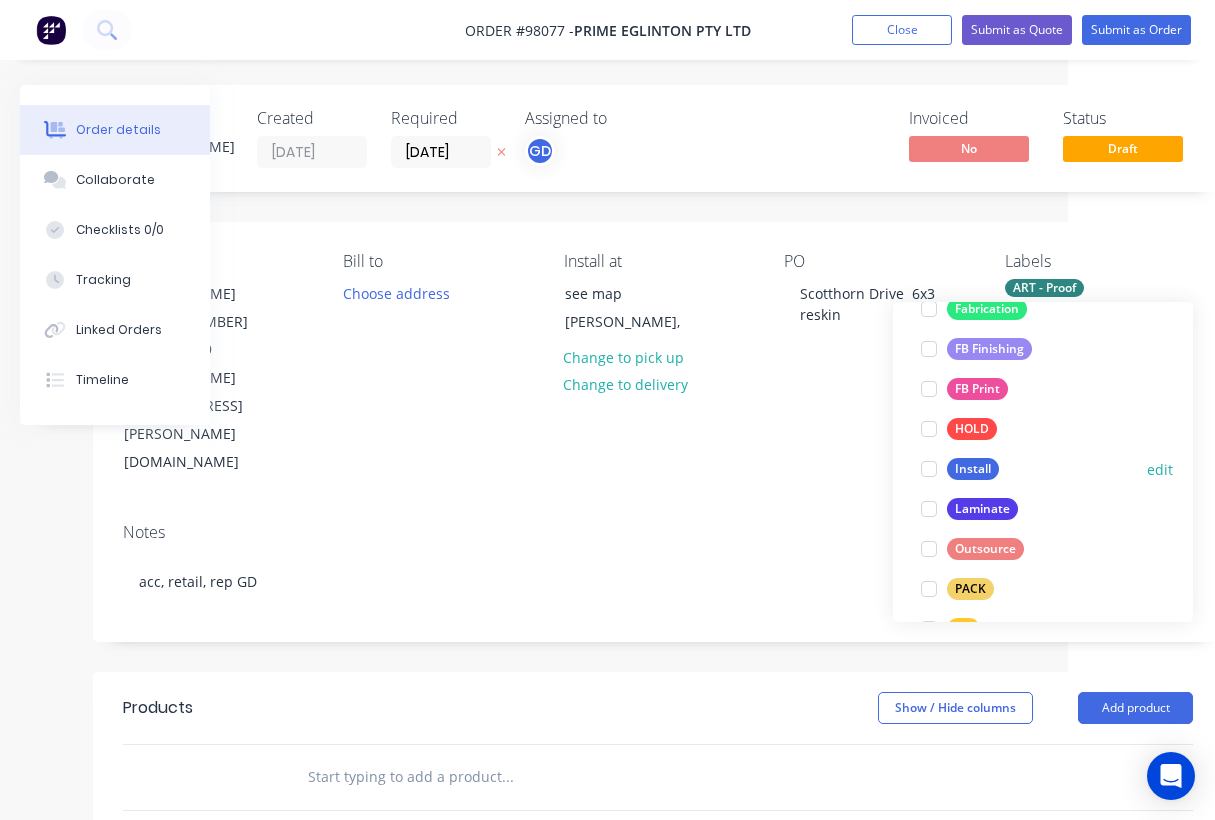 click on "Install" at bounding box center (973, 469) 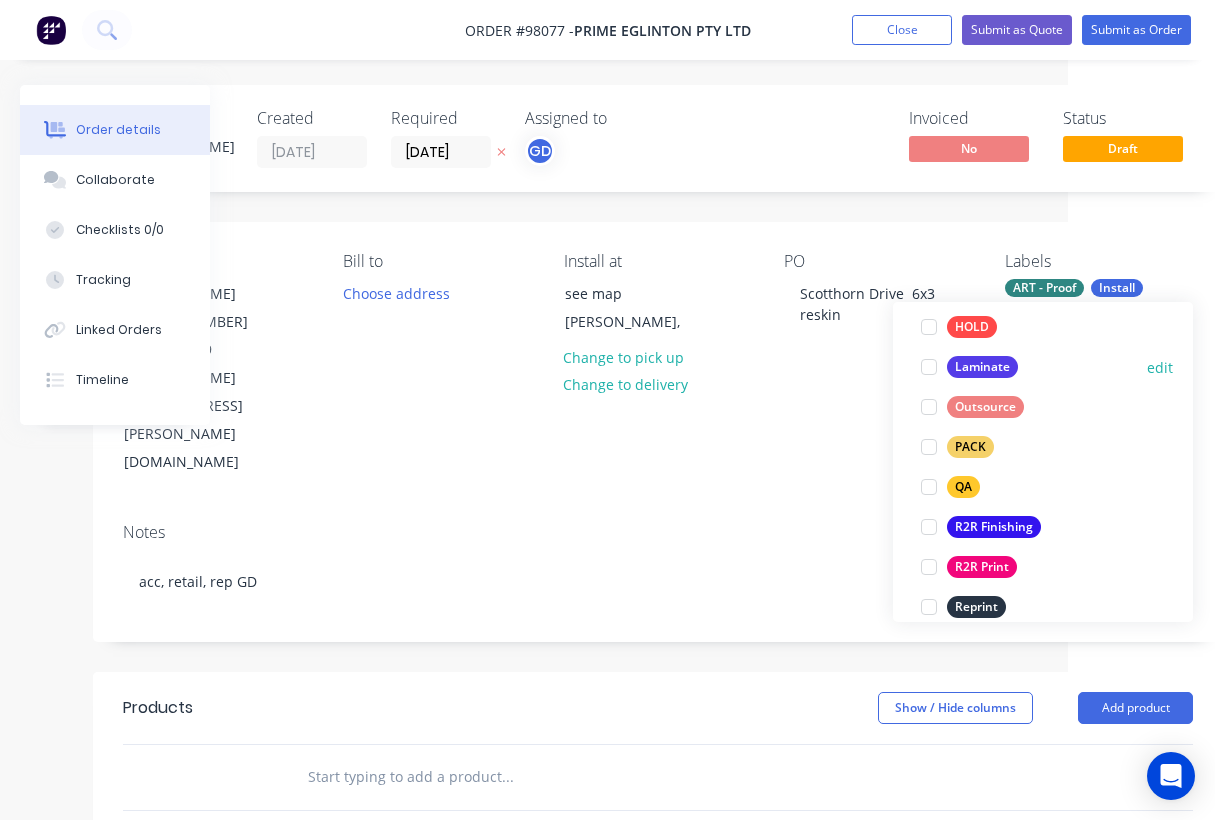 scroll, scrollTop: 676, scrollLeft: 0, axis: vertical 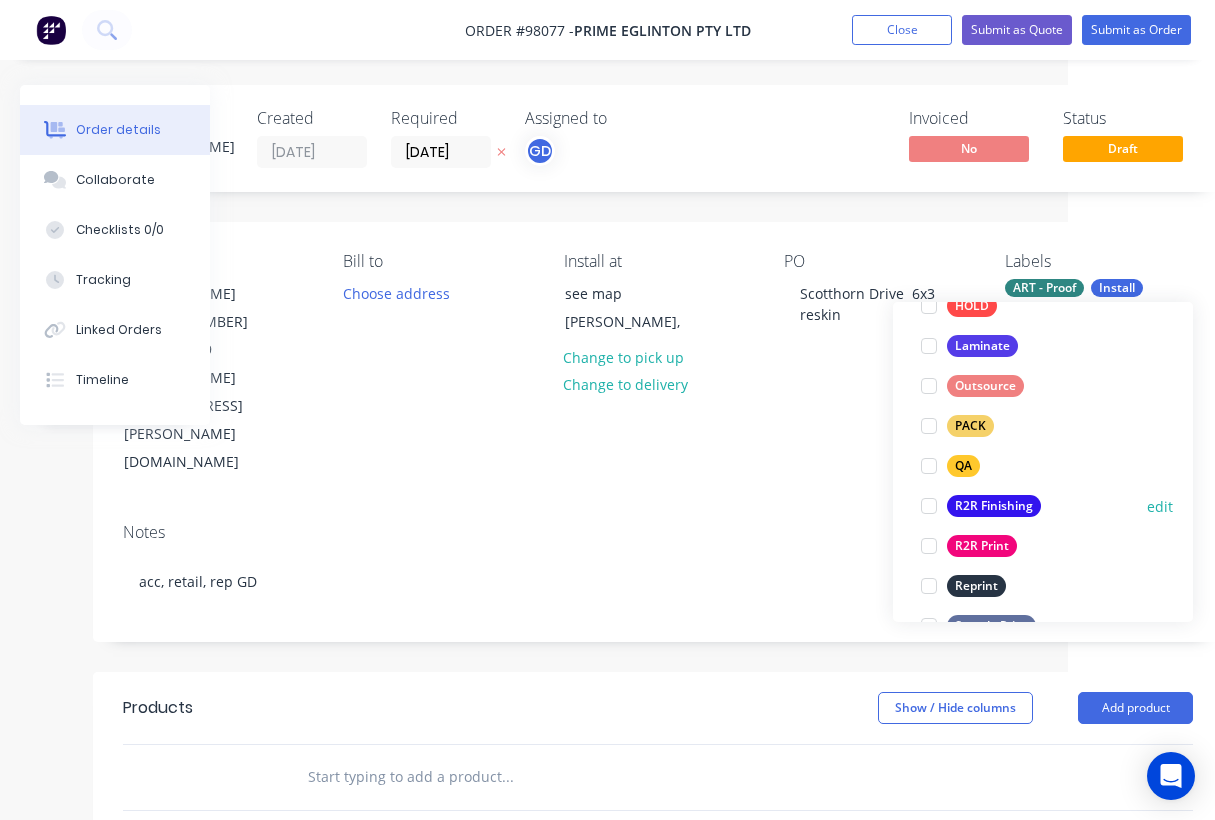 click on "R2R Finishing" at bounding box center [994, 506] 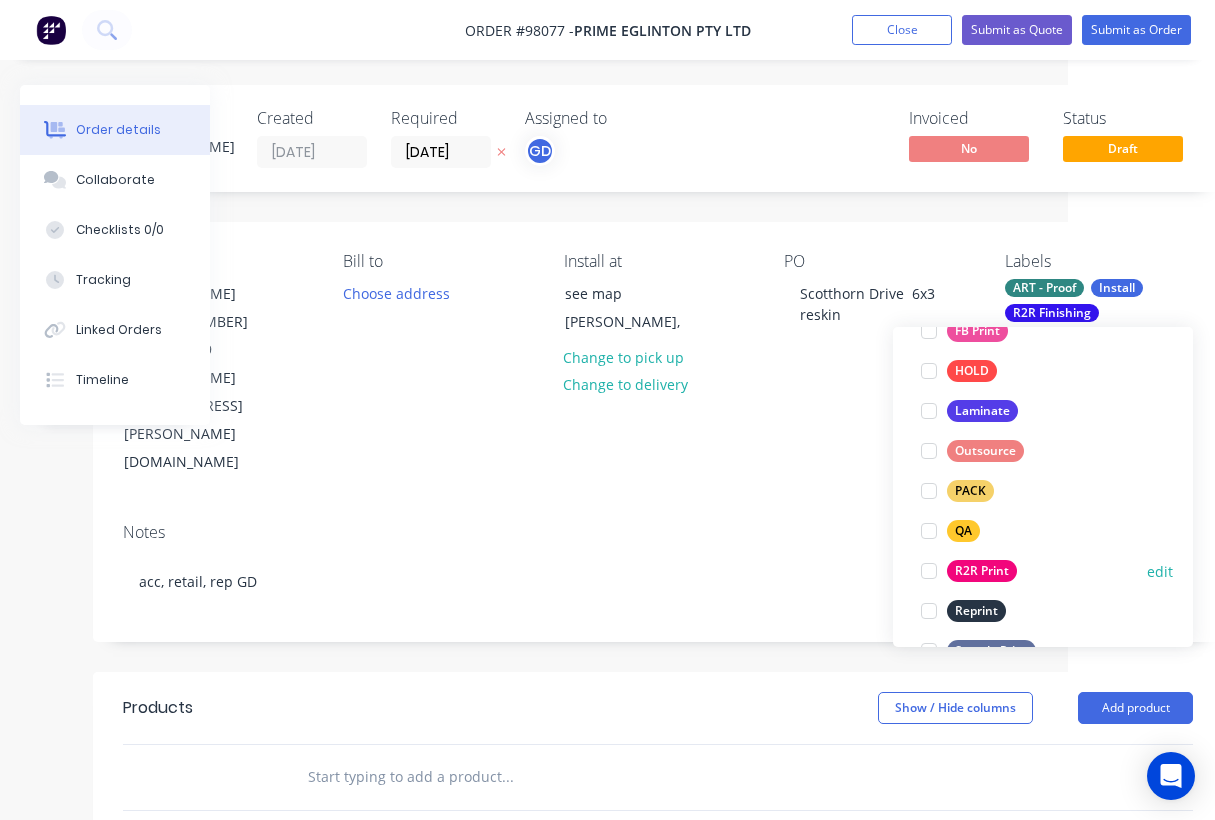 click on "R2R Print" at bounding box center (982, 571) 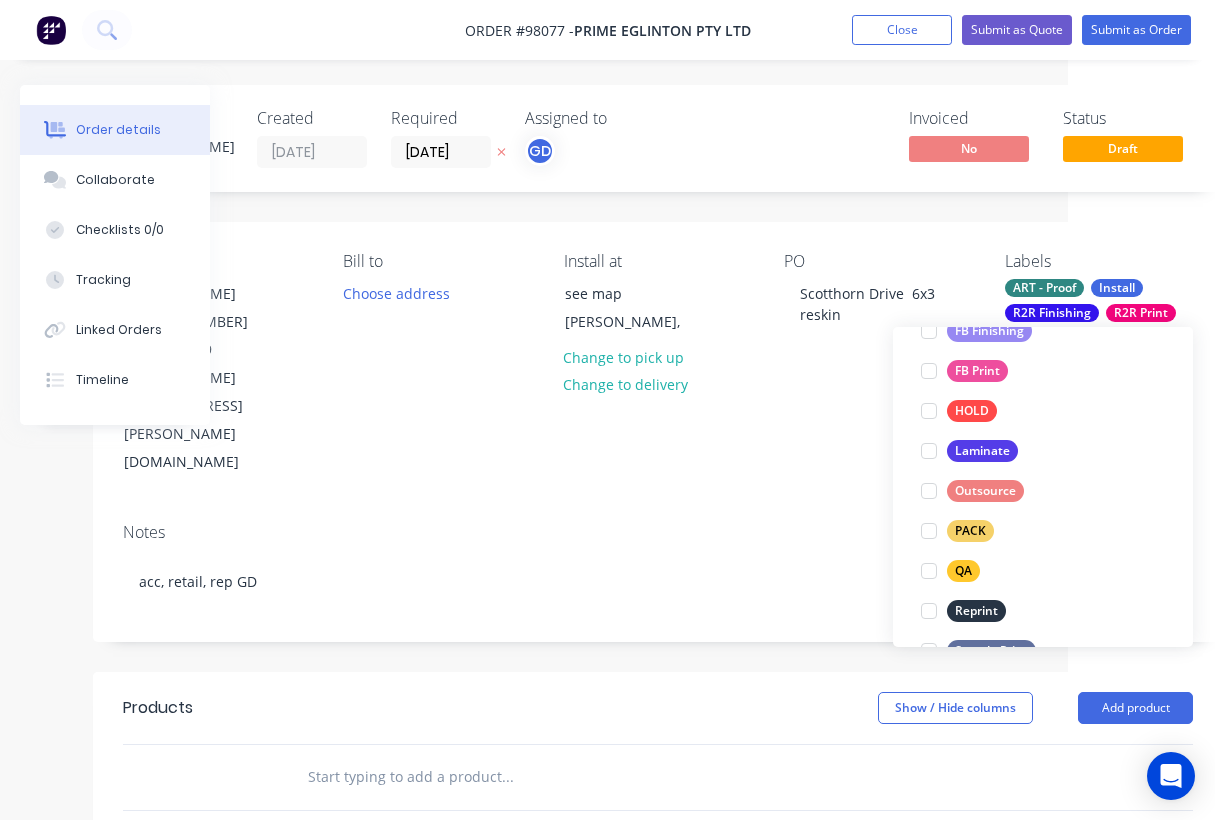 click on "Notes" at bounding box center (658, 532) 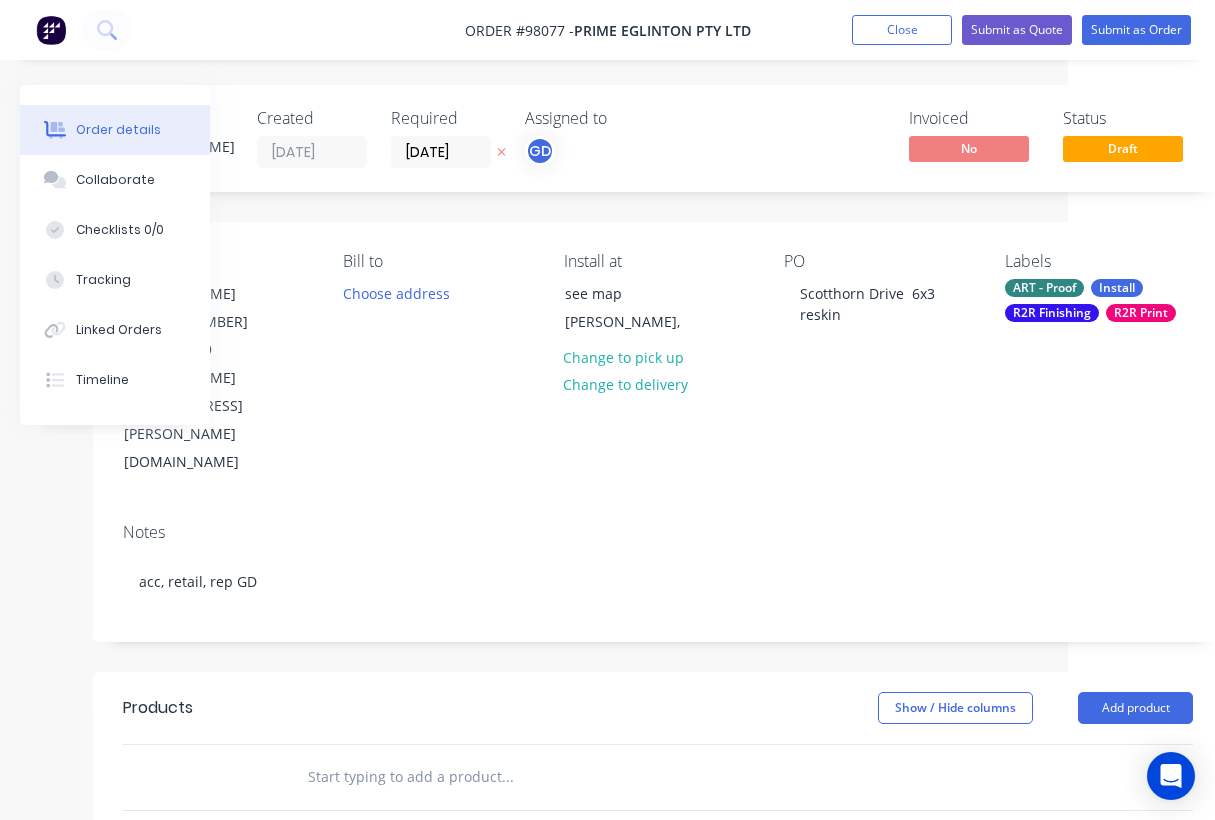 click at bounding box center [507, 777] 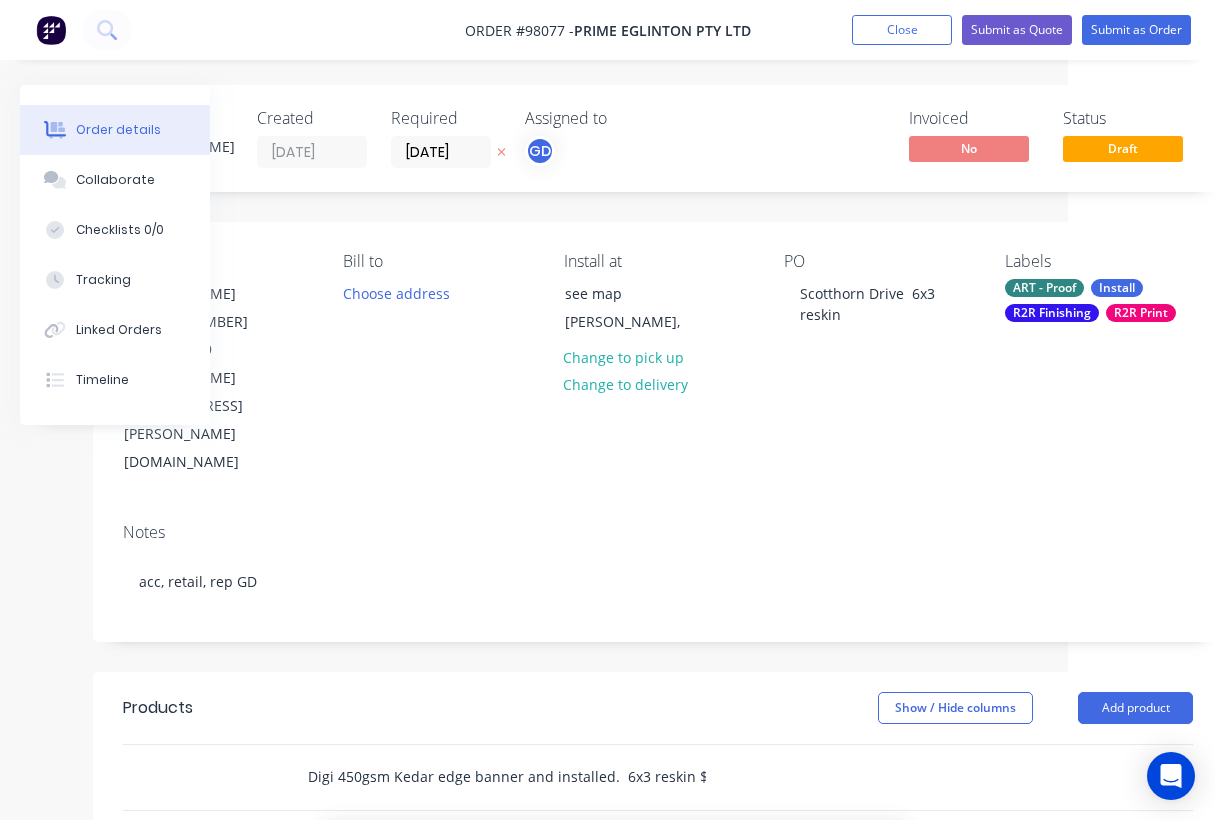 type on "Digi 450gsm Kedar edge banner and installed.  6x3 reskin $1,490.00+GST" 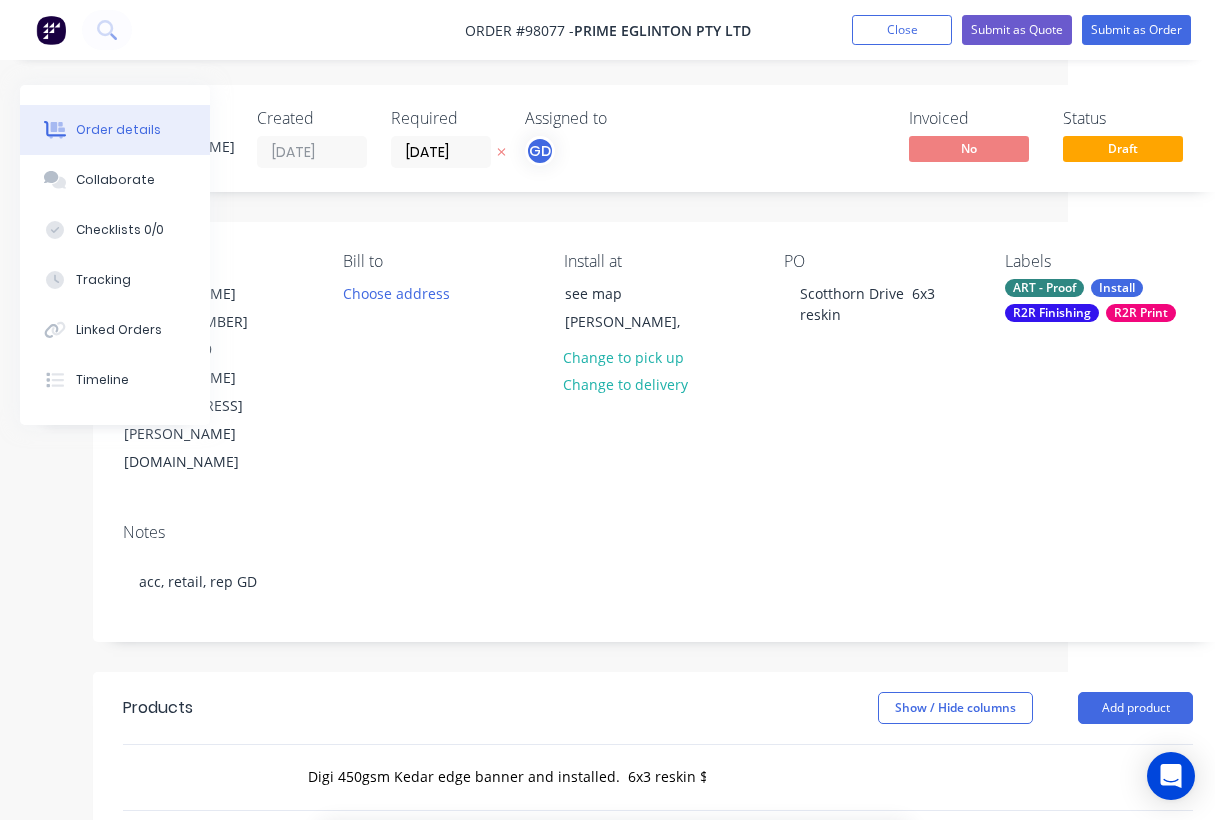 click on "Add  Digi 450gsm Kedar edge banner and installed.  6x3 reskin $1,490.00+GST  to order" at bounding box center (615, 862) 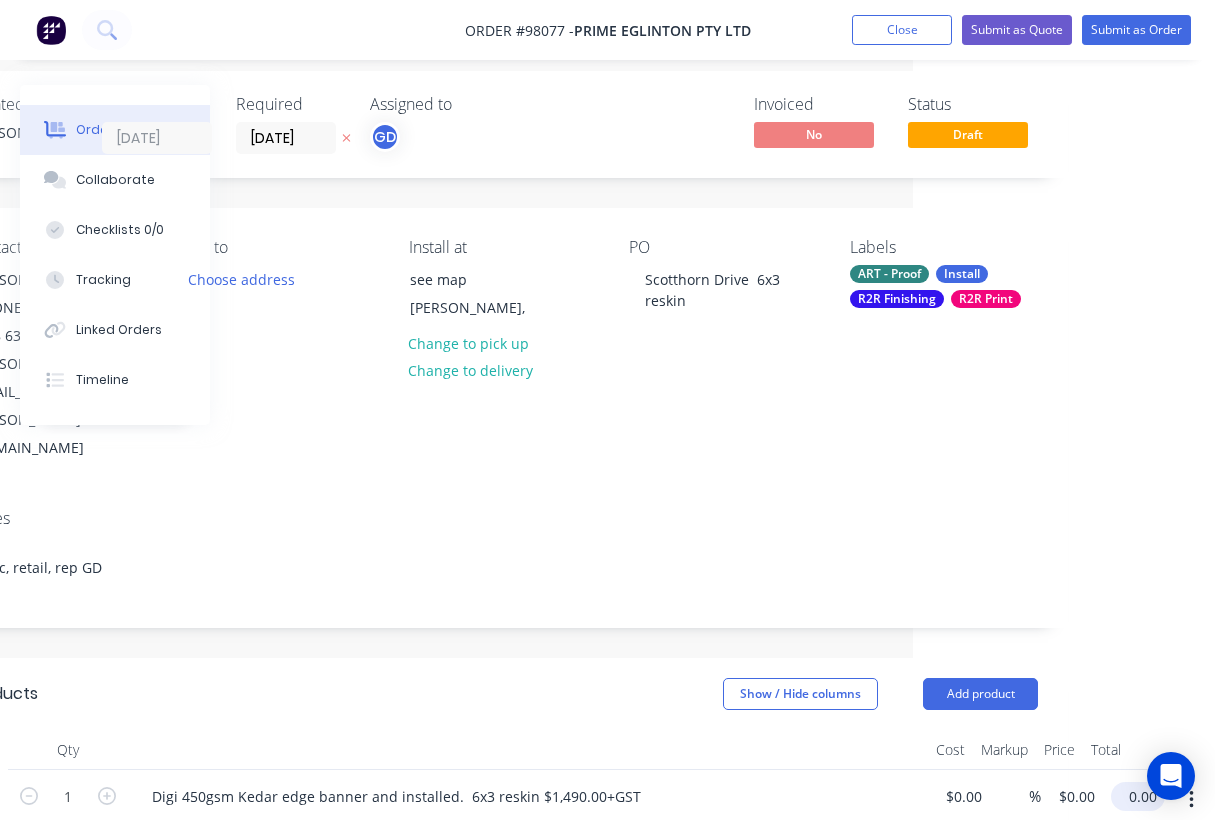 click on "0.00" at bounding box center (1142, 796) 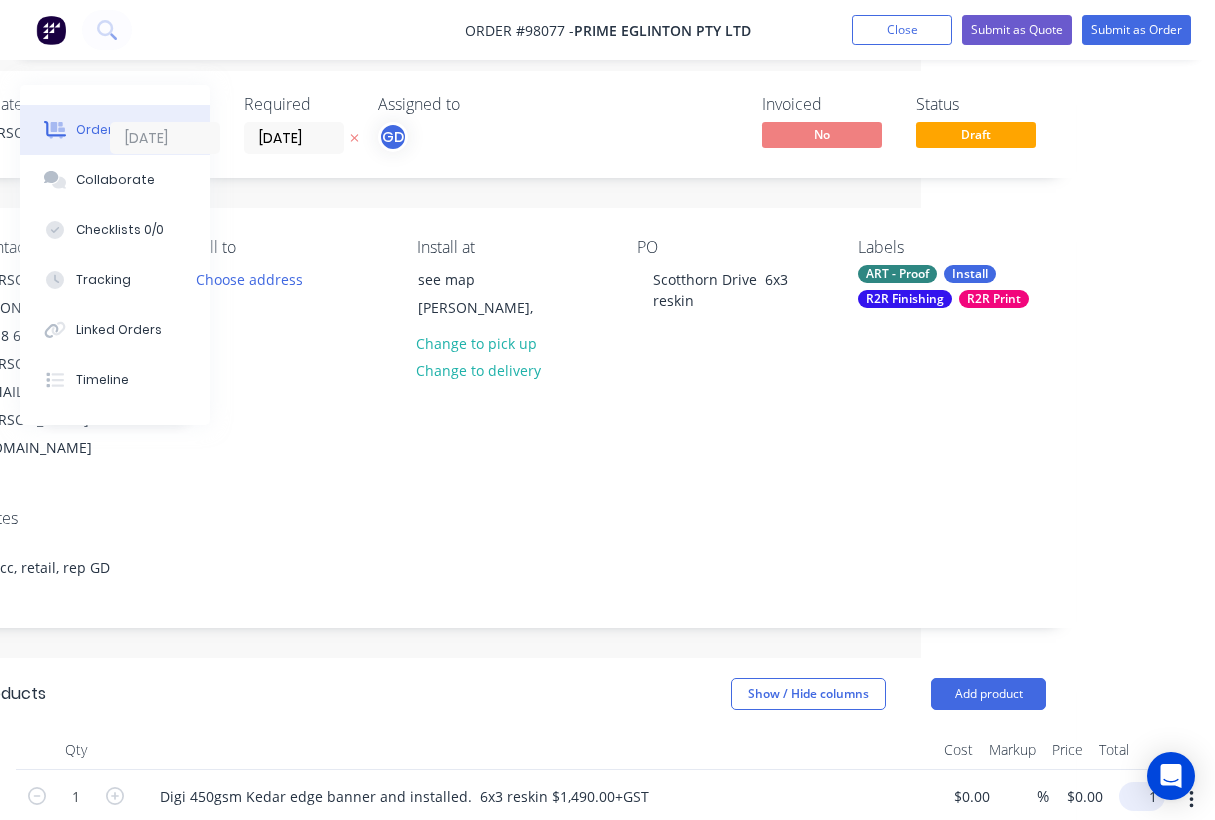 scroll, scrollTop: 14, scrollLeft: 279, axis: both 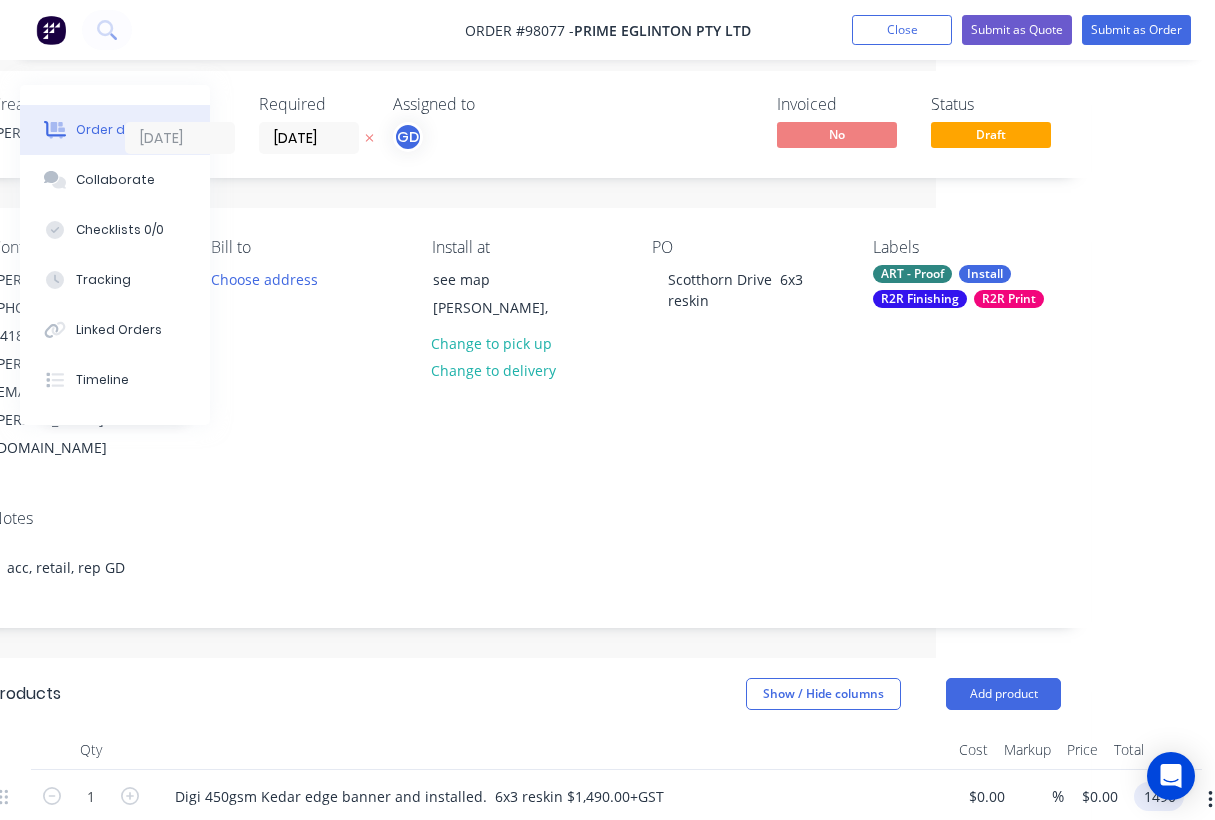 type on "1490" 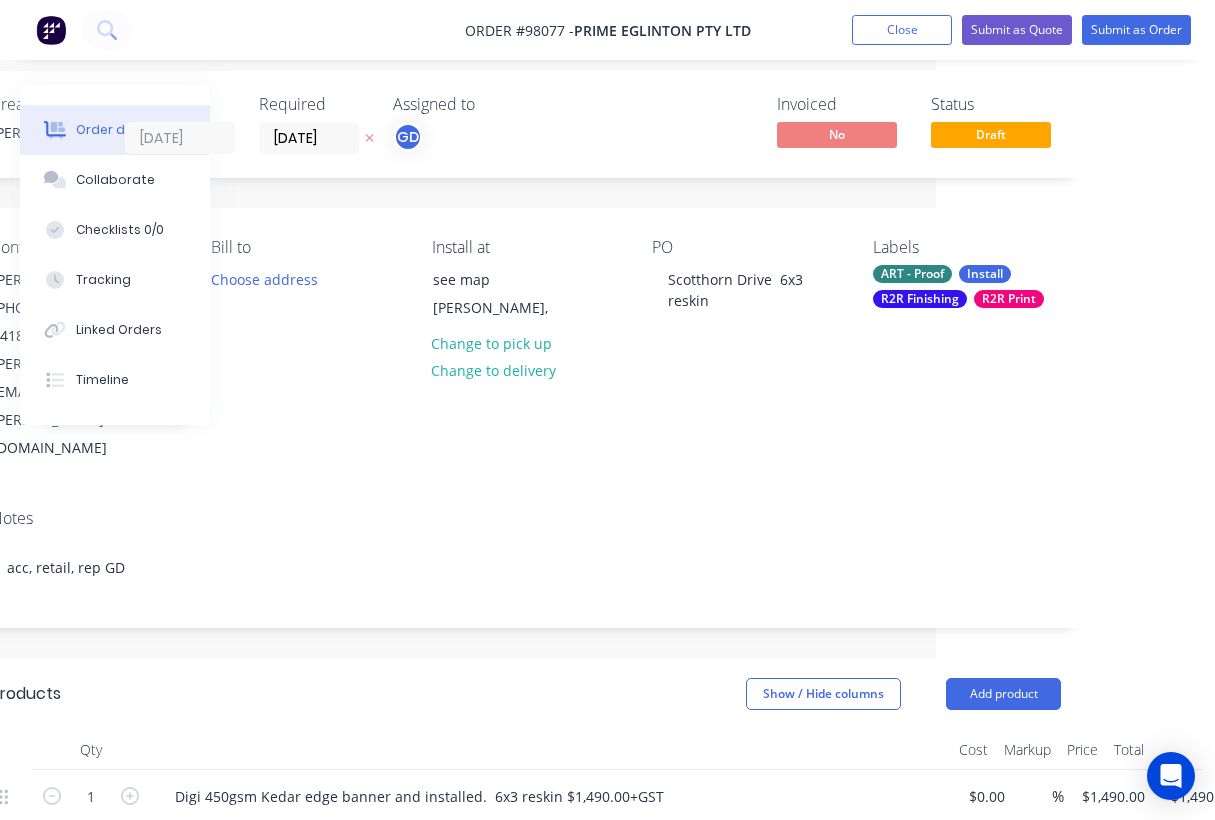 click on "Show / Hide columns Add product" at bounding box center (639, 694) 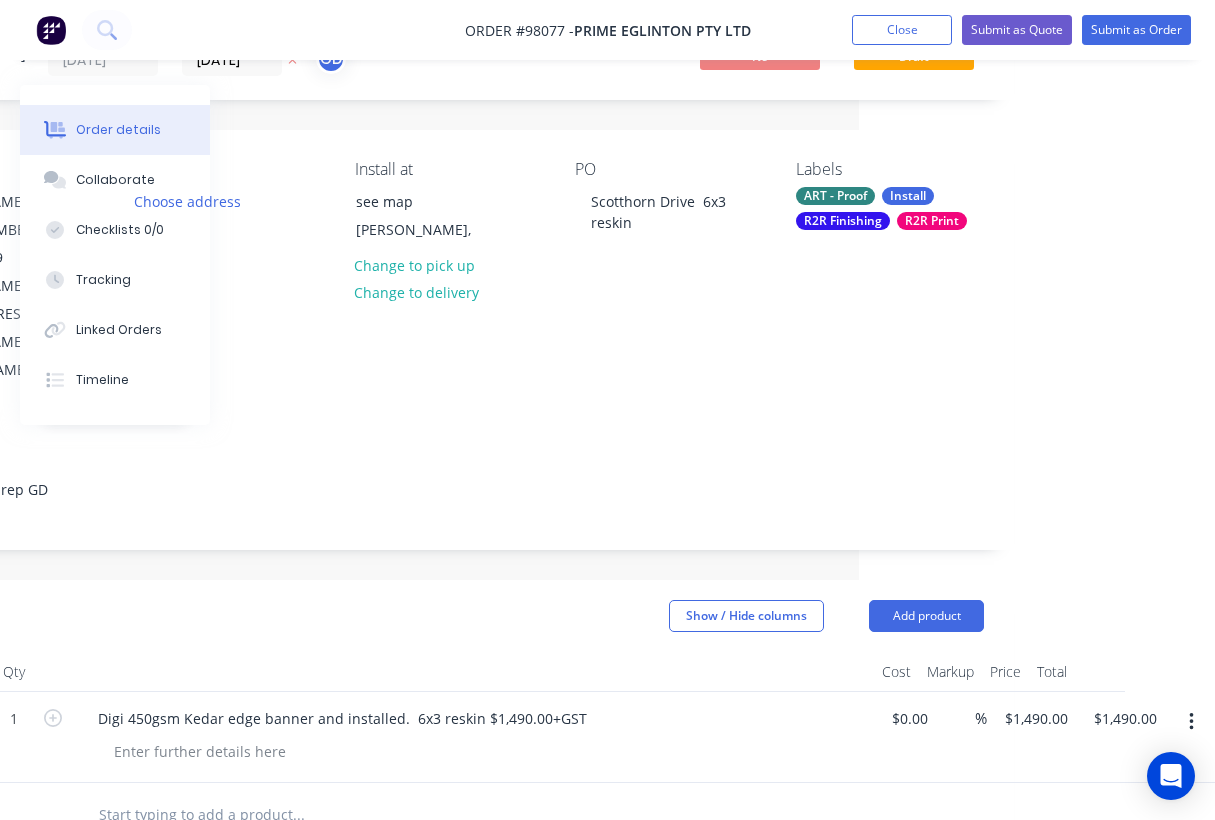 scroll, scrollTop: 92, scrollLeft: 356, axis: both 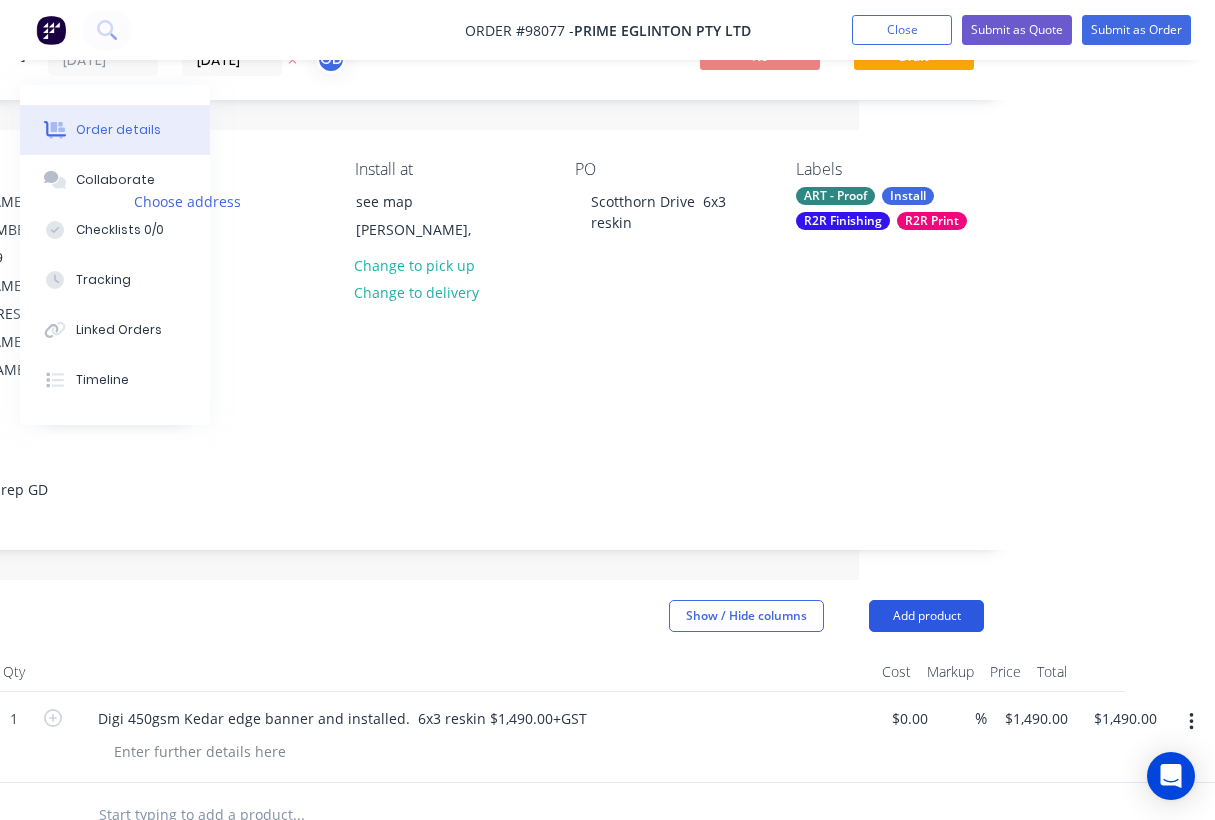 click on "Add product" at bounding box center [926, 616] 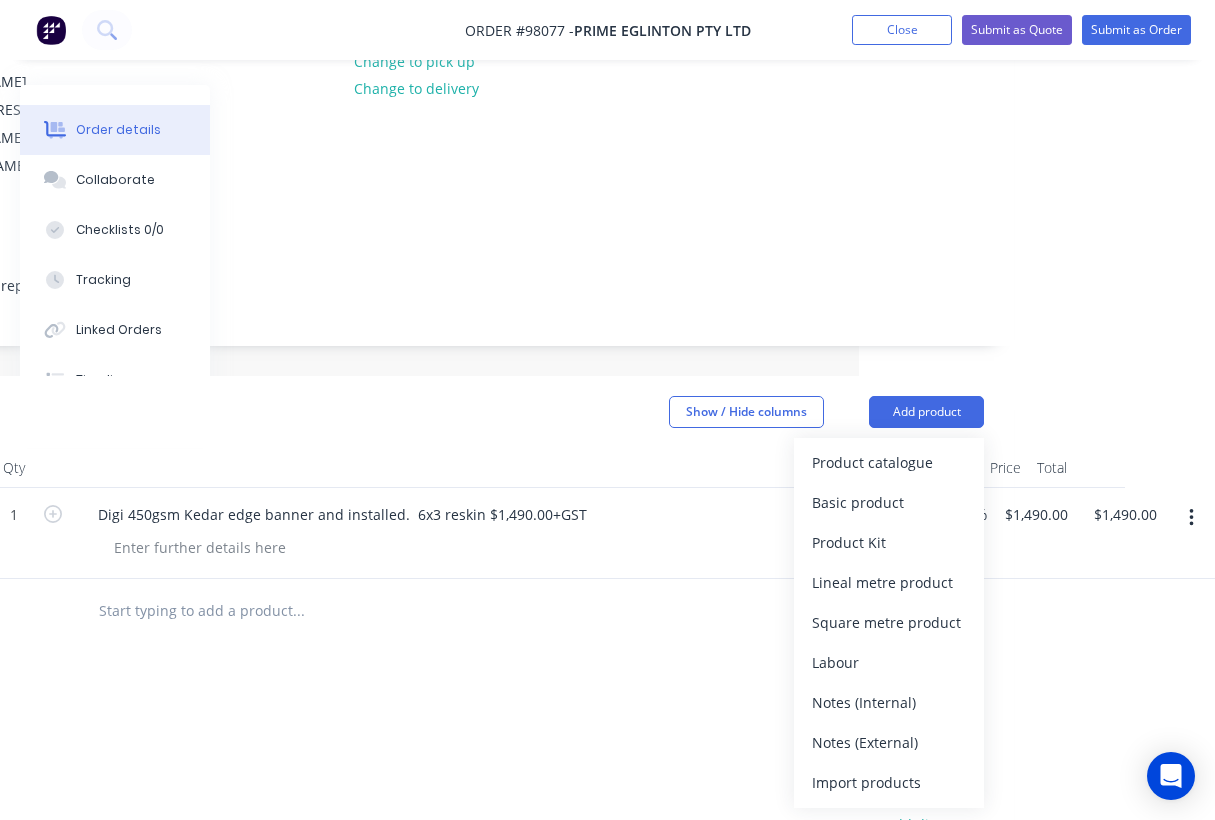 scroll, scrollTop: 297, scrollLeft: 356, axis: both 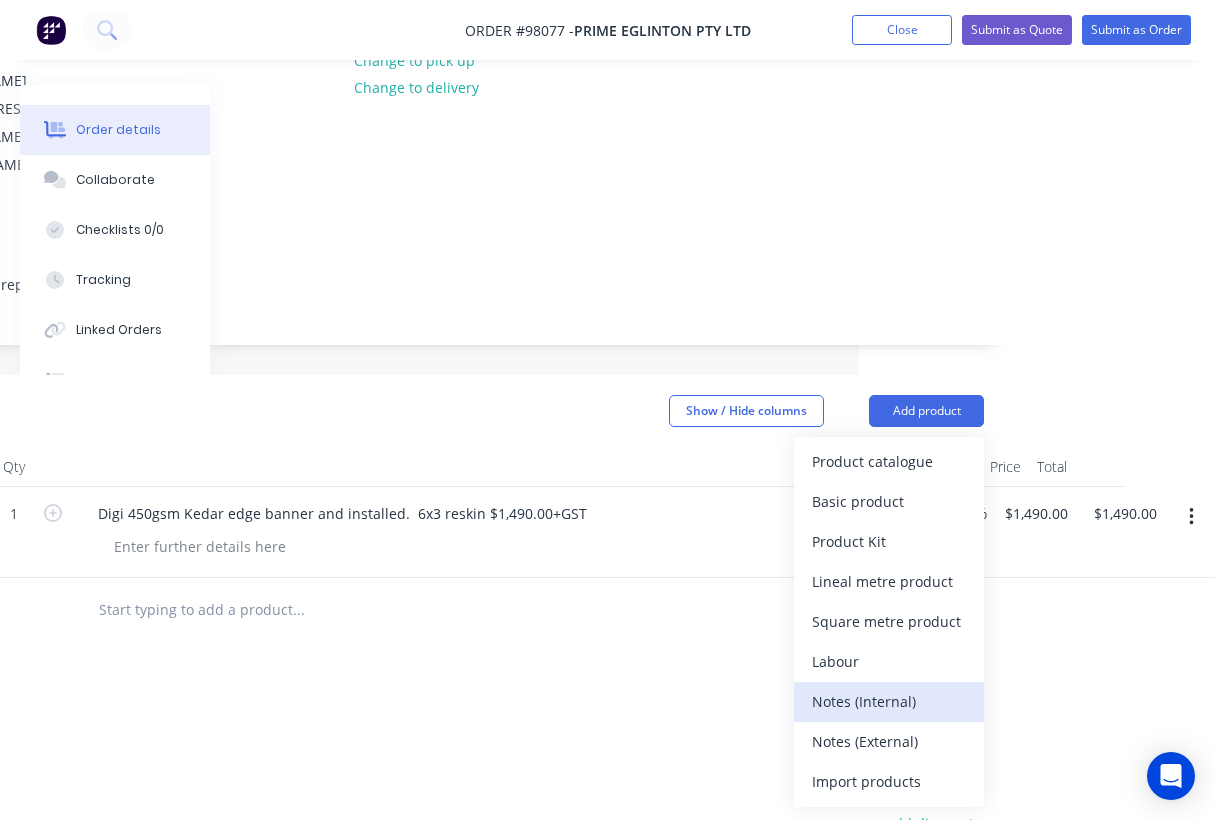 click on "Notes (Internal)" at bounding box center [889, 701] 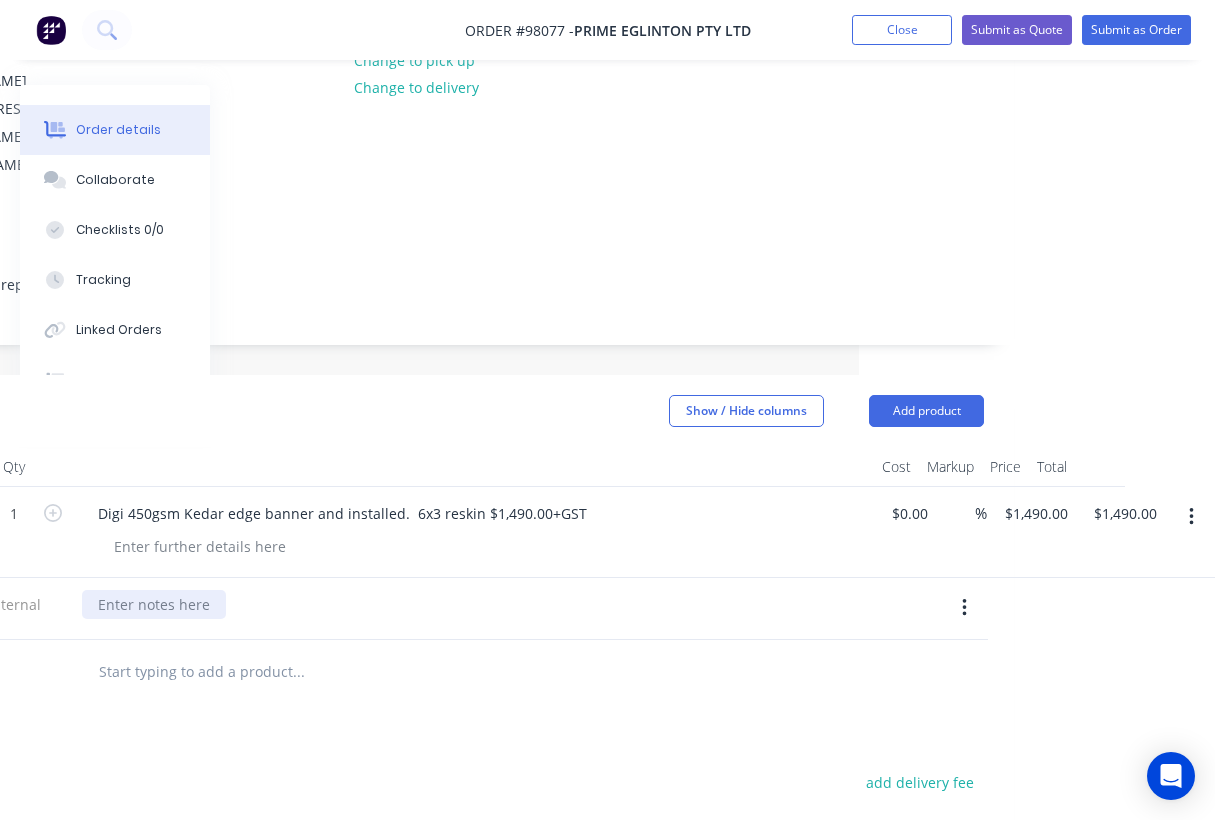 click at bounding box center (154, 604) 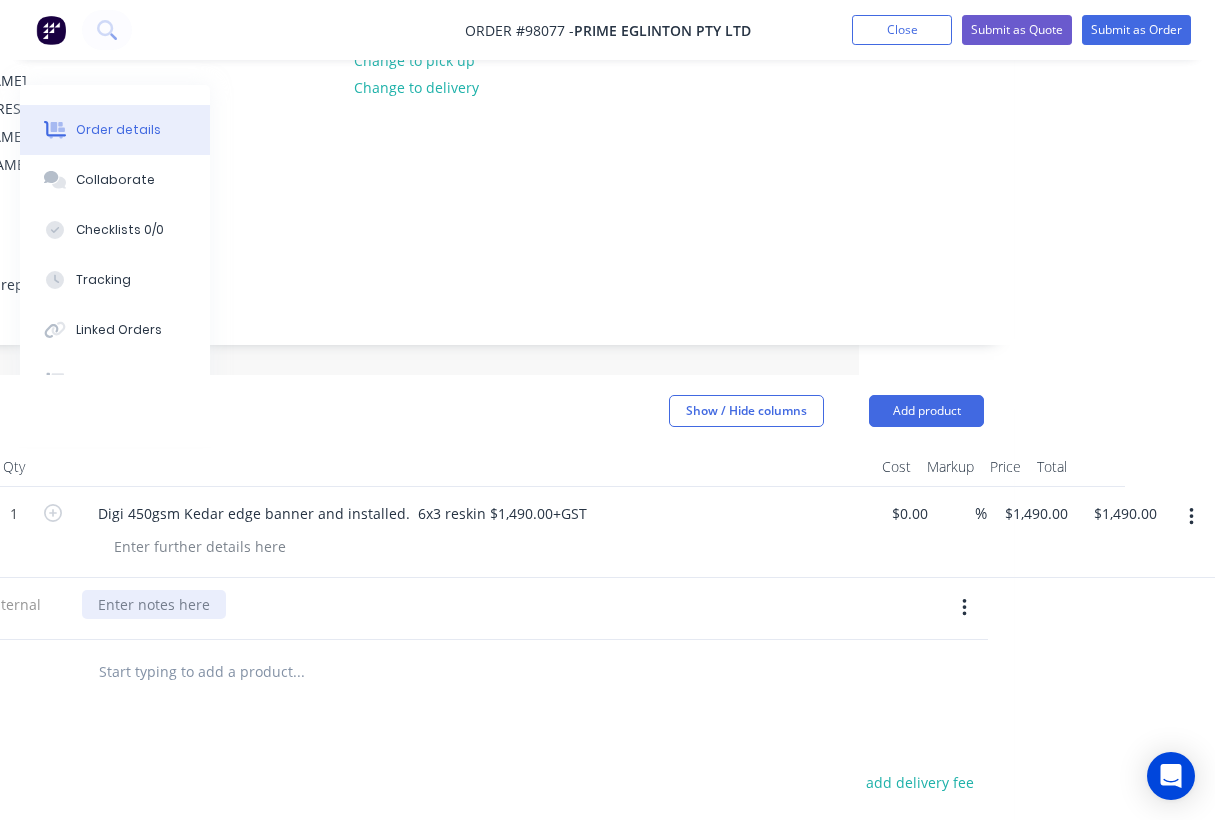 paste 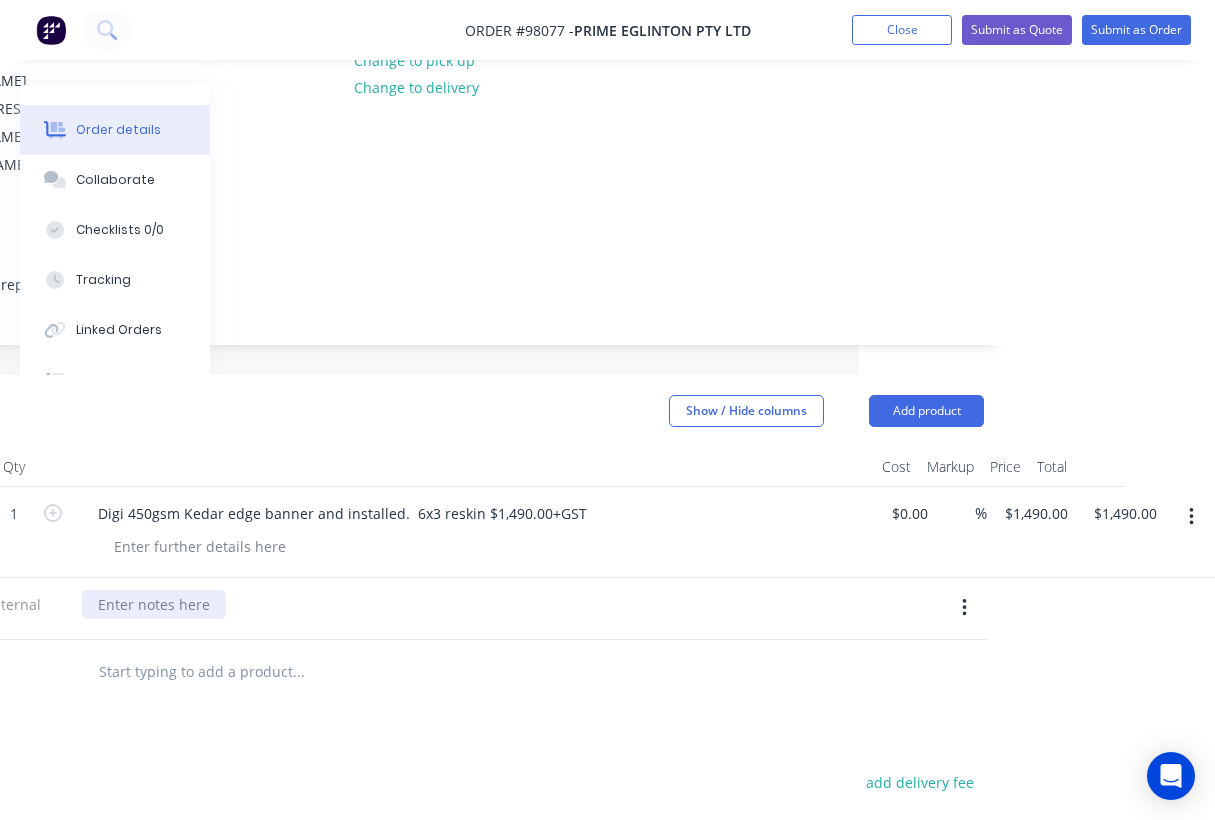 type 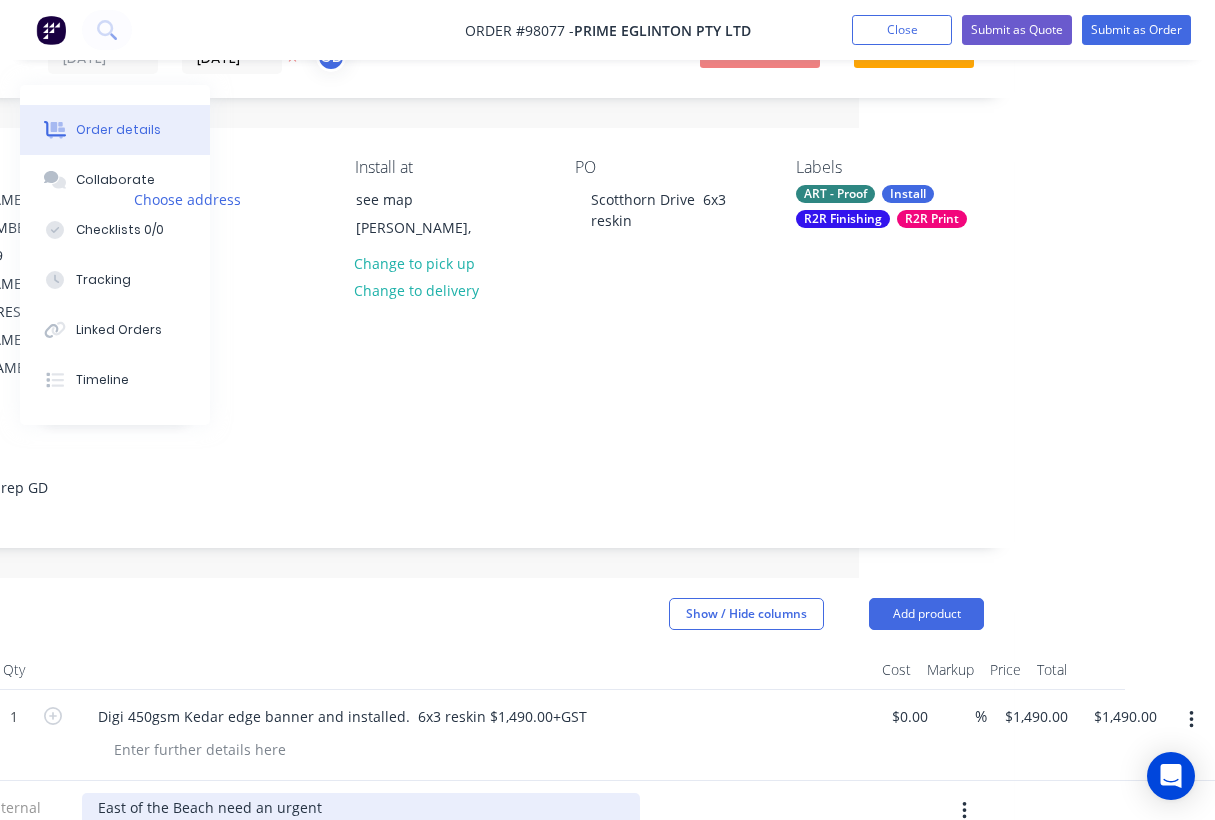 scroll, scrollTop: 88, scrollLeft: 356, axis: both 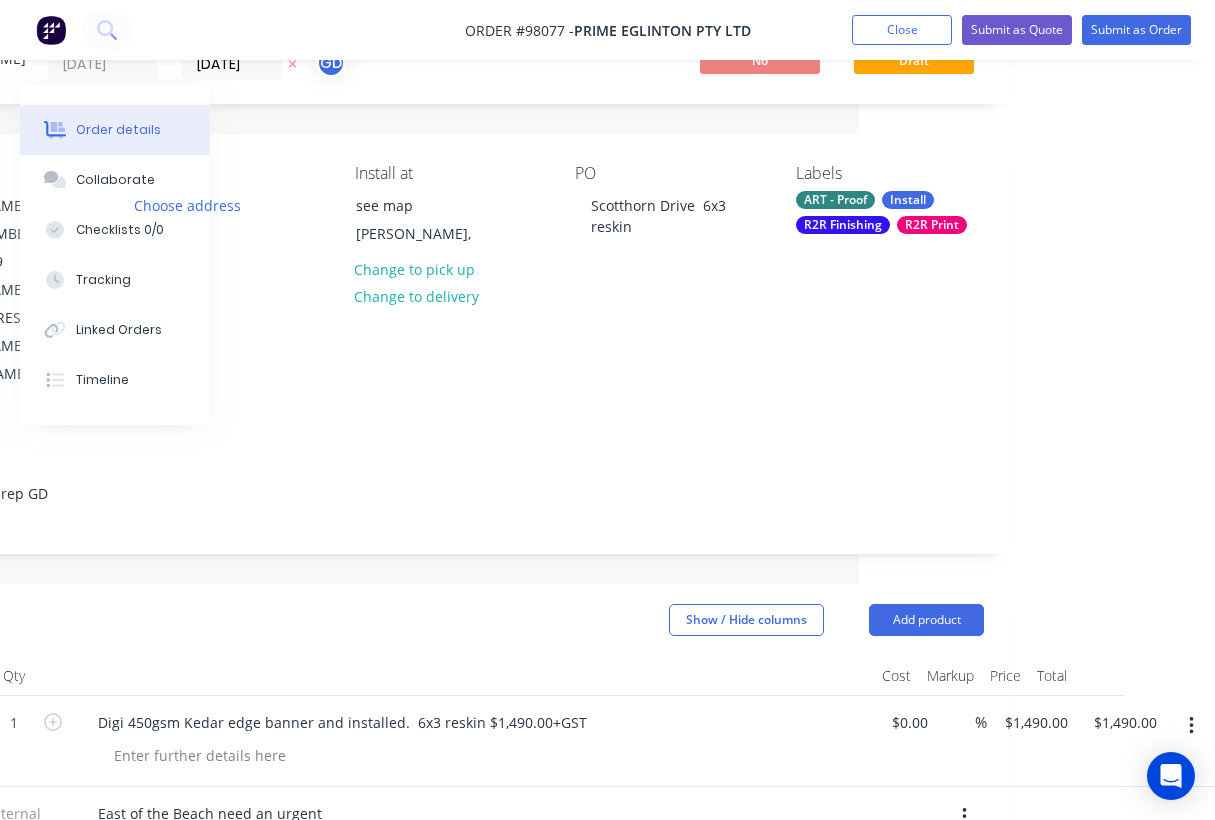 click on "R2R Print" at bounding box center (932, 225) 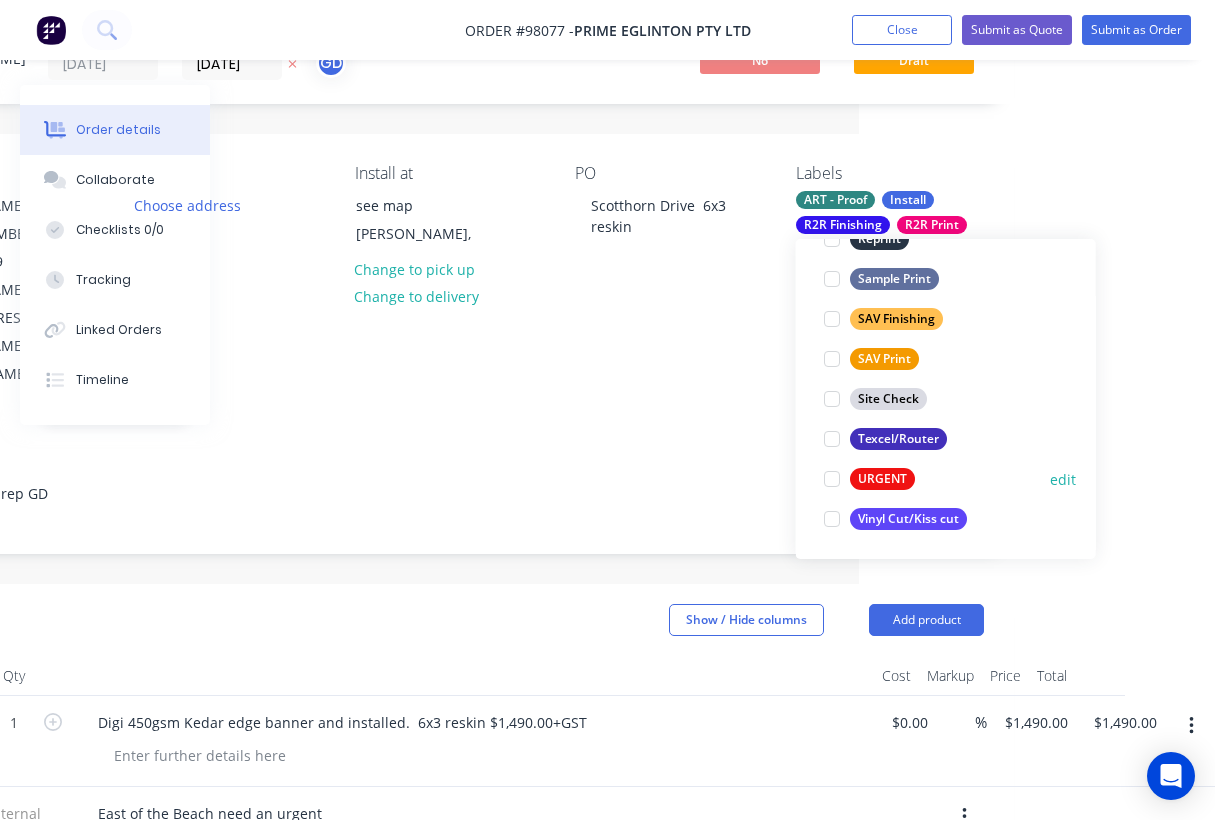 scroll, scrollTop: 960, scrollLeft: 0, axis: vertical 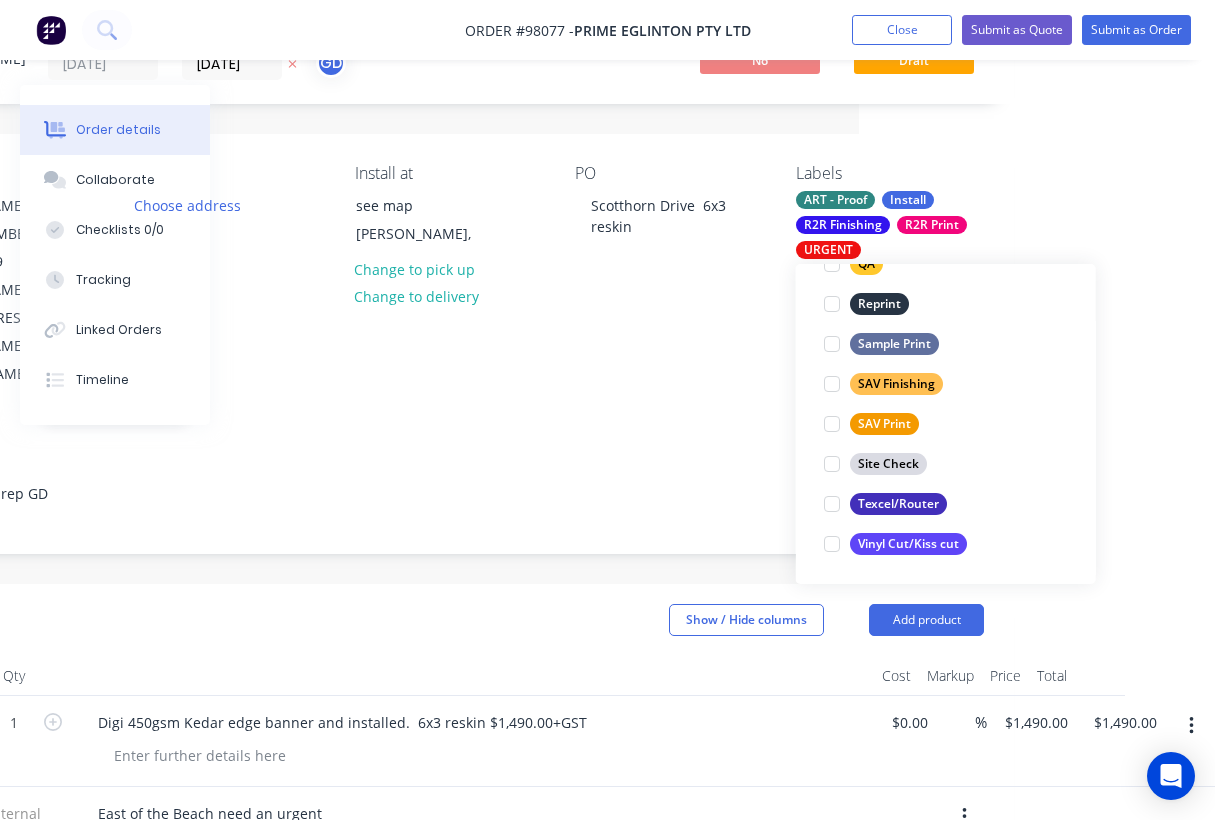 click on "Digi 450gsm Kedar edge banner and installed.  6x3 reskin $1,490.00+GST" at bounding box center (474, 741) 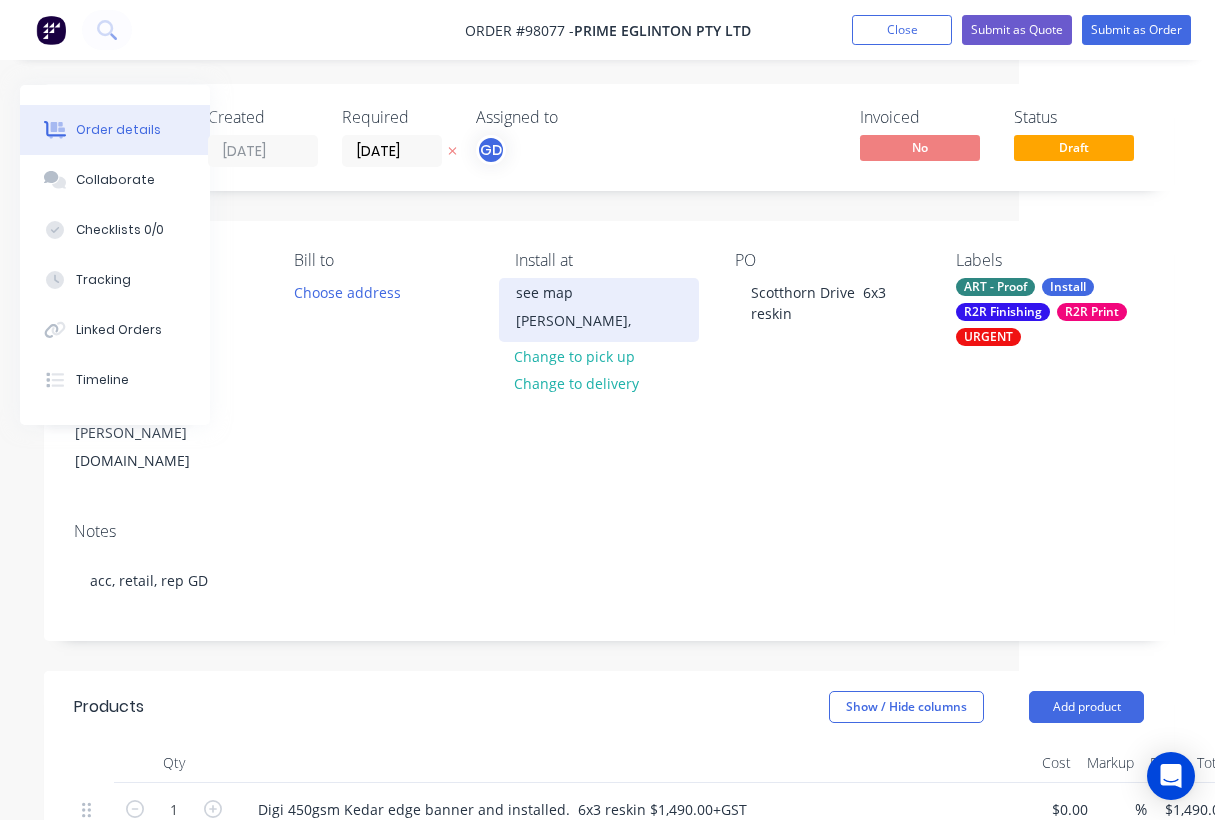 scroll, scrollTop: 0, scrollLeft: 151, axis: horizontal 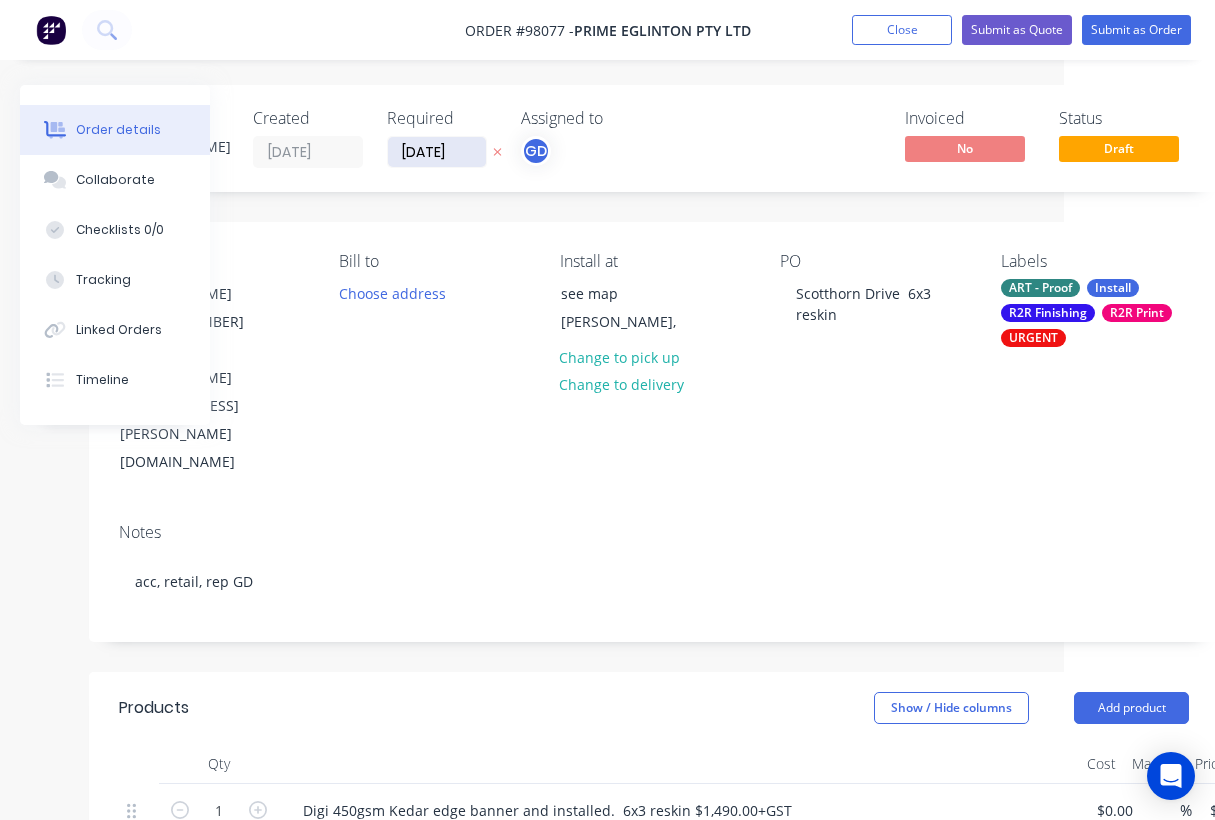 click on "25/07/25" at bounding box center [437, 152] 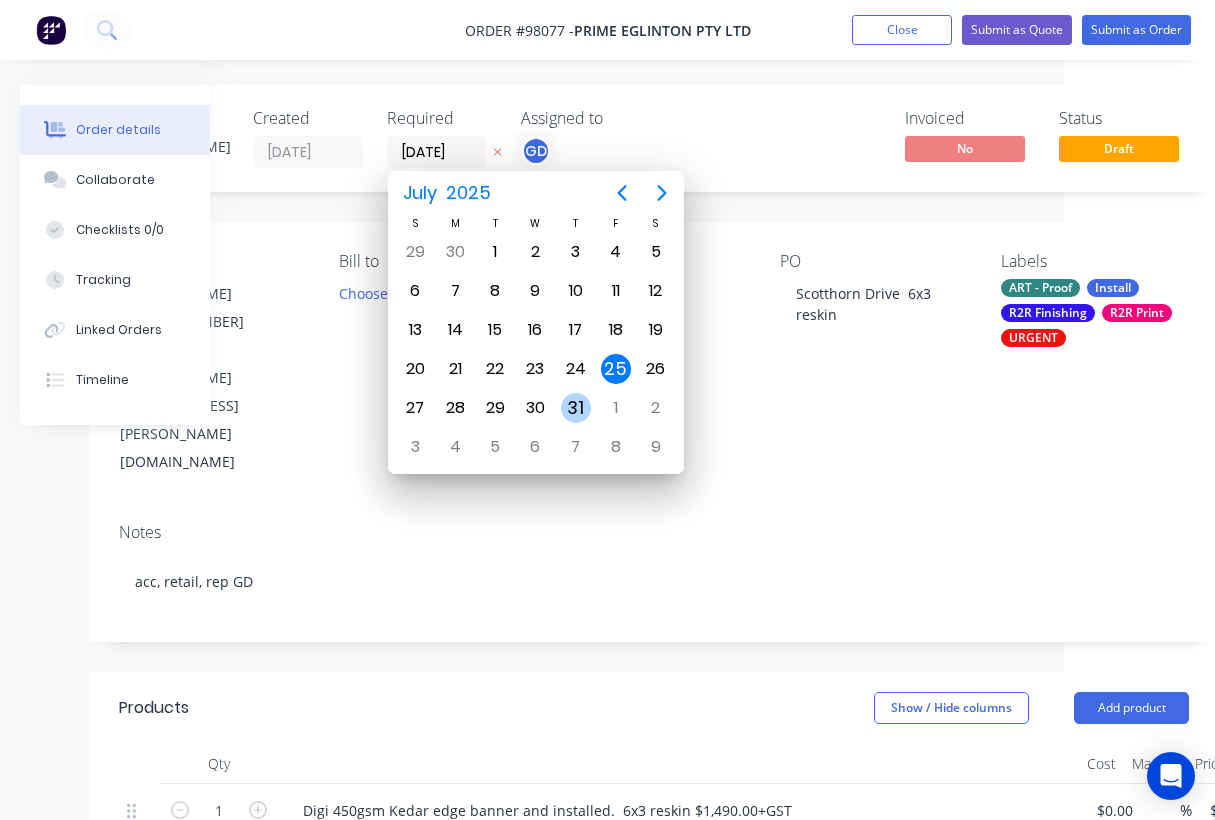 click on "31" at bounding box center (576, 408) 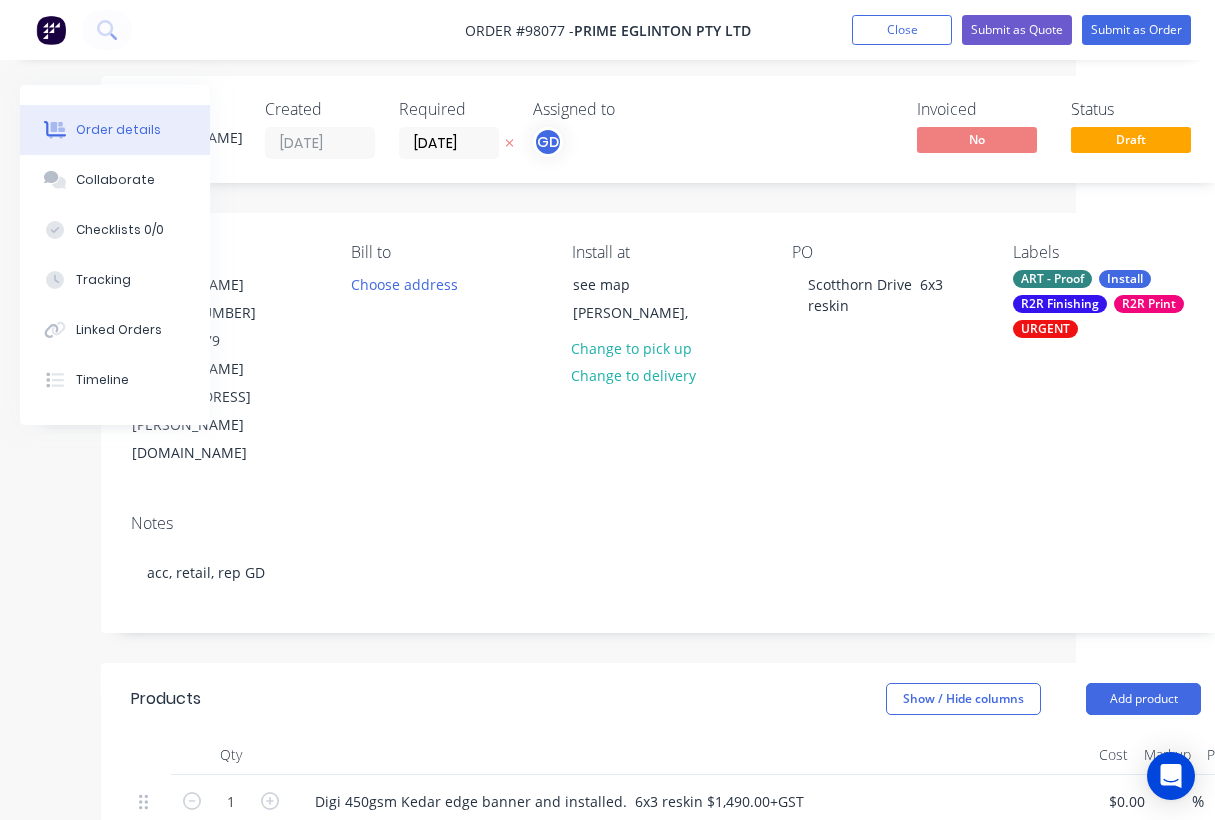 scroll, scrollTop: 0, scrollLeft: 139, axis: horizontal 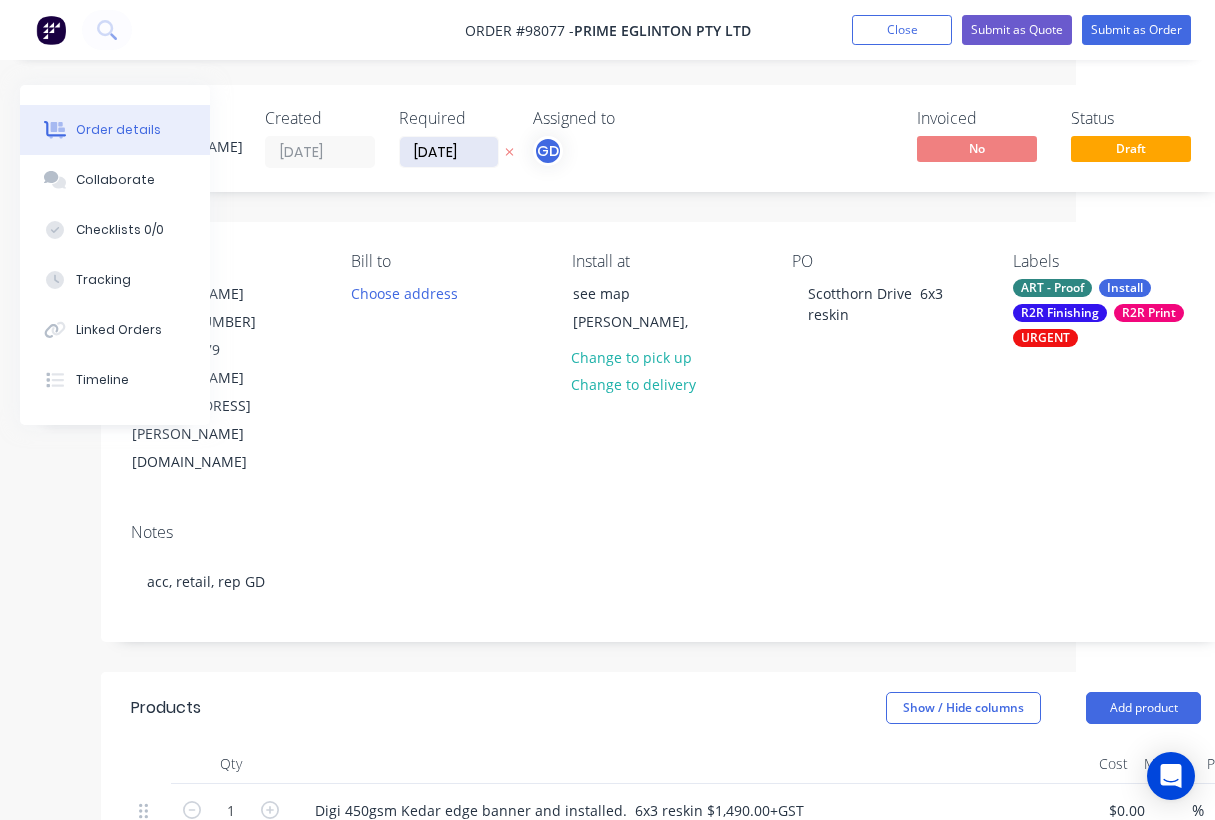 click on "31/07/25" at bounding box center (449, 152) 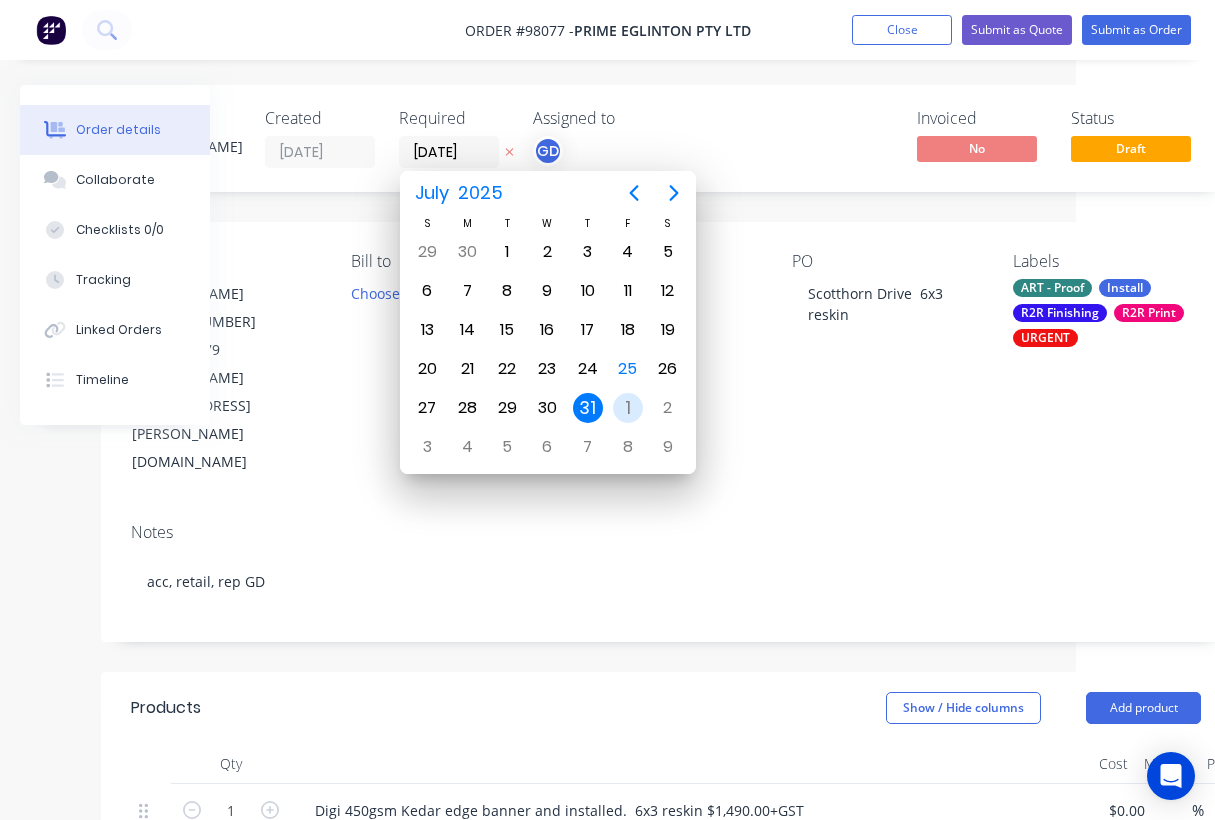 click on "1" at bounding box center [628, 408] 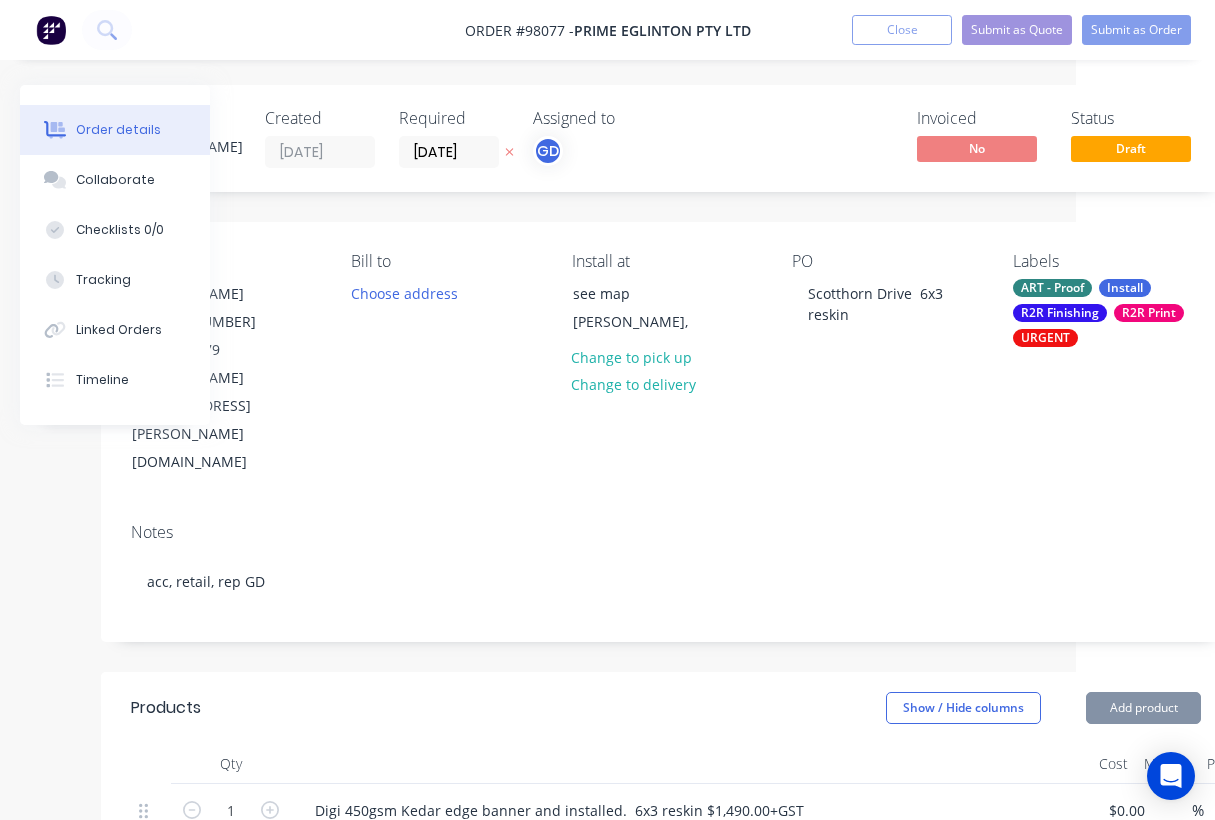 scroll, scrollTop: 0, scrollLeft: 0, axis: both 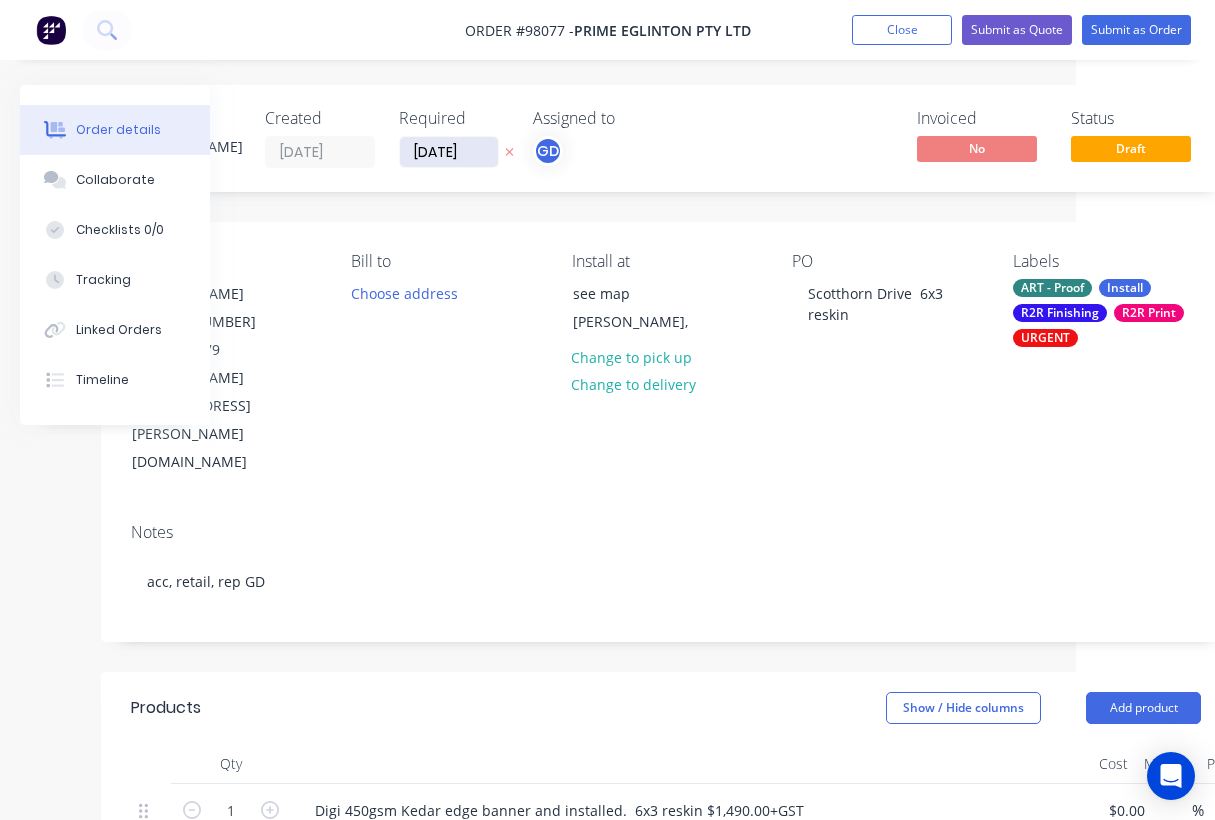 click on "01/08/25" at bounding box center (449, 152) 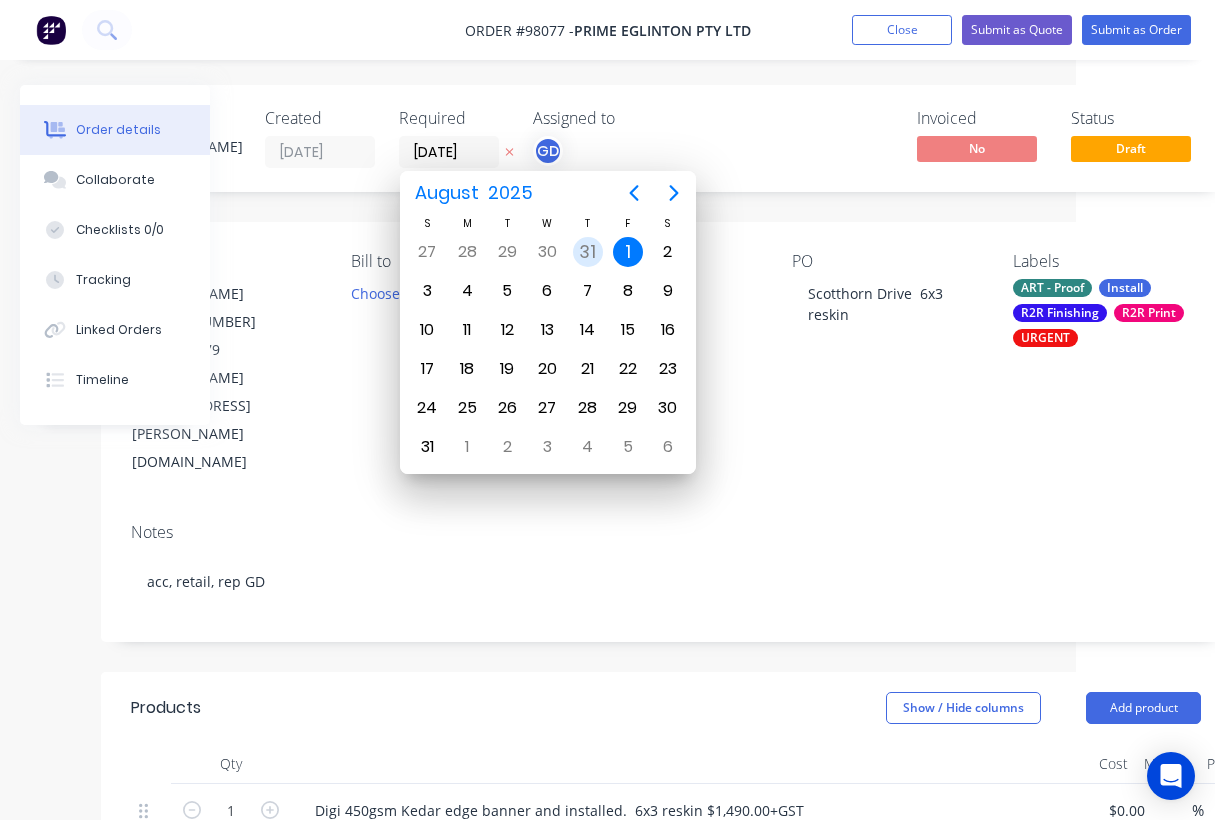 click on "31" at bounding box center [588, 252] 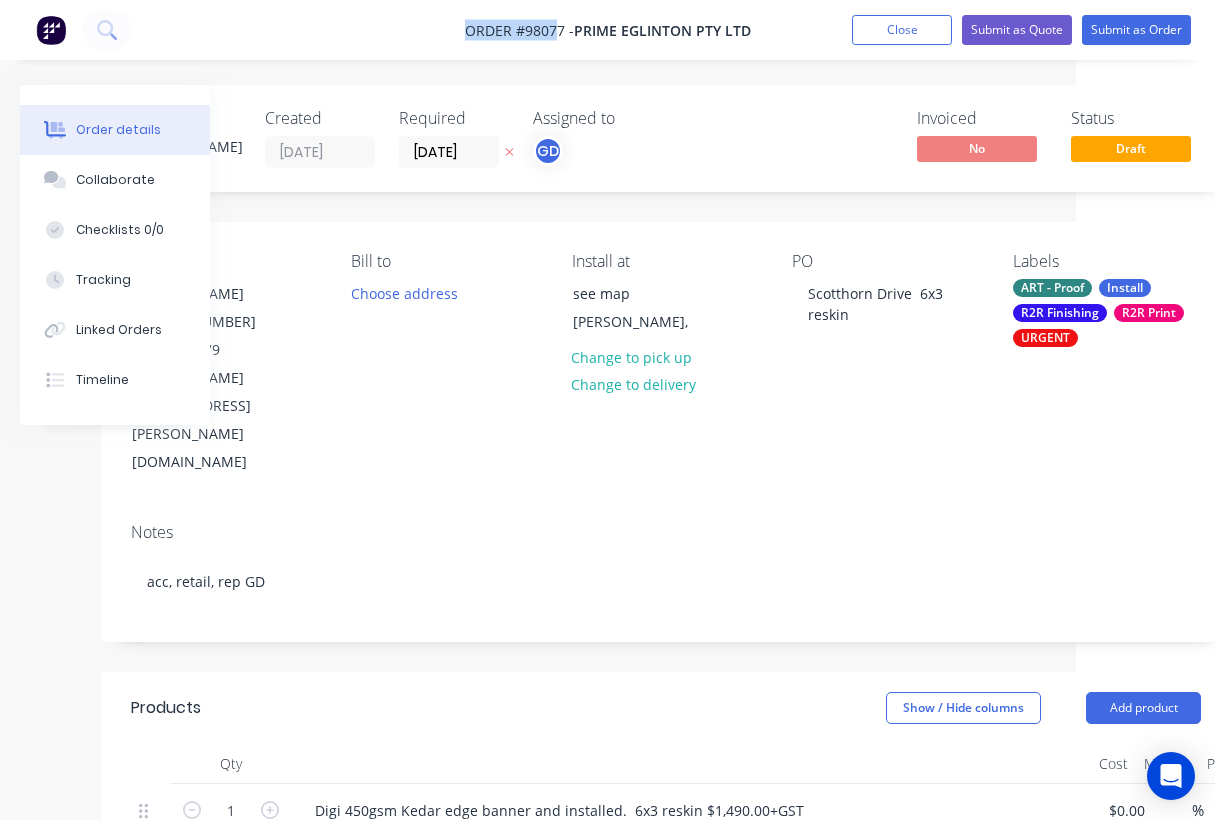 drag, startPoint x: 456, startPoint y: 19, endPoint x: 558, endPoint y: 37, distance: 103.57606 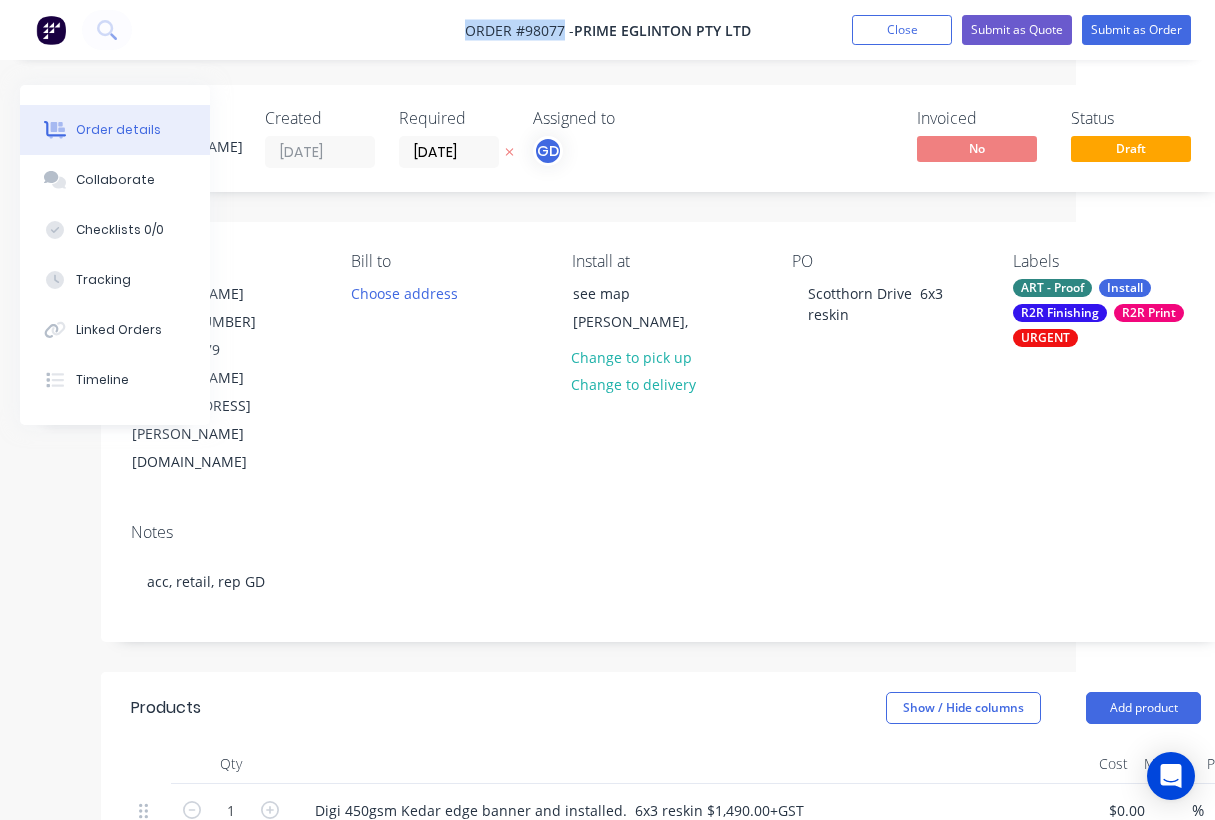 drag, startPoint x: 462, startPoint y: 28, endPoint x: 564, endPoint y: 27, distance: 102.0049 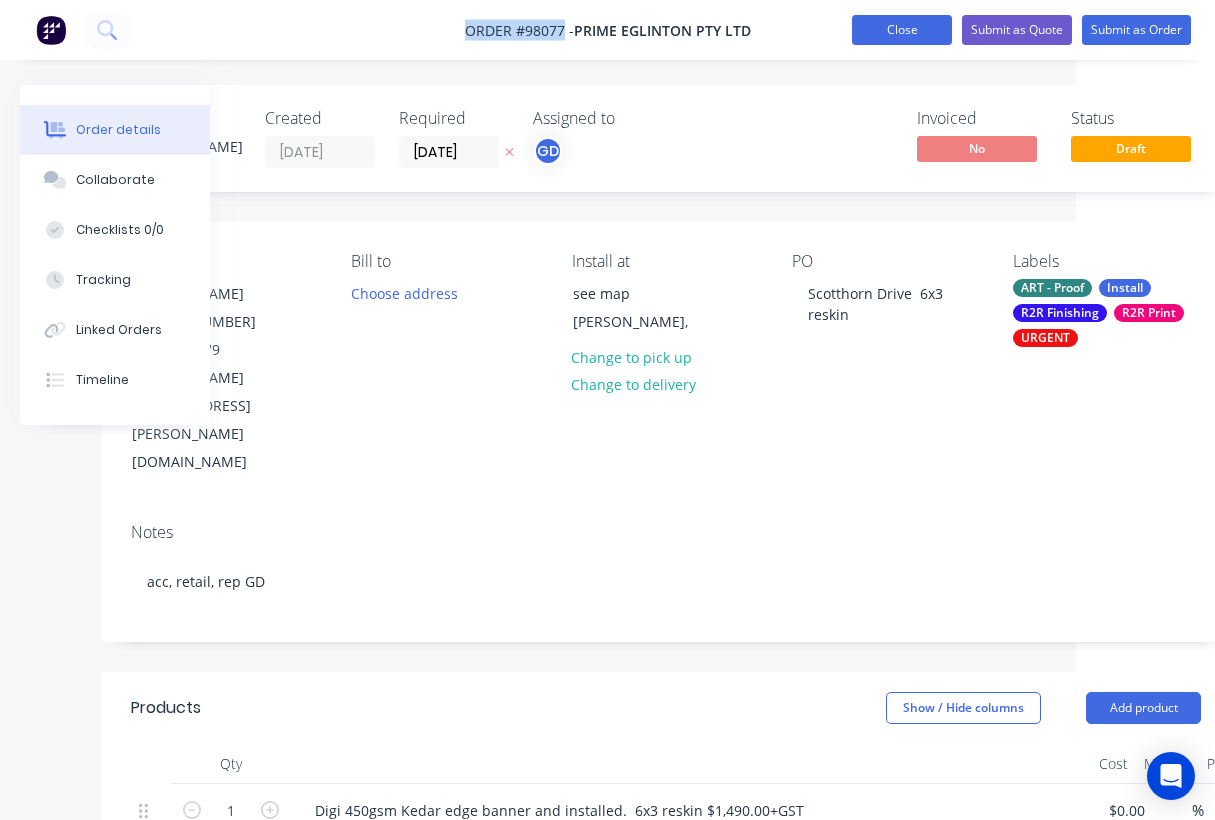 click on "Close" at bounding box center [902, 30] 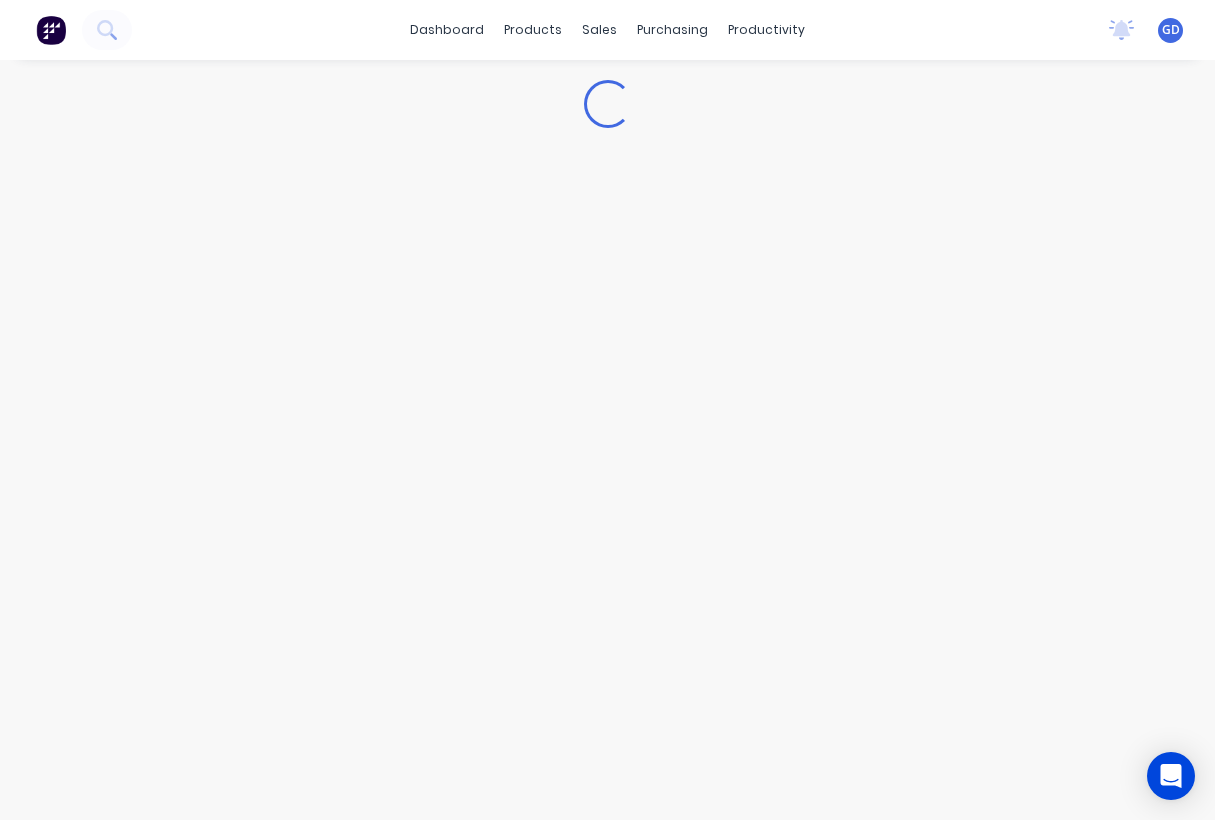 scroll, scrollTop: 0, scrollLeft: 0, axis: both 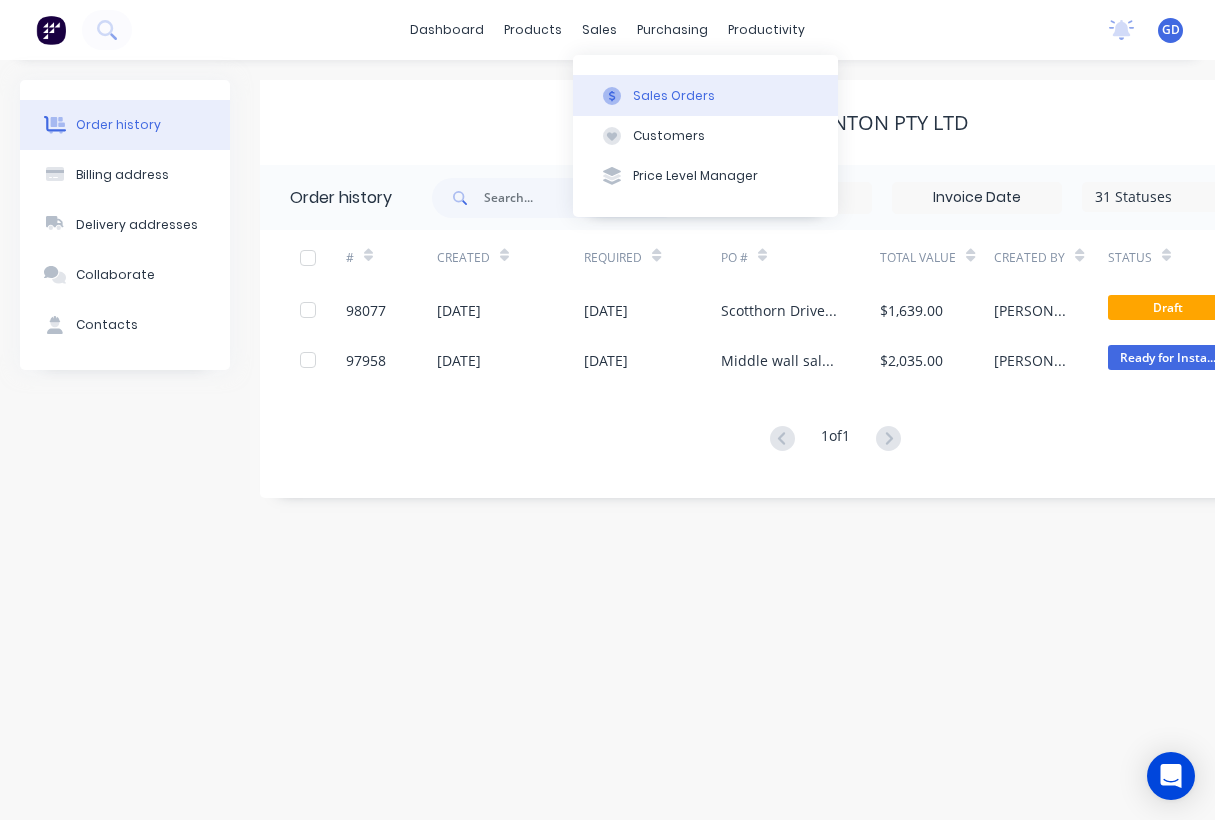 click on "Sales Orders" at bounding box center [674, 96] 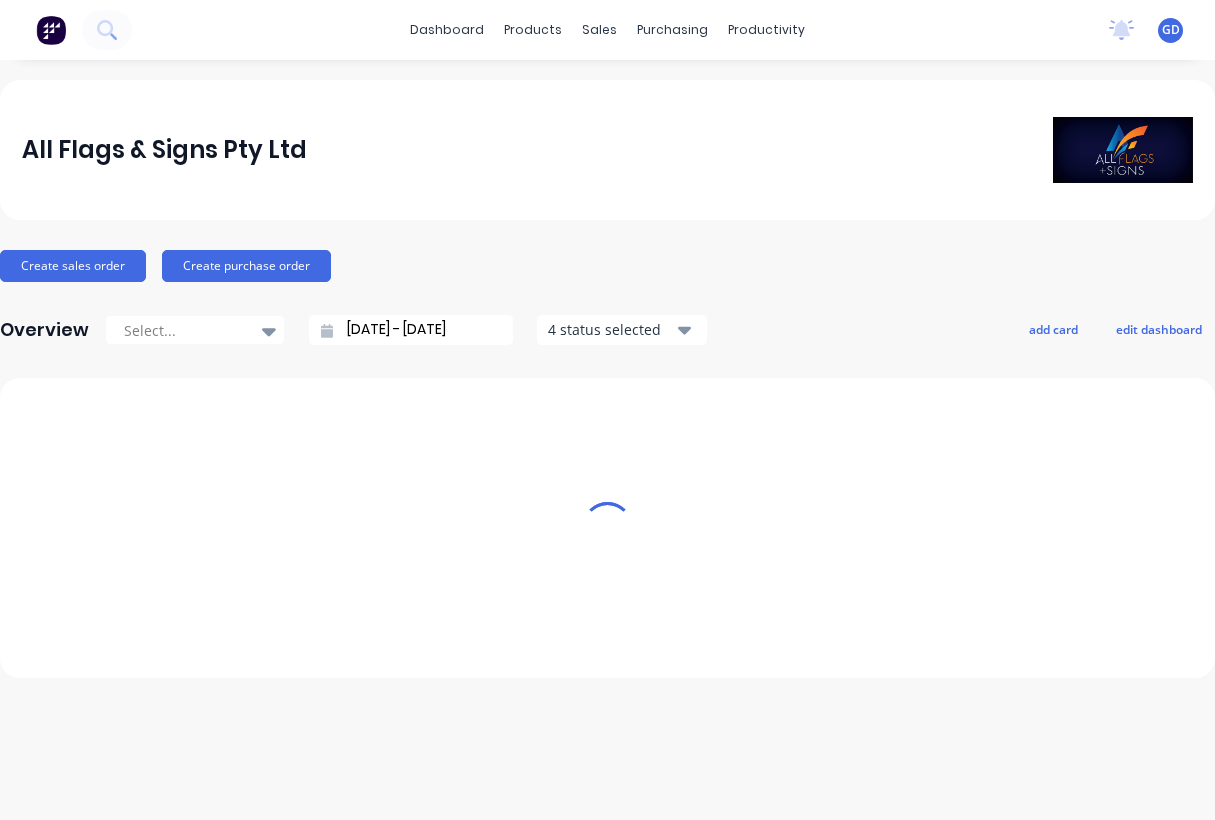 scroll, scrollTop: 0, scrollLeft: 0, axis: both 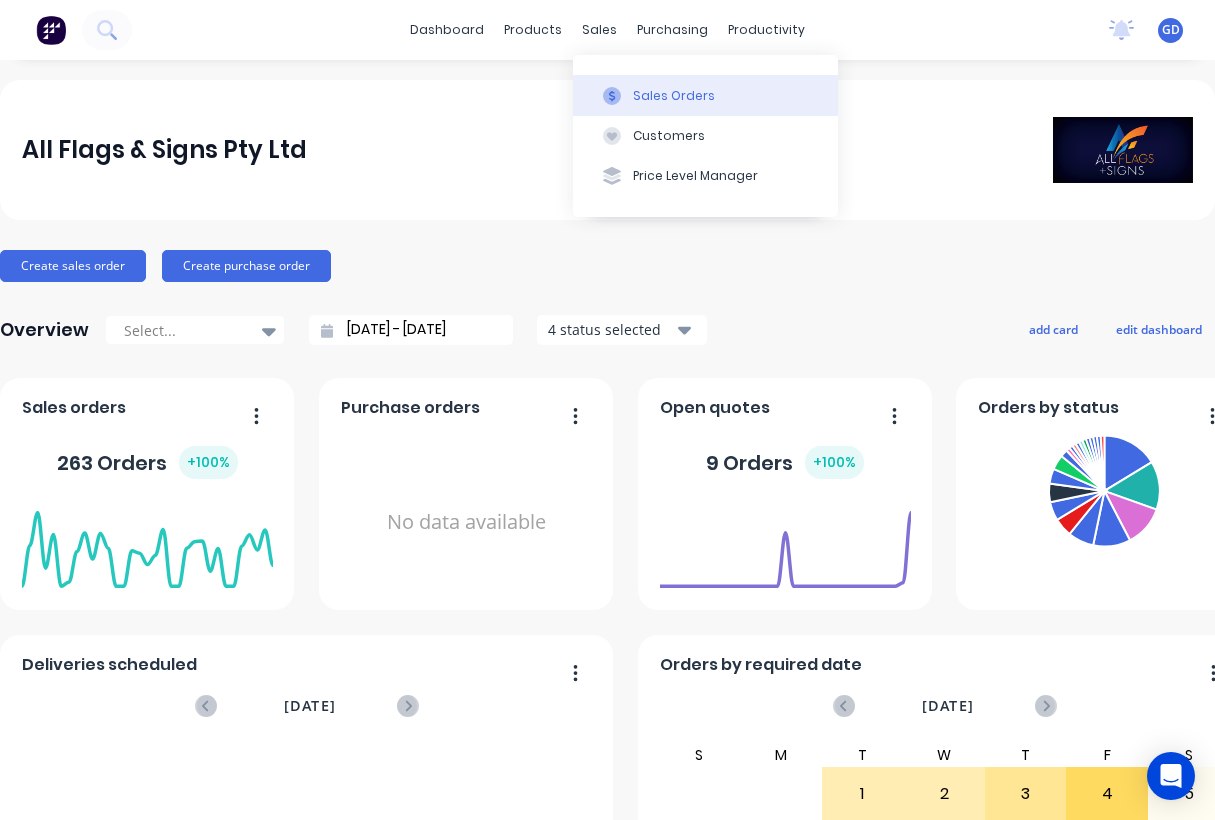 click on "Sales Orders" at bounding box center (674, 96) 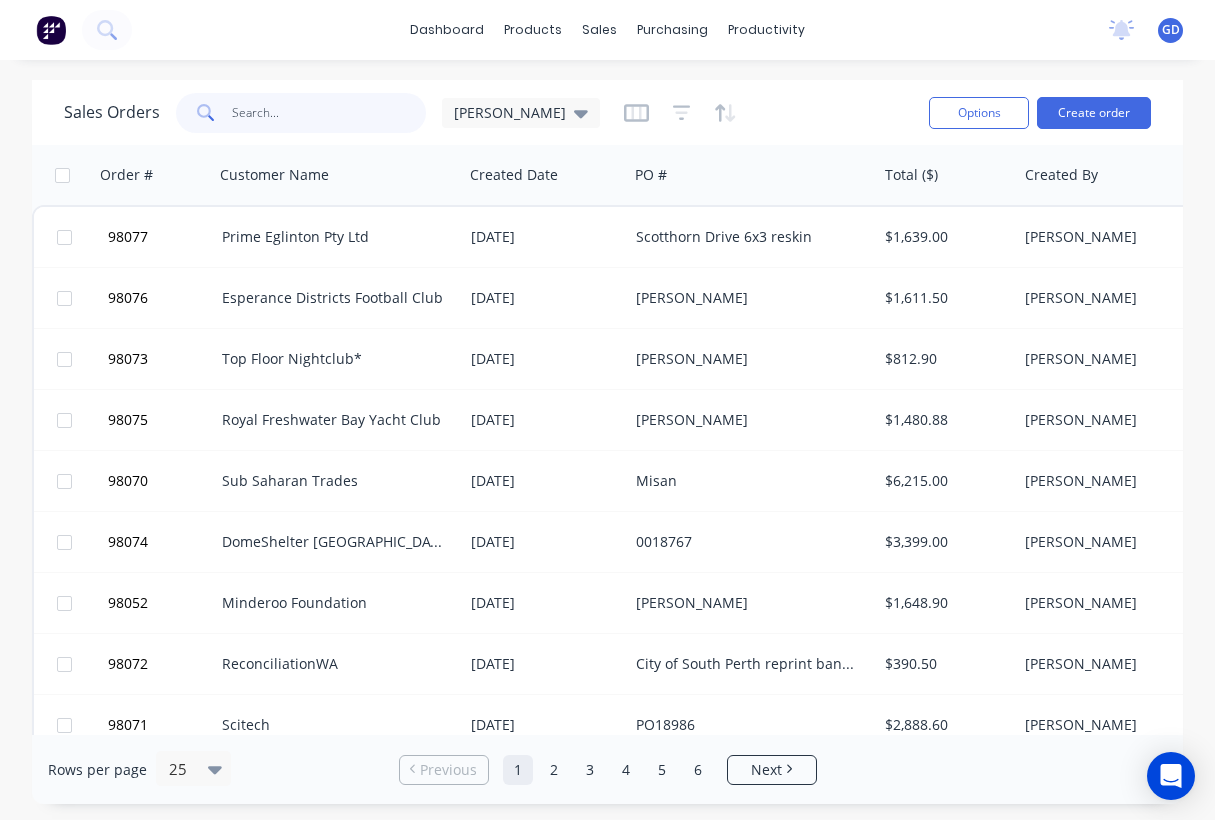 click at bounding box center [329, 113] 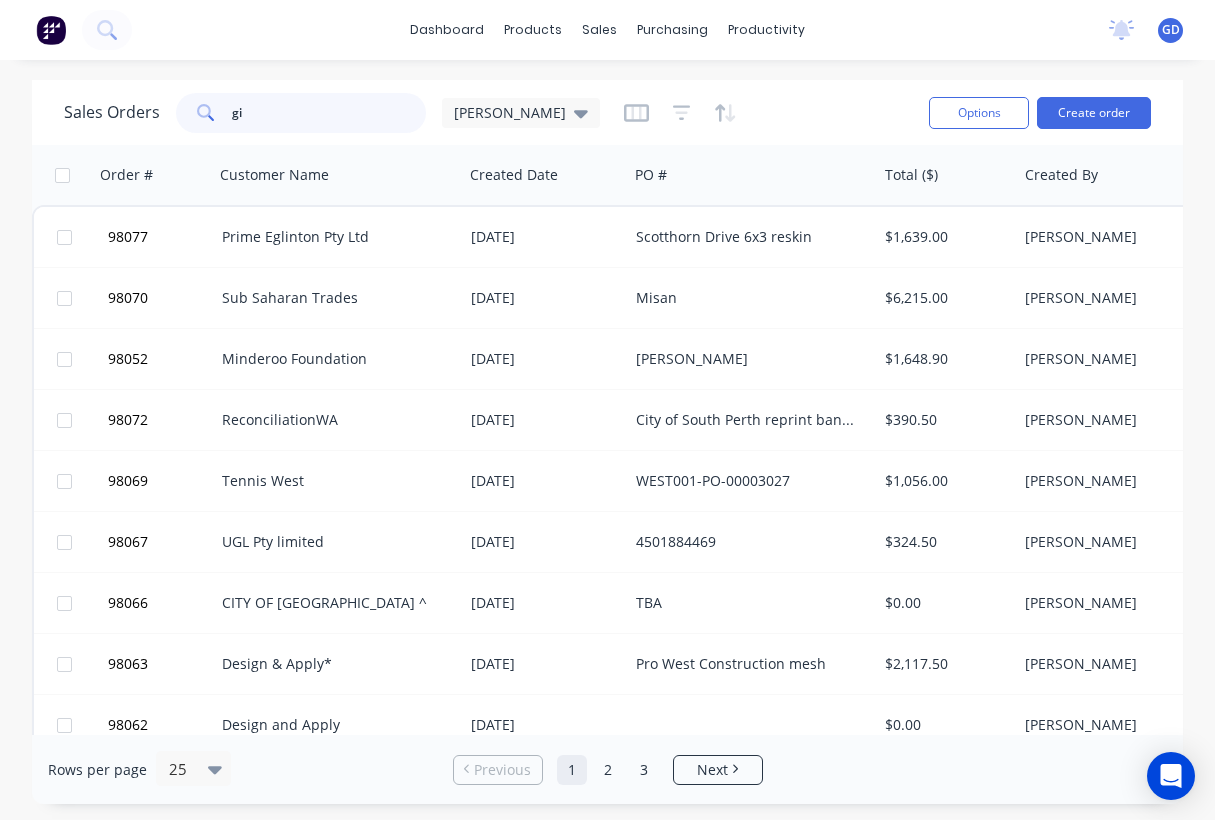 type on "g" 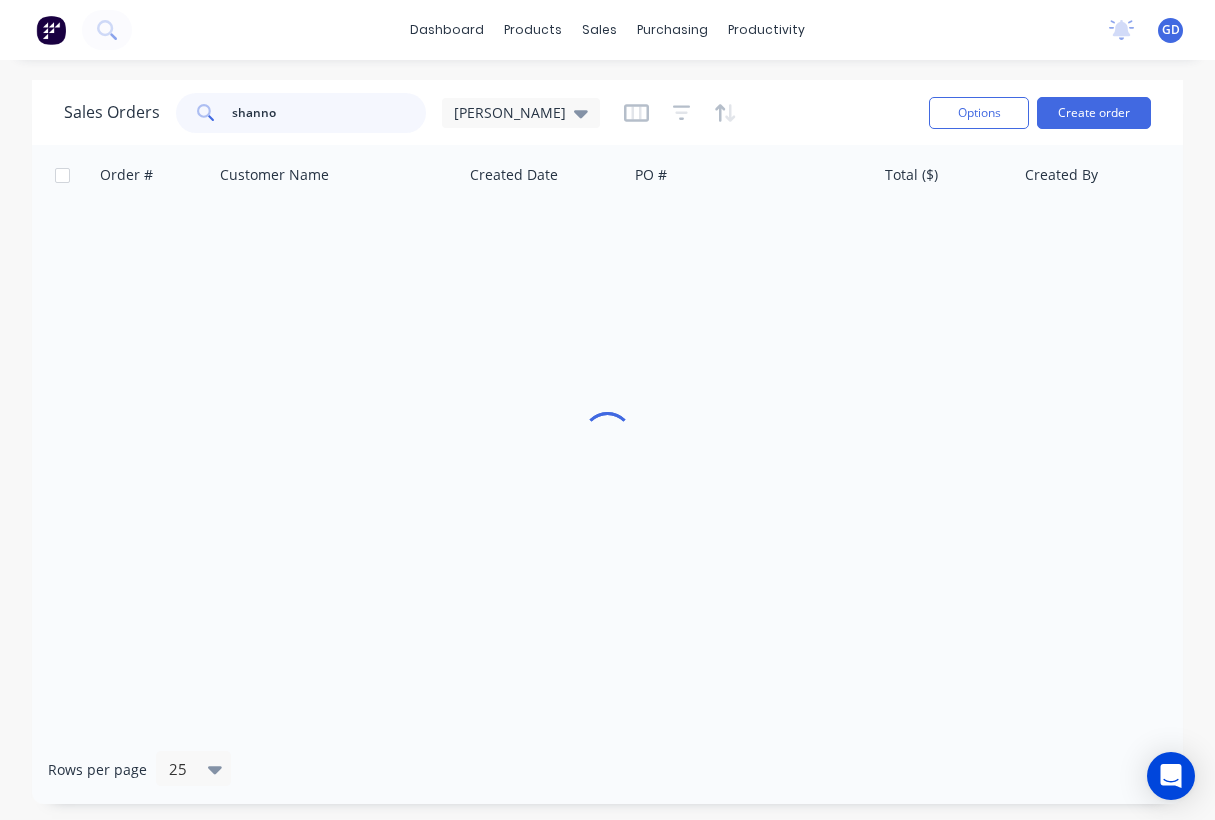 type on "shannon" 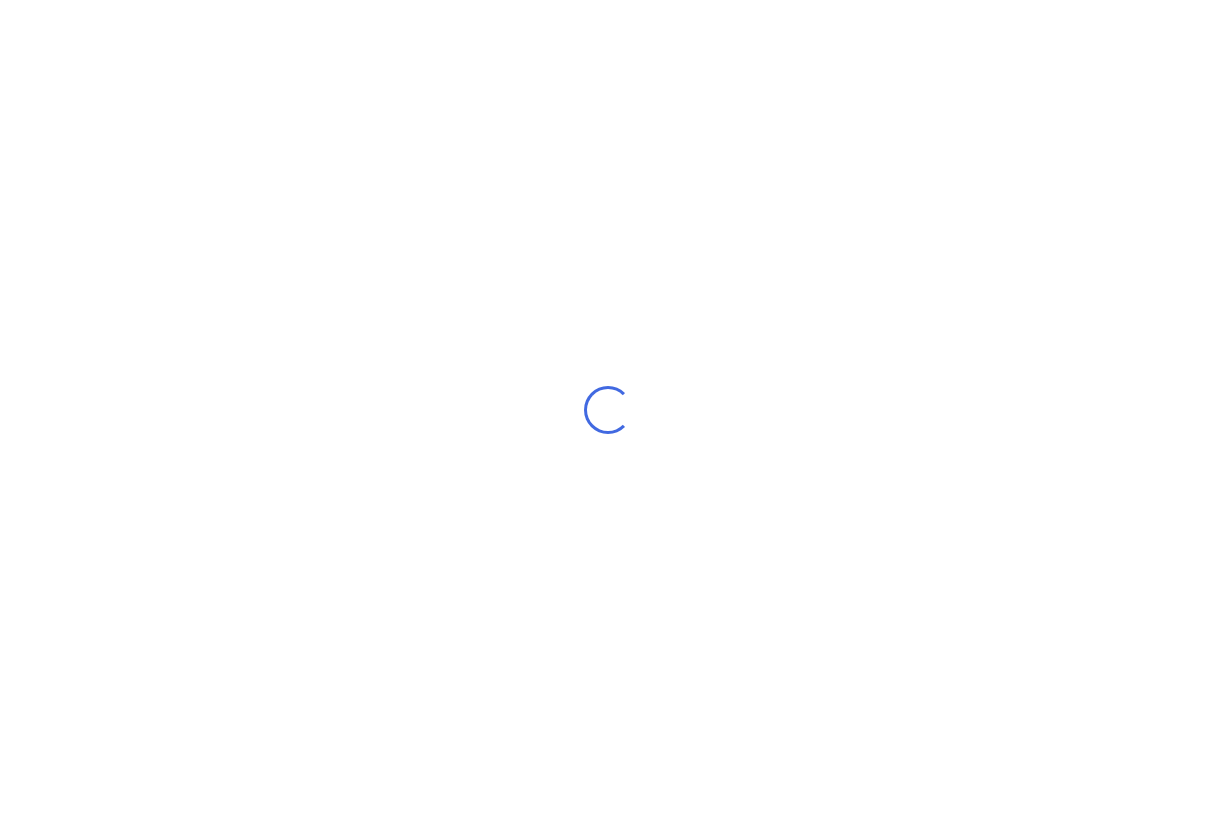 scroll, scrollTop: 0, scrollLeft: 0, axis: both 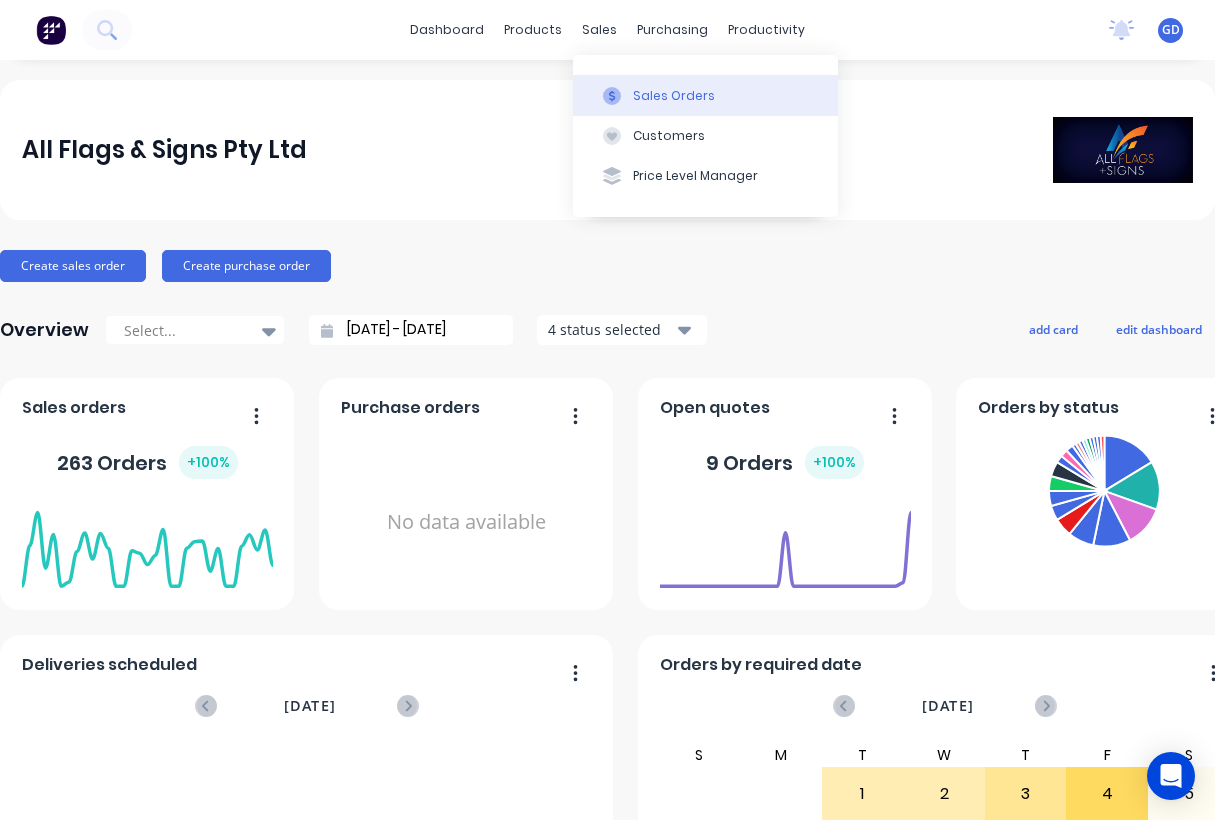 click on "Sales Orders" at bounding box center [674, 96] 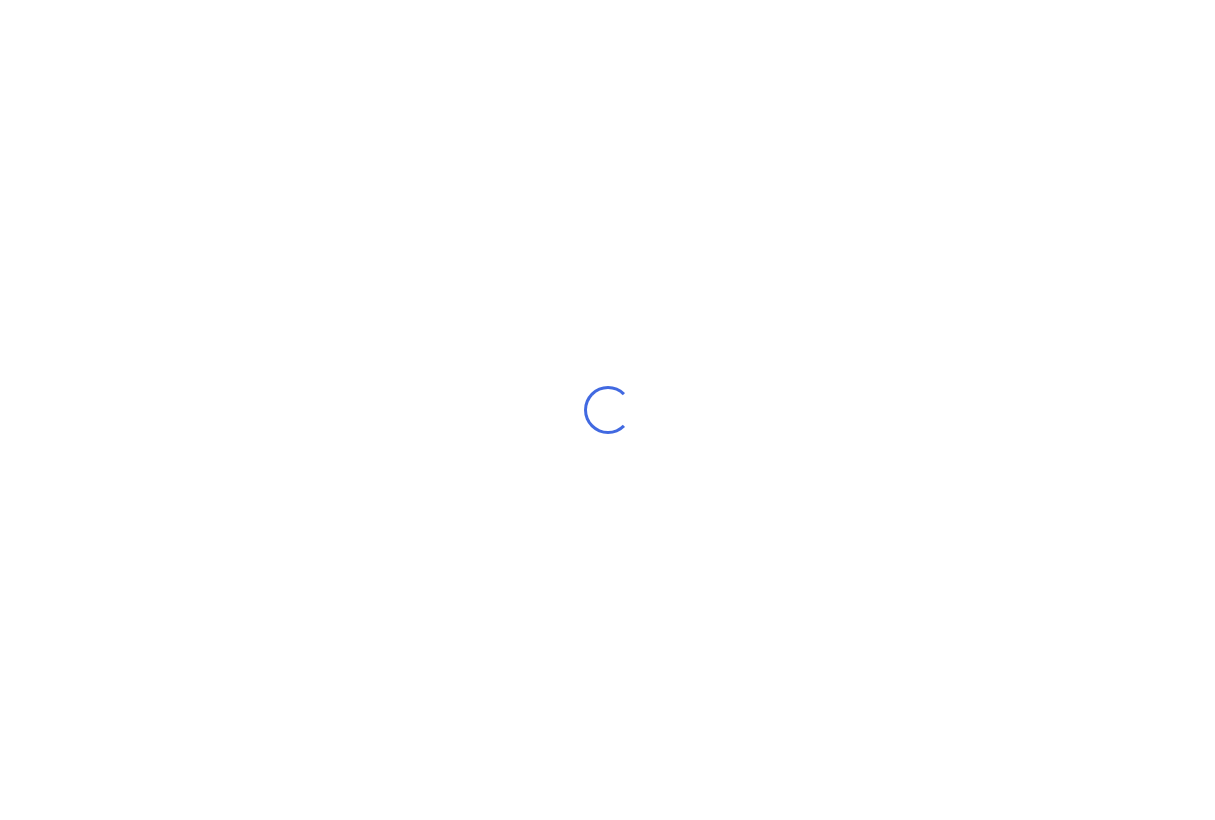scroll, scrollTop: 0, scrollLeft: 0, axis: both 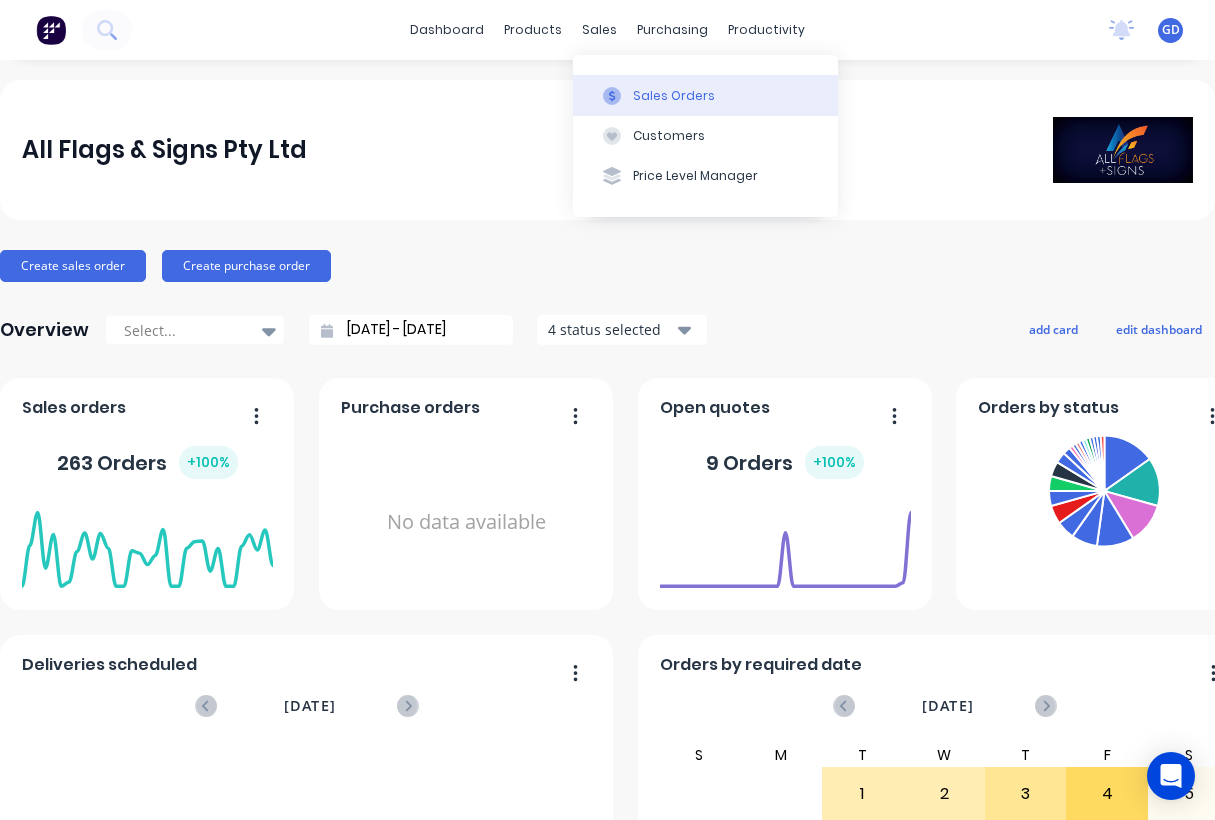 click on "Sales Orders" at bounding box center (674, 96) 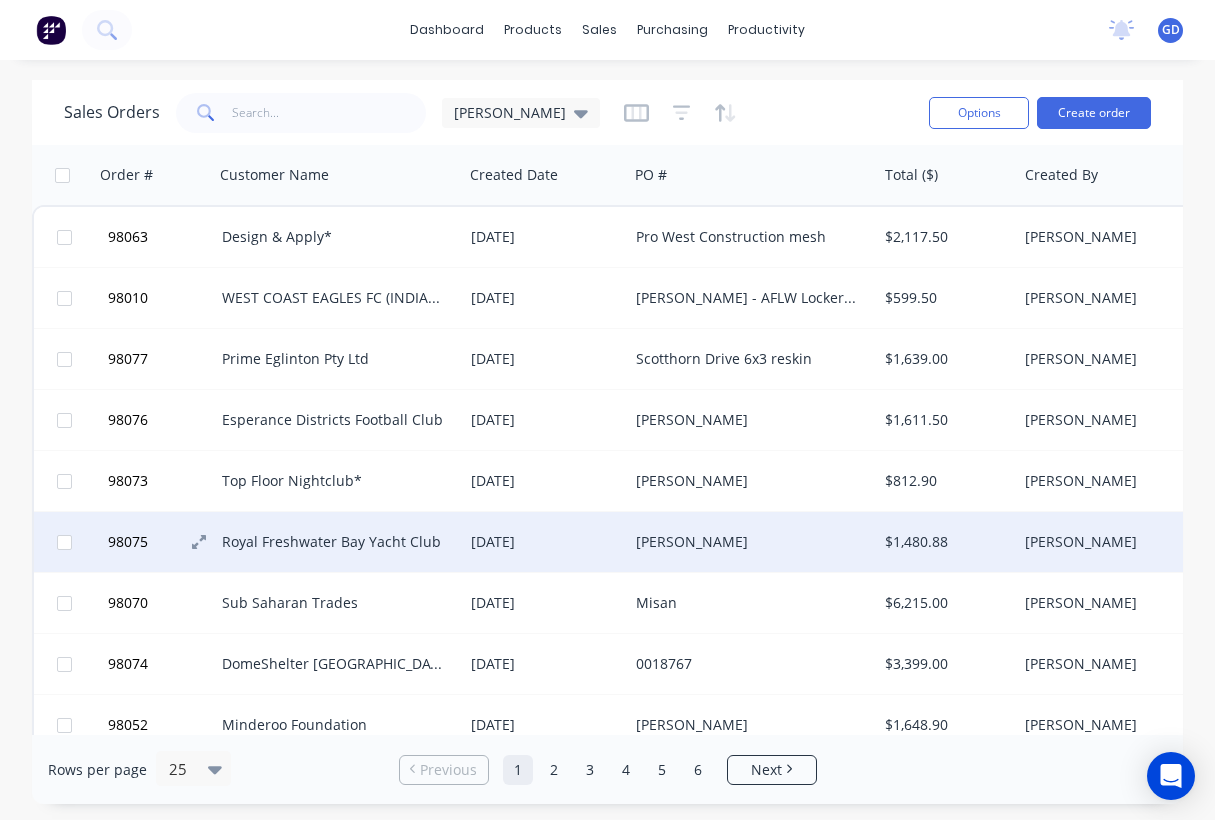 click on "98075" at bounding box center [128, 542] 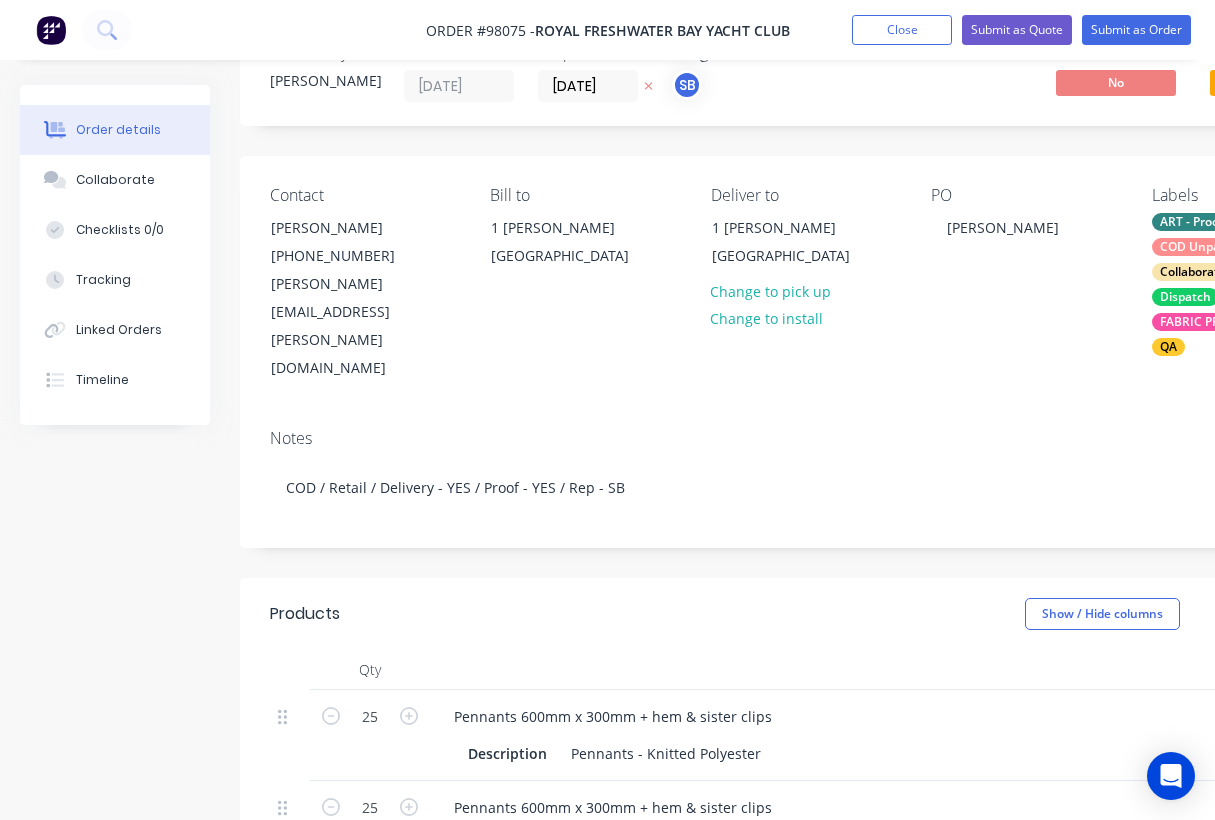 scroll, scrollTop: 0, scrollLeft: 0, axis: both 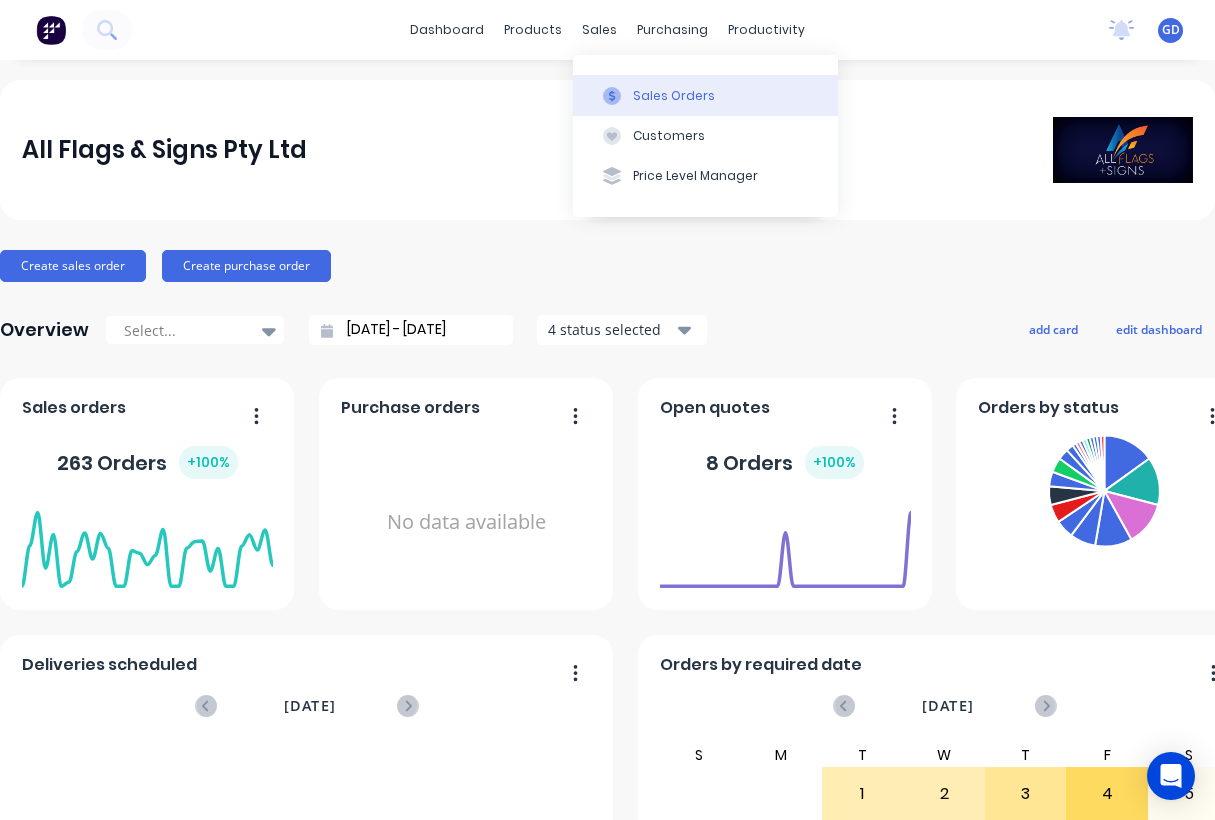 click on "Sales Orders" at bounding box center (674, 96) 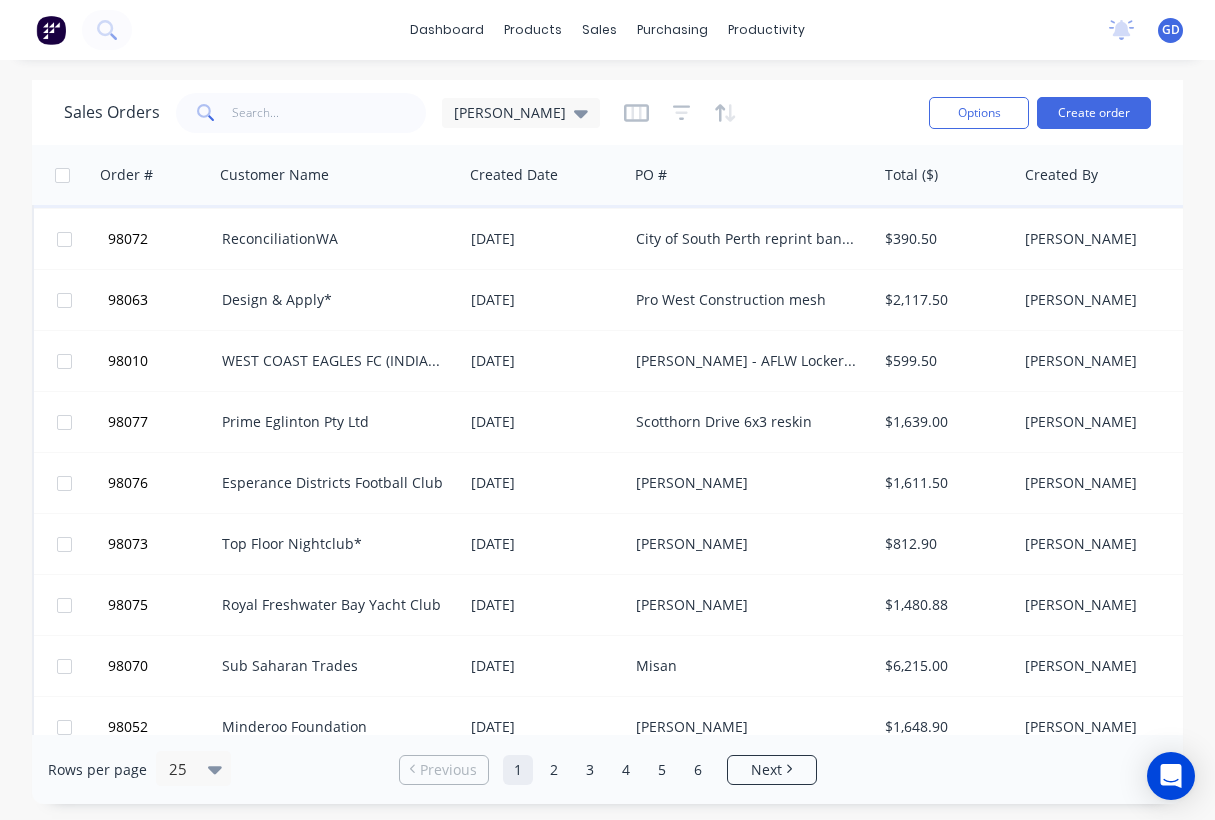 scroll, scrollTop: 65, scrollLeft: 0, axis: vertical 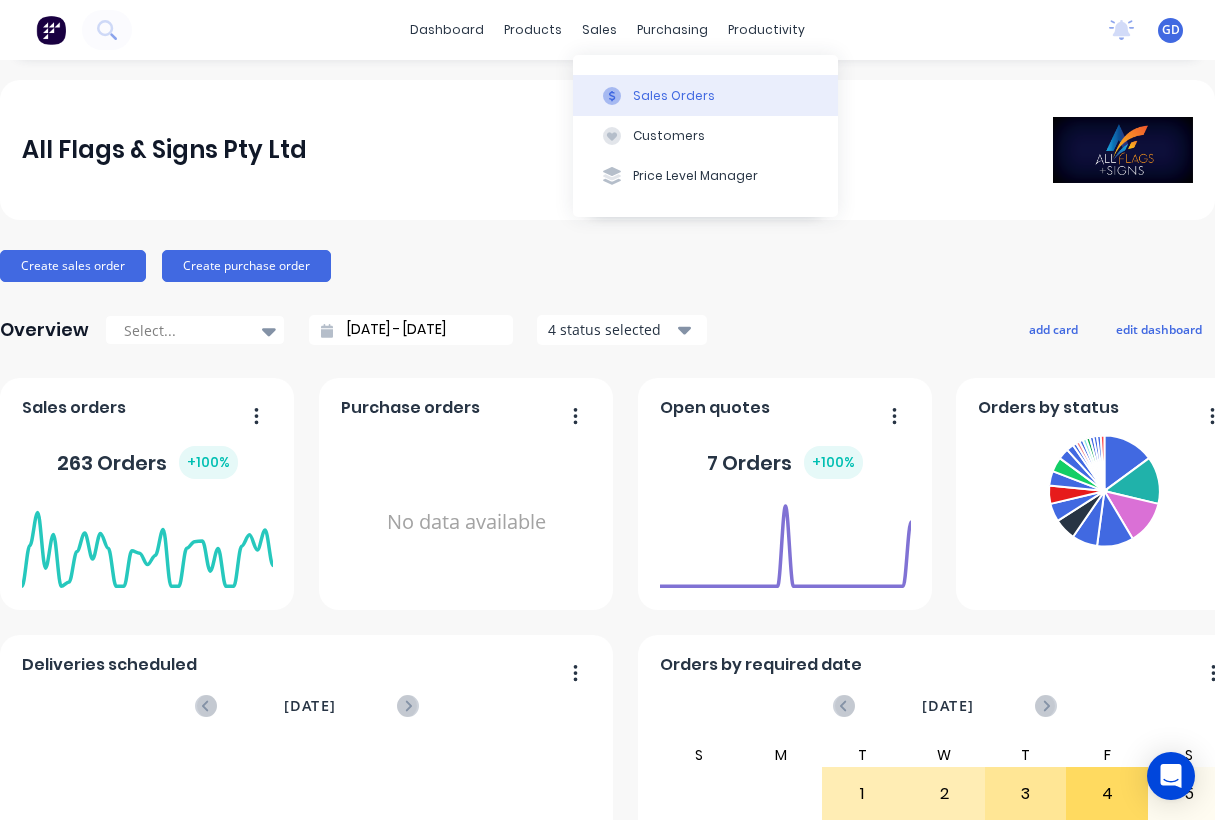 click on "Sales Orders" at bounding box center [674, 96] 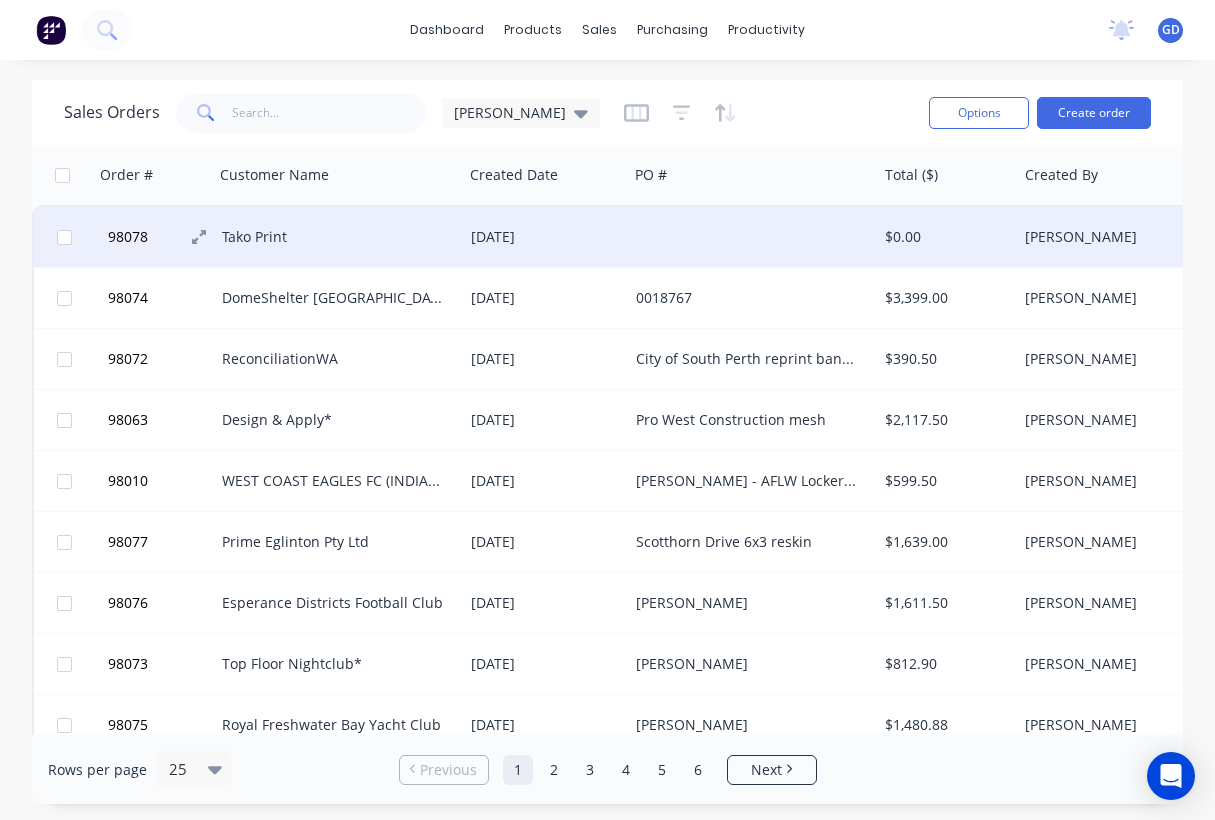 click on "98078" at bounding box center [128, 237] 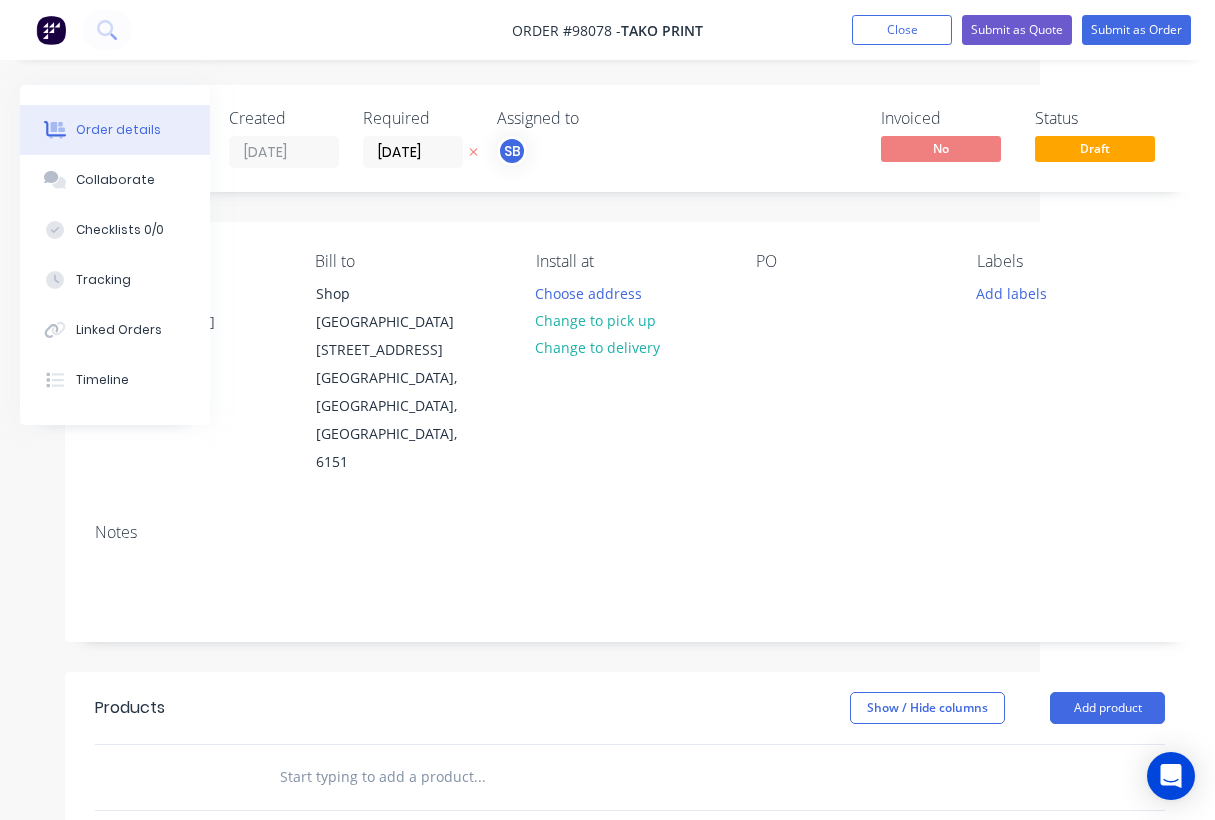 scroll, scrollTop: 0, scrollLeft: 0, axis: both 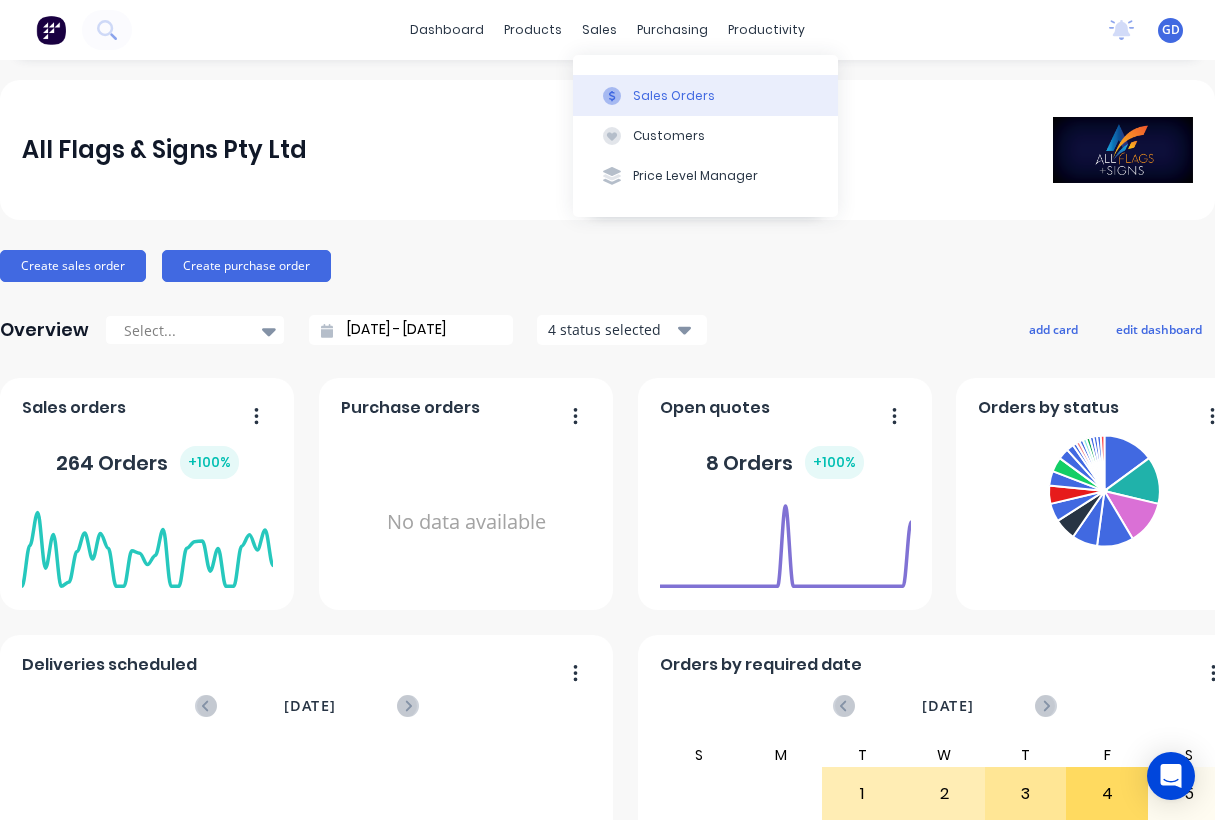 click on "Sales Orders" at bounding box center [674, 96] 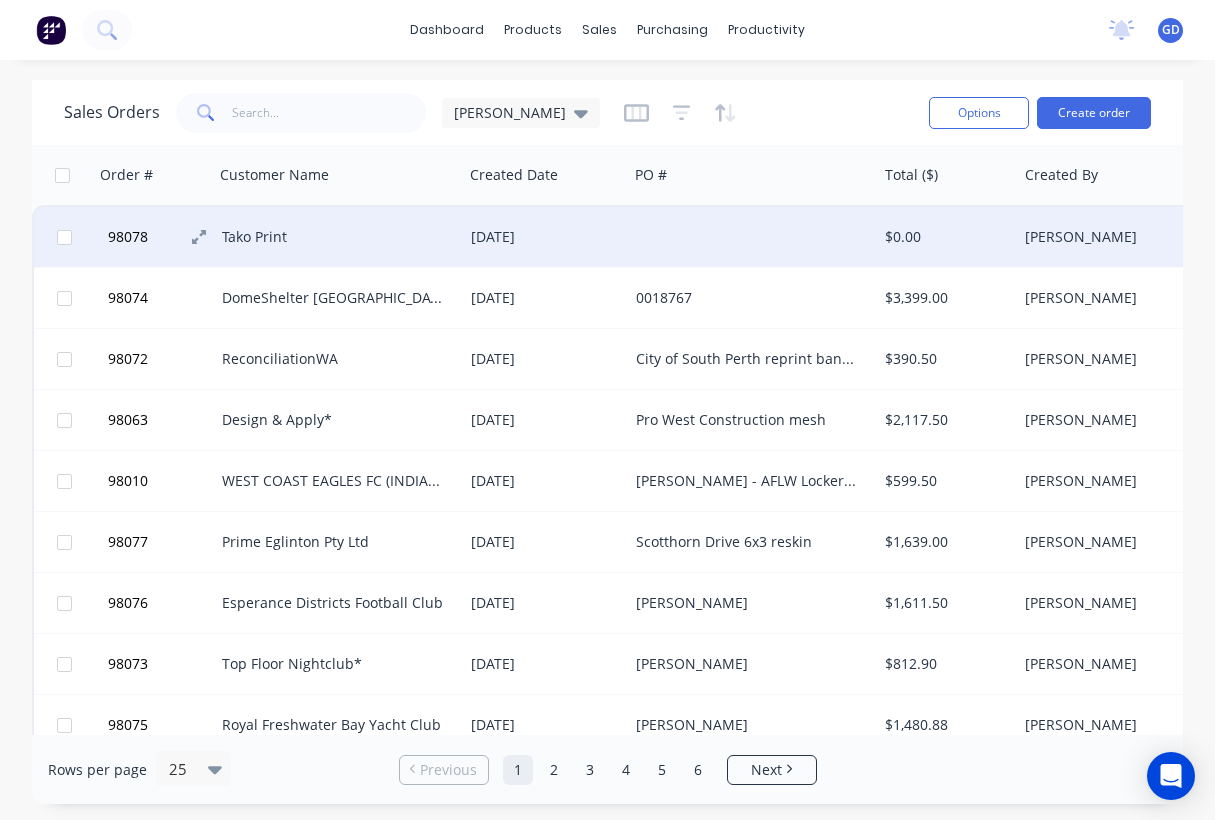 click on "98078" at bounding box center [128, 237] 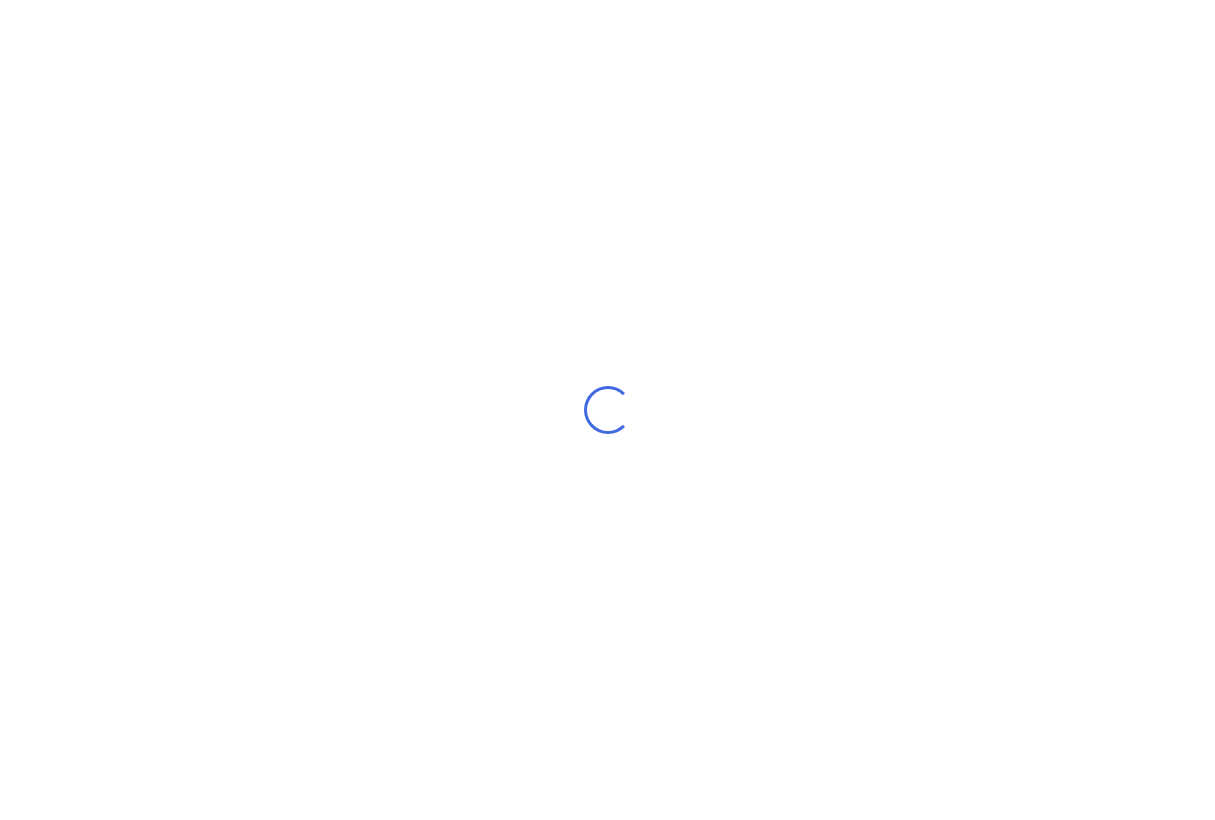 scroll, scrollTop: 0, scrollLeft: 0, axis: both 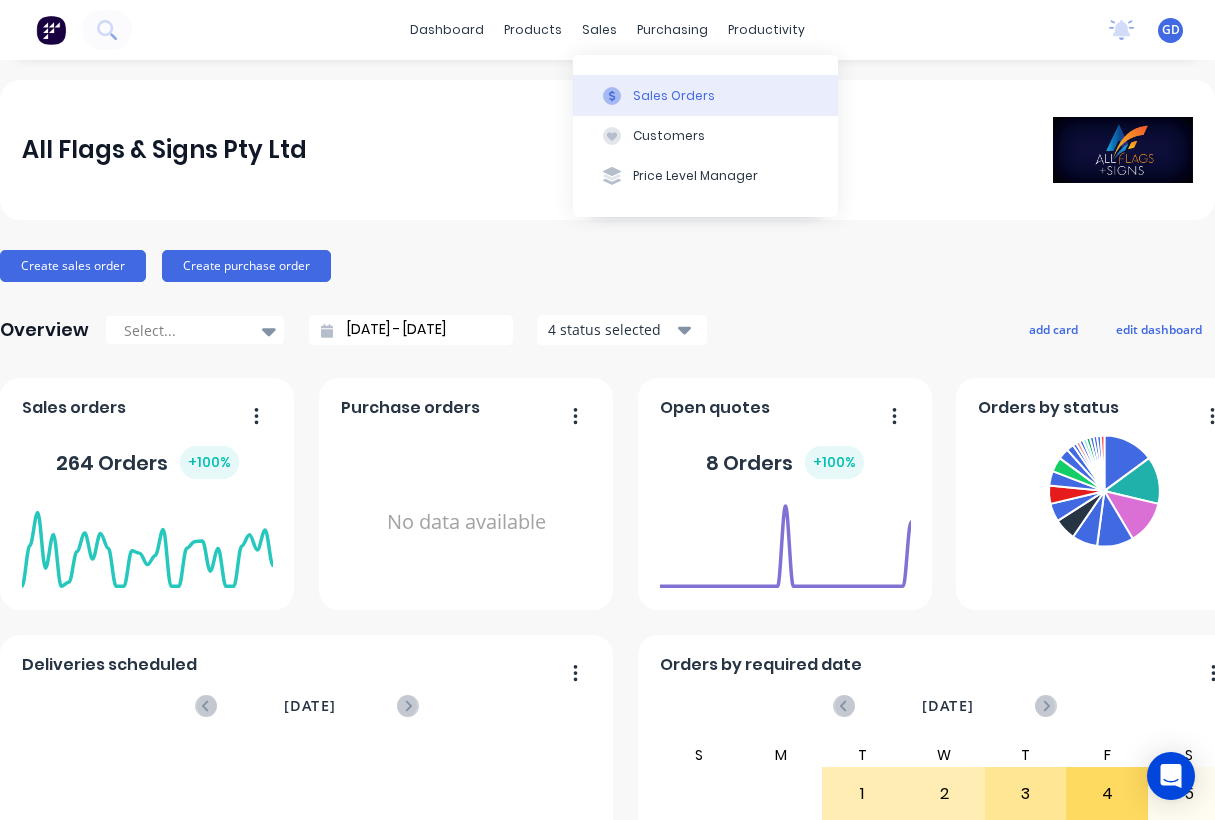 click on "Sales Orders" at bounding box center (674, 96) 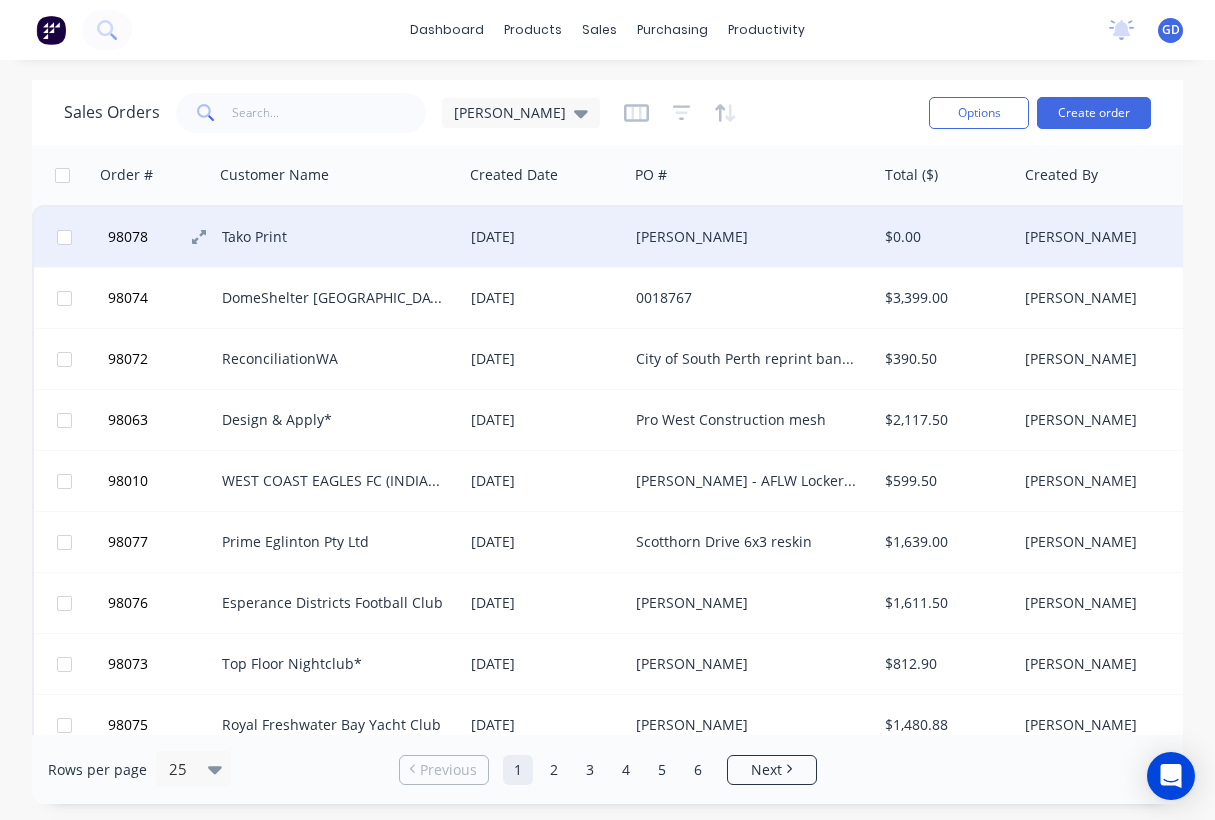 click on "98078" at bounding box center (128, 237) 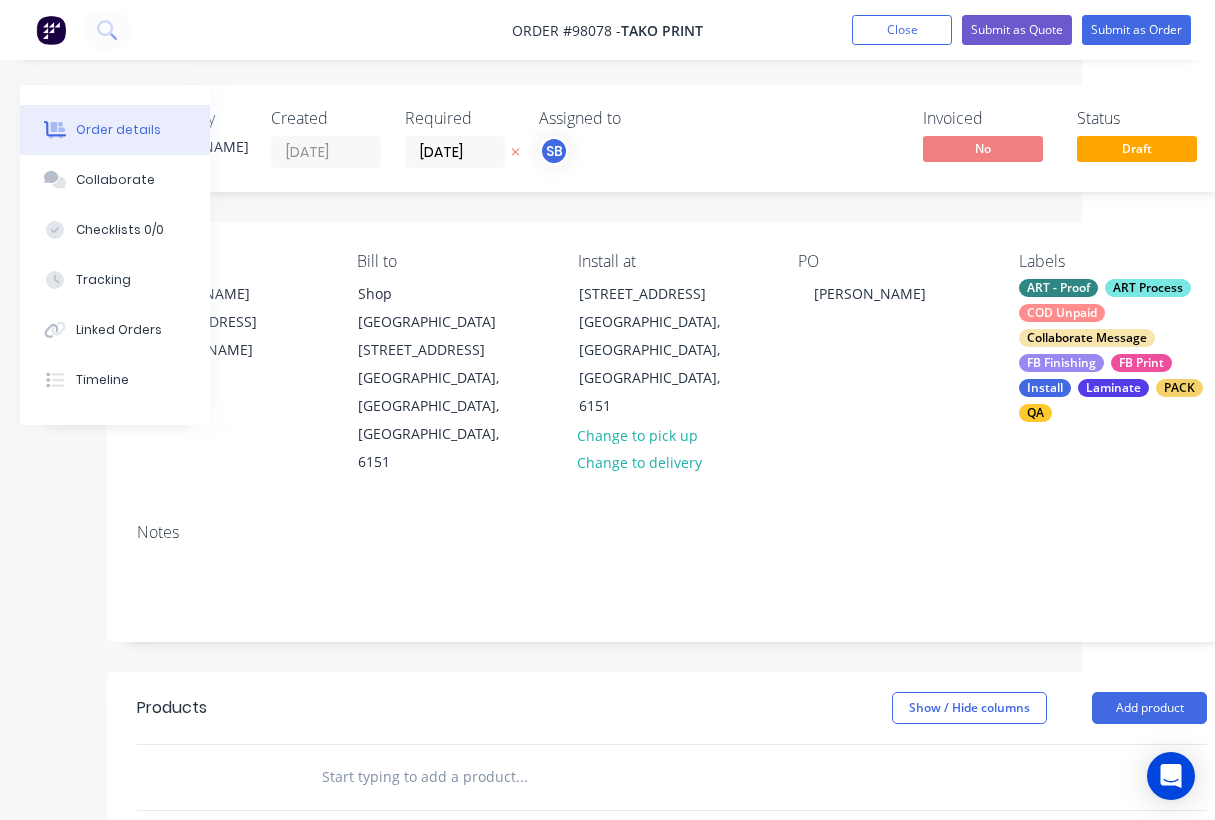click on "Contact Danielle Higgins  hello@takoprint.com.au Bill to Shop G01 96 Mill Point Road South Perth, Western Australia, Australia, 6151 Install at Unit 206 Level 2/96 Mill Point Rd South Perth, Western Australia, Australia, 6151 Change to pick up Change to delivery PO Danielle Labels ART - Proof ART Process COD Unpaid Collaborate Message FB Finishing FB Print Install Laminate PACK QA" at bounding box center [672, 364] 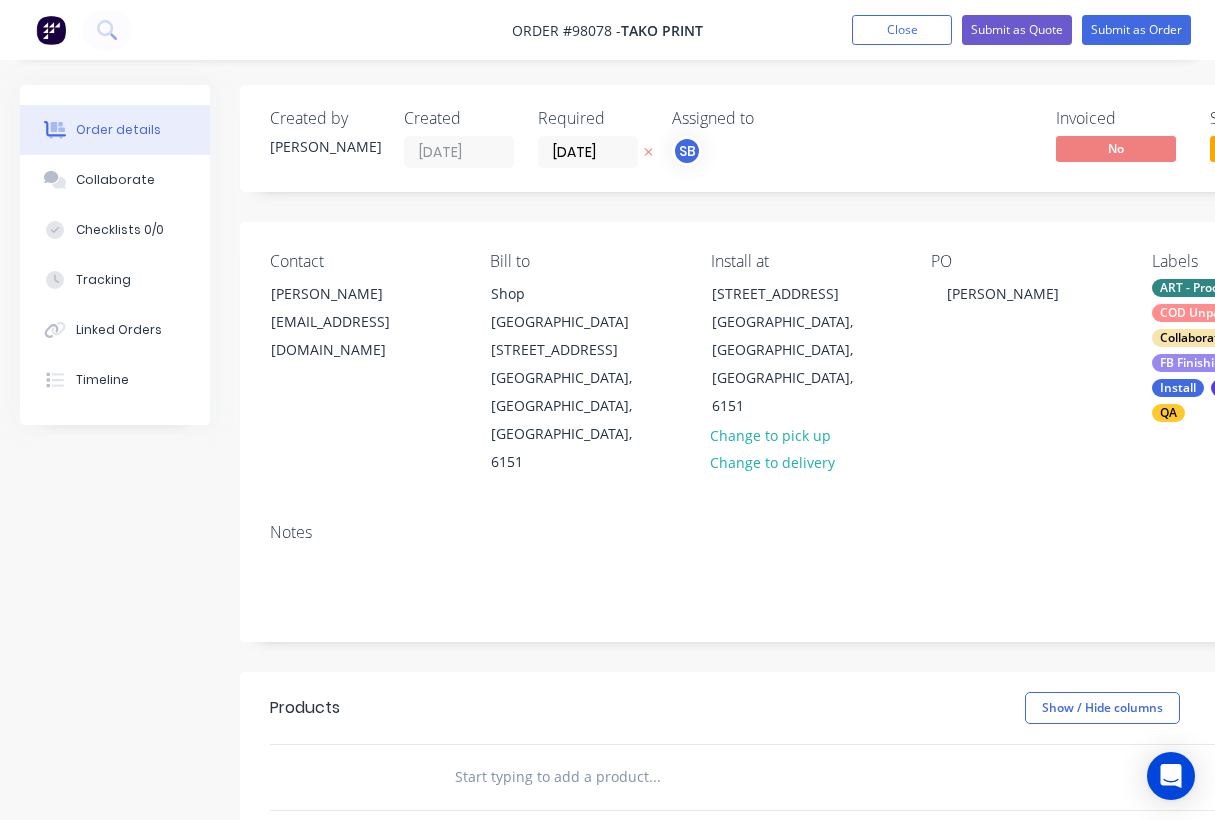 scroll, scrollTop: 1, scrollLeft: 0, axis: vertical 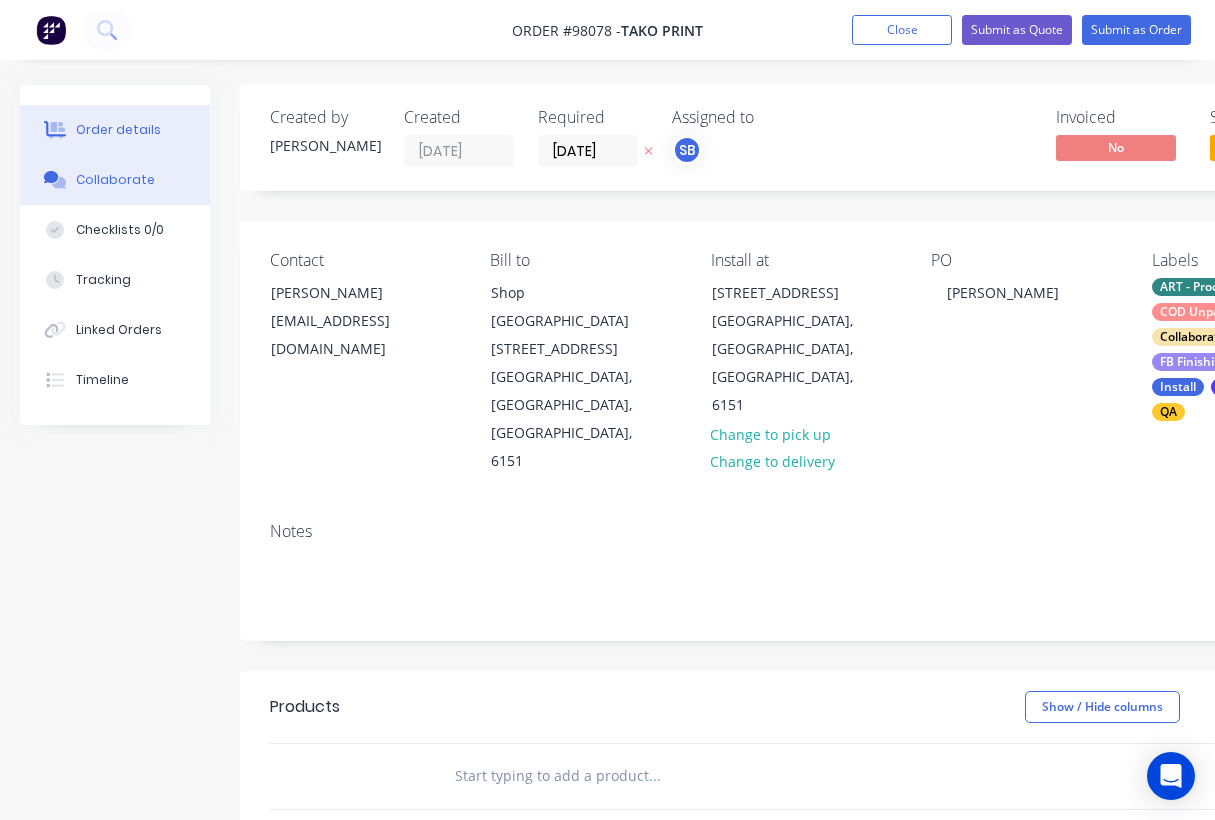 click on "Collaborate" at bounding box center (115, 180) 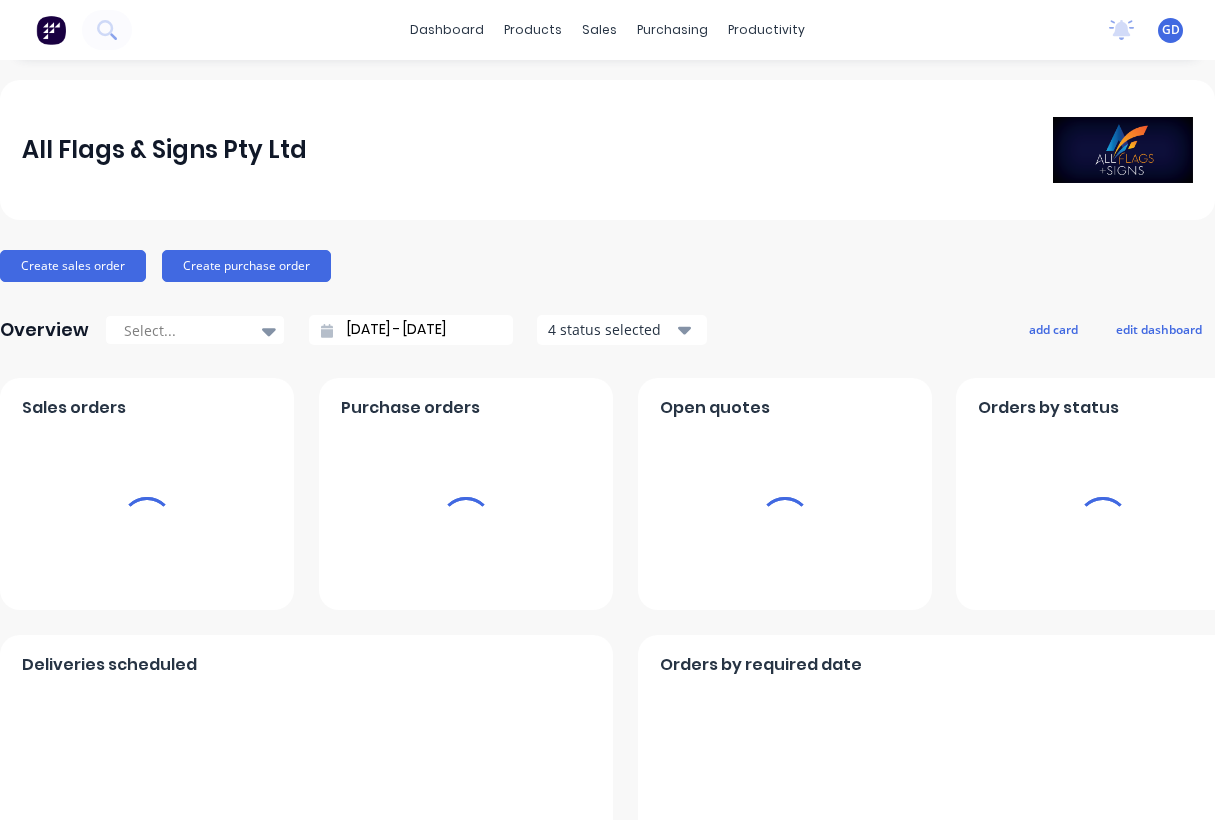 scroll, scrollTop: 0, scrollLeft: 0, axis: both 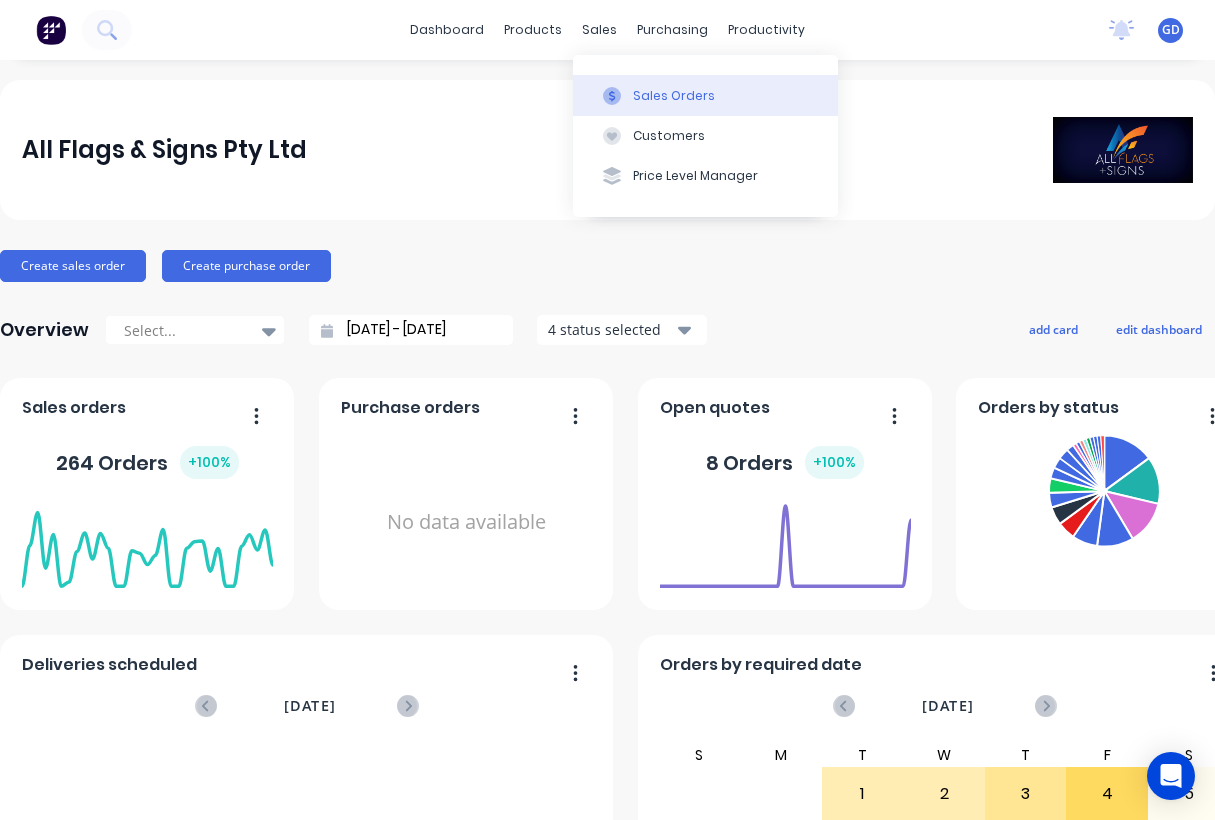 click on "Sales Orders" at bounding box center (674, 96) 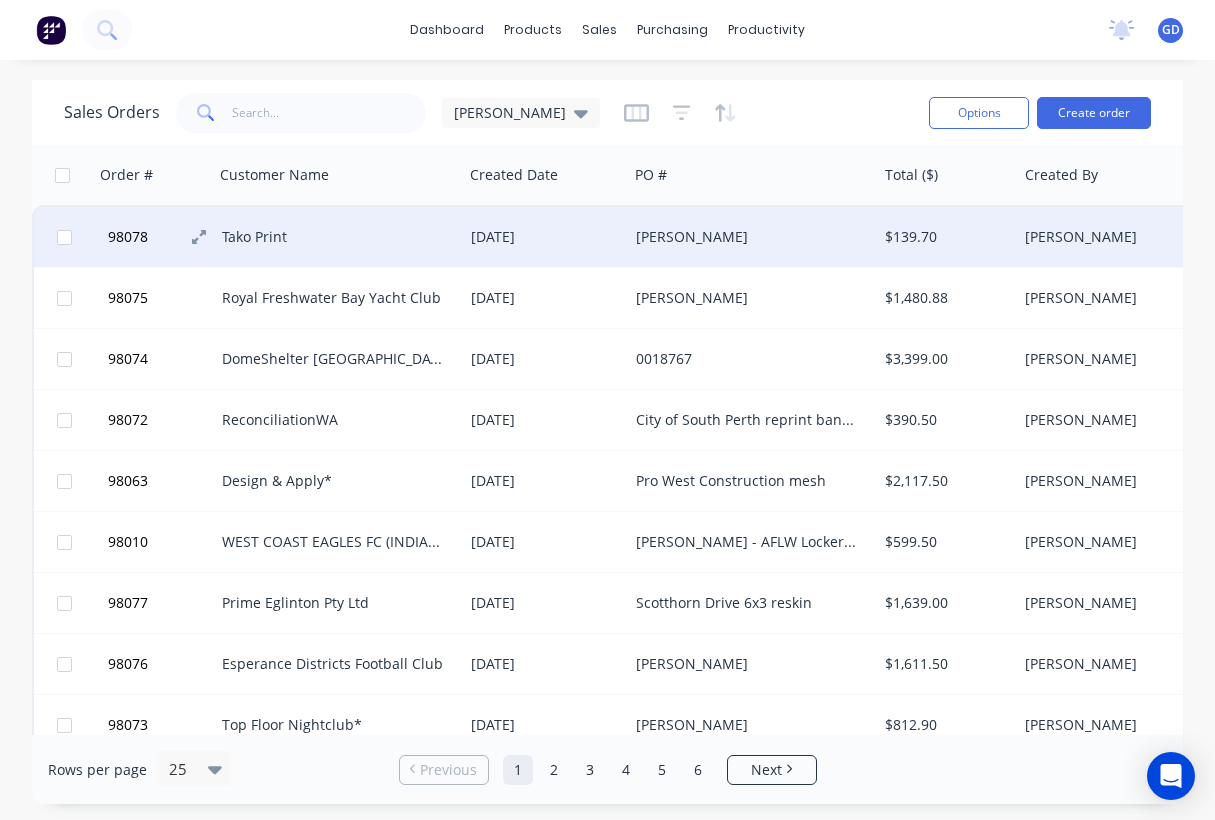 click on "98078" at bounding box center (128, 237) 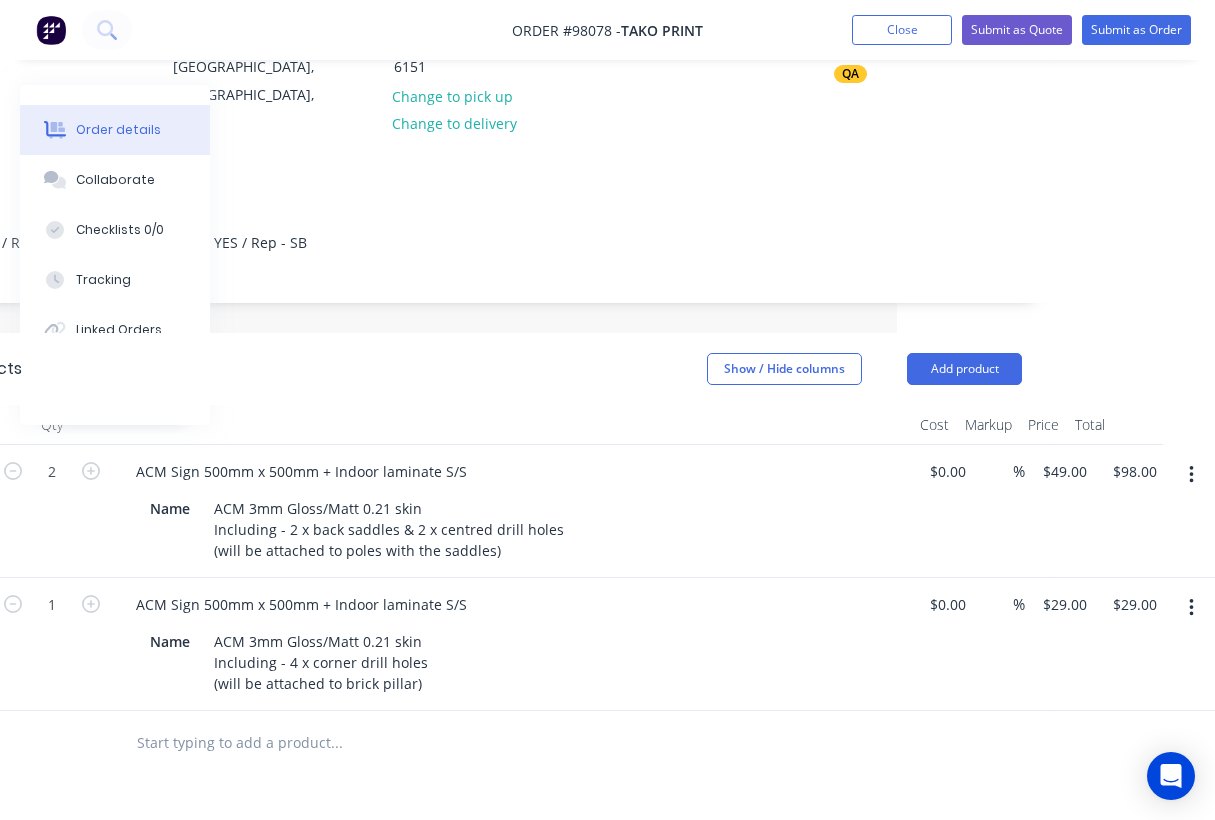 scroll, scrollTop: 339, scrollLeft: 0, axis: vertical 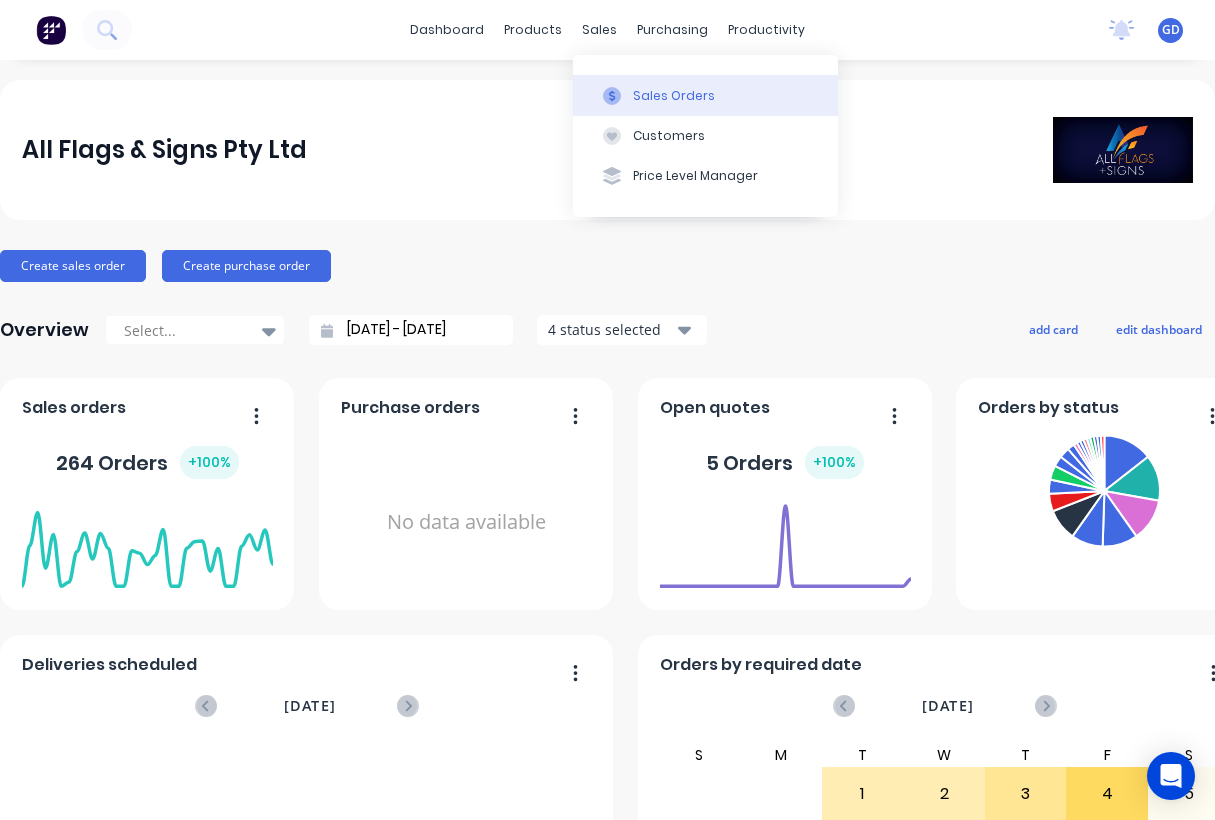click on "Sales Orders" at bounding box center (674, 96) 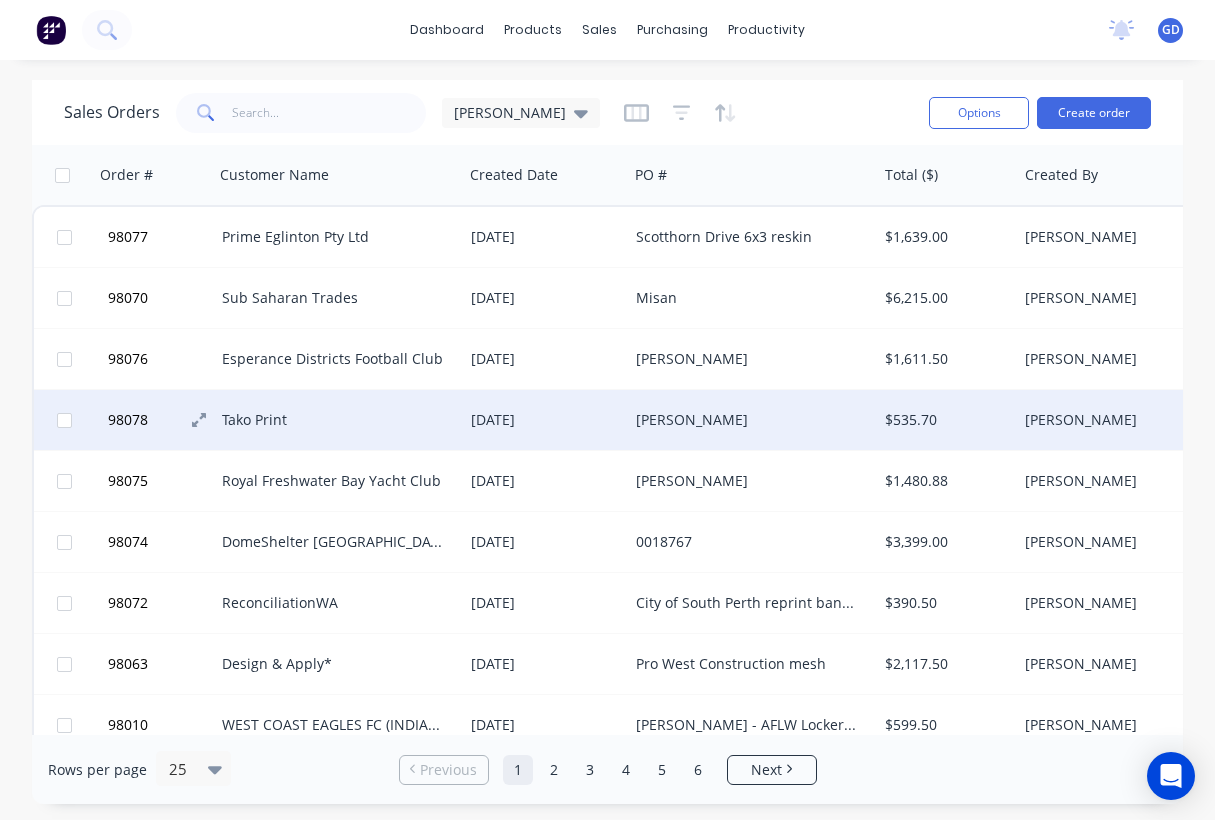 click on "98078" at bounding box center [128, 420] 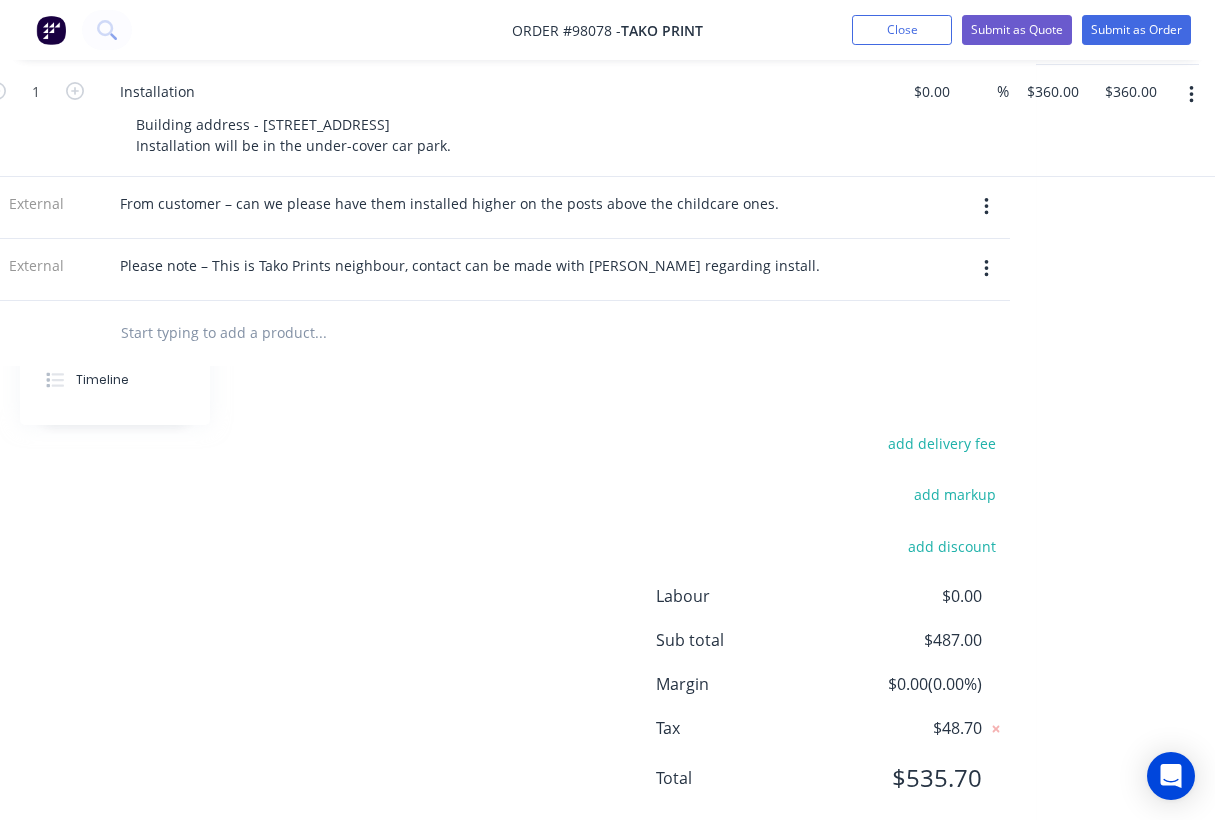 scroll, scrollTop: 0, scrollLeft: 334, axis: horizontal 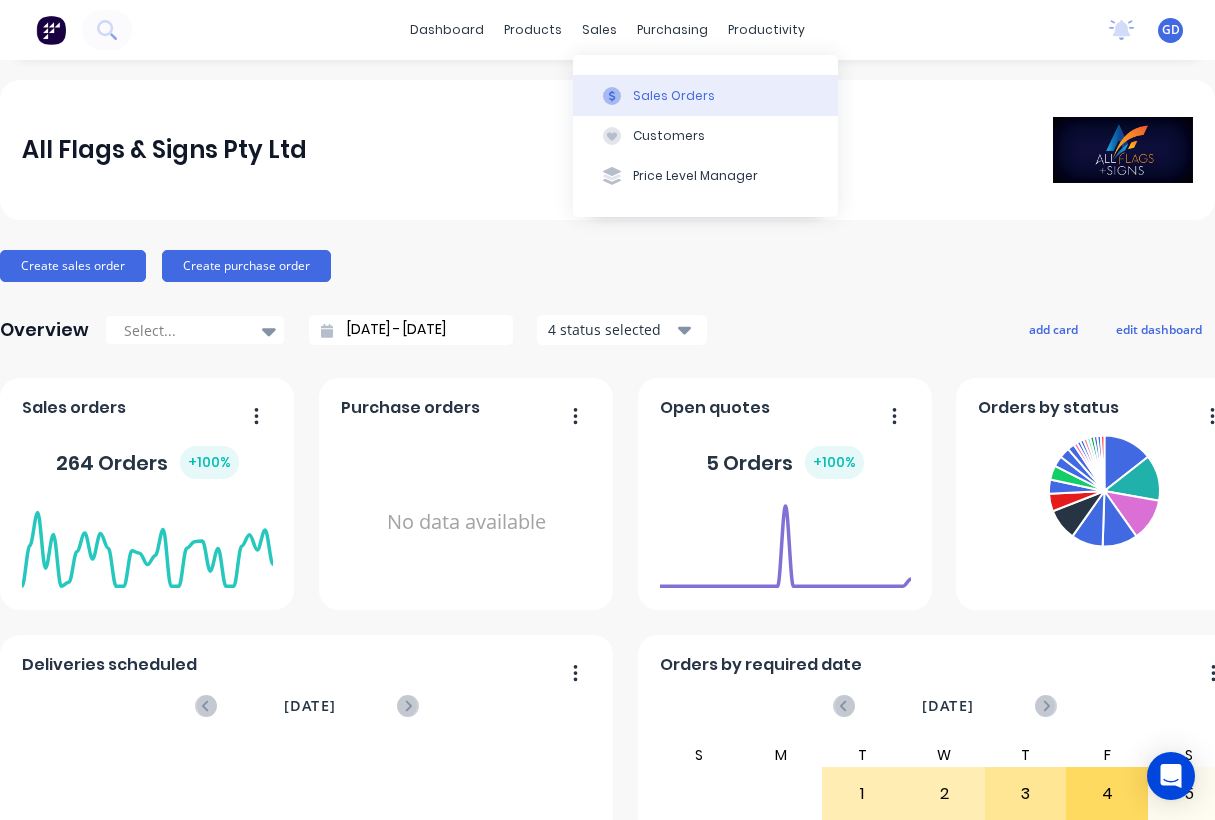 click on "Sales Orders" at bounding box center (674, 96) 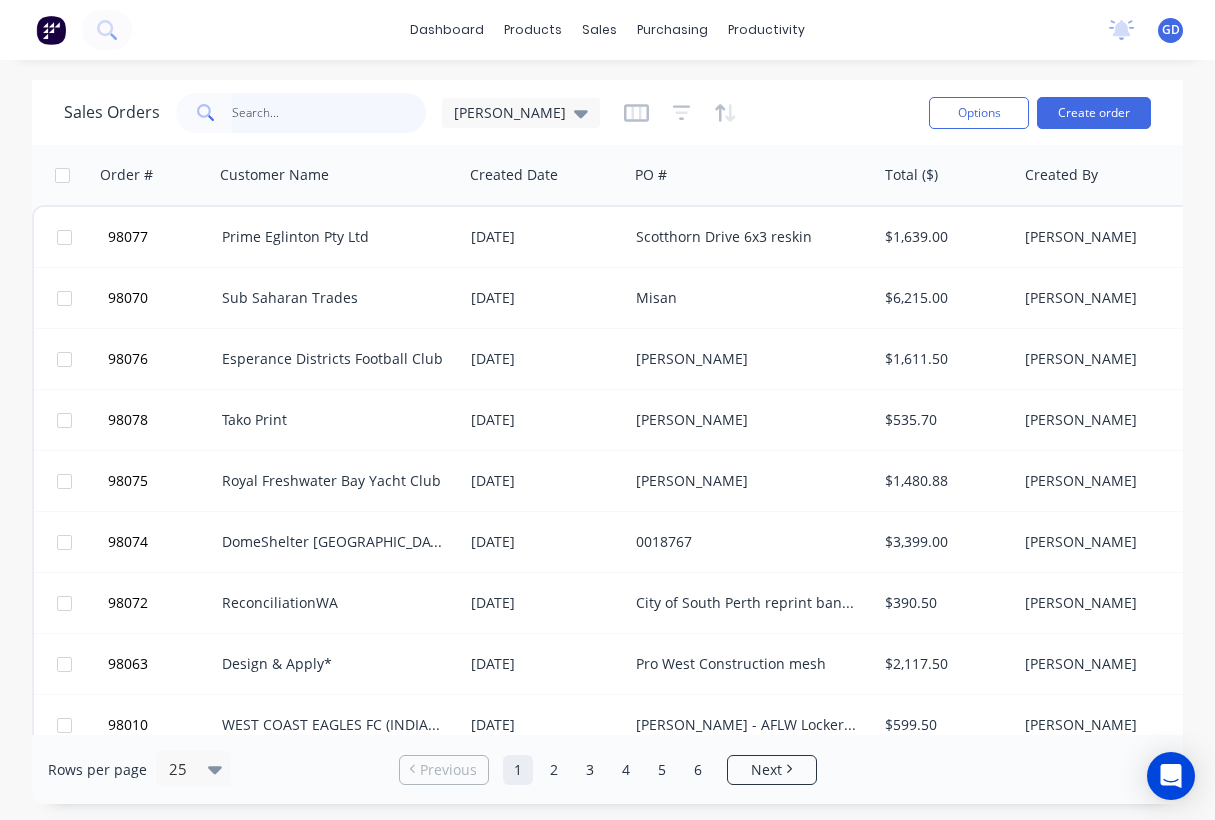 click at bounding box center [329, 113] 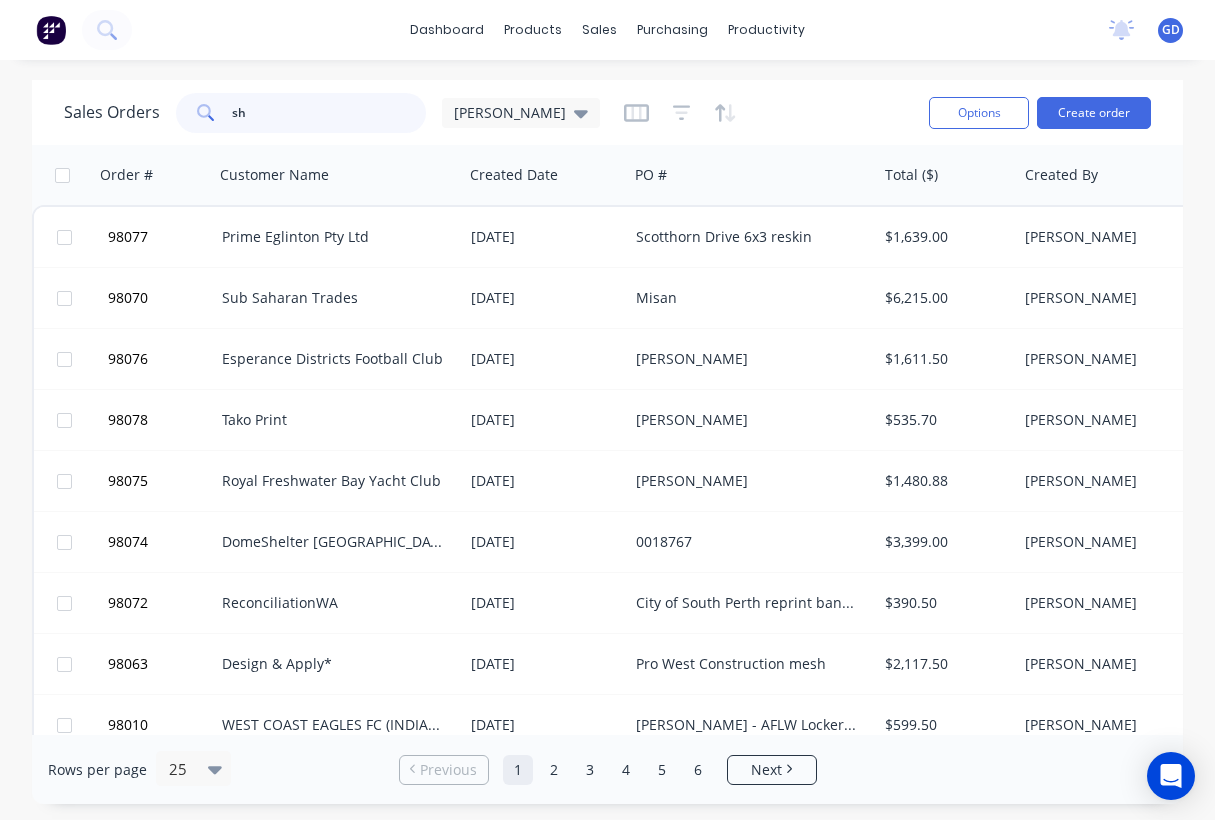type on "s" 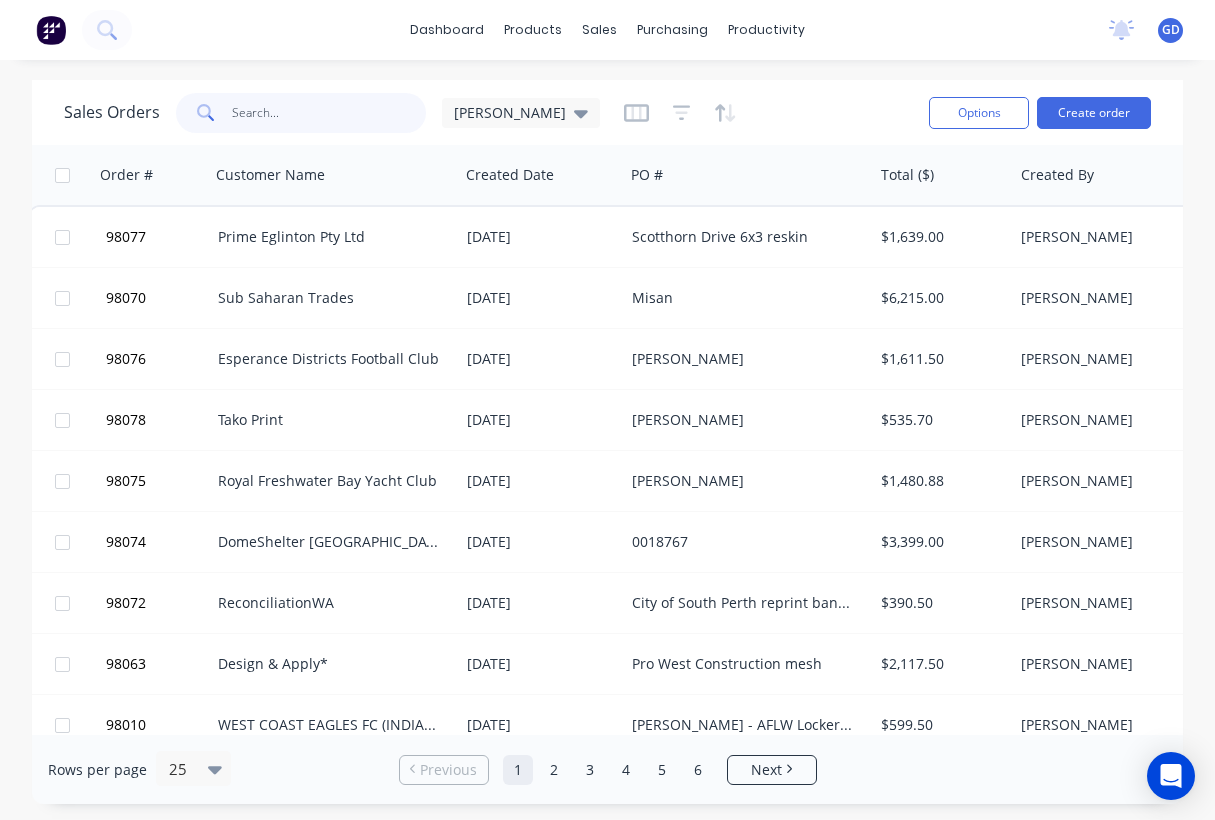 scroll, scrollTop: 0, scrollLeft: 4, axis: horizontal 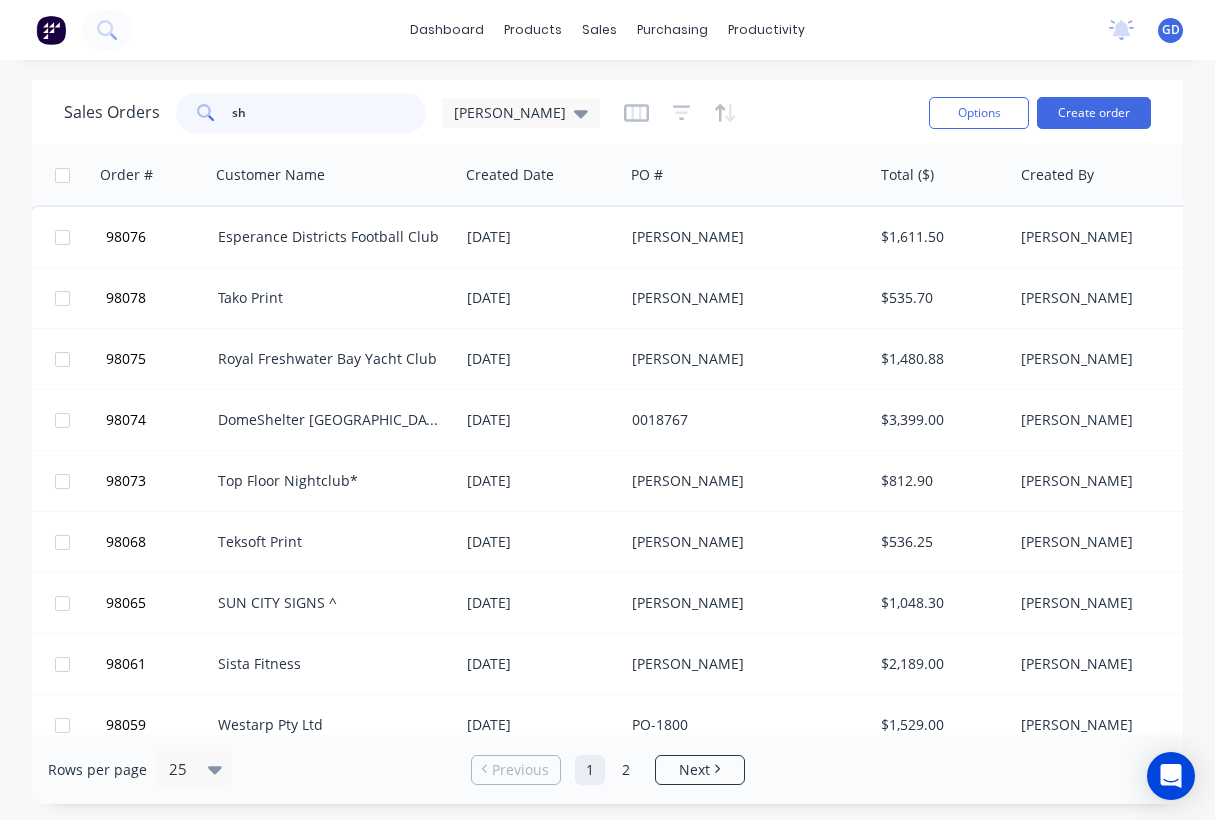 type on "s" 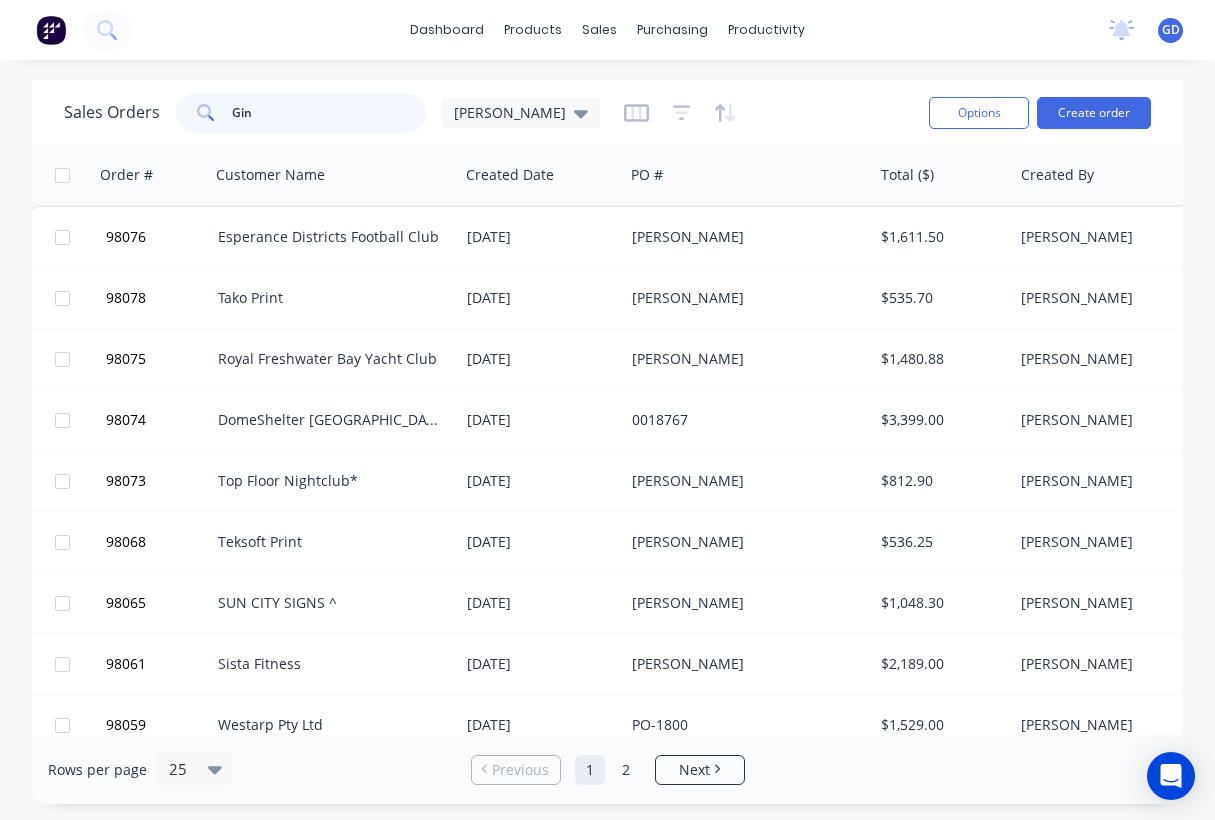 type on "Gino" 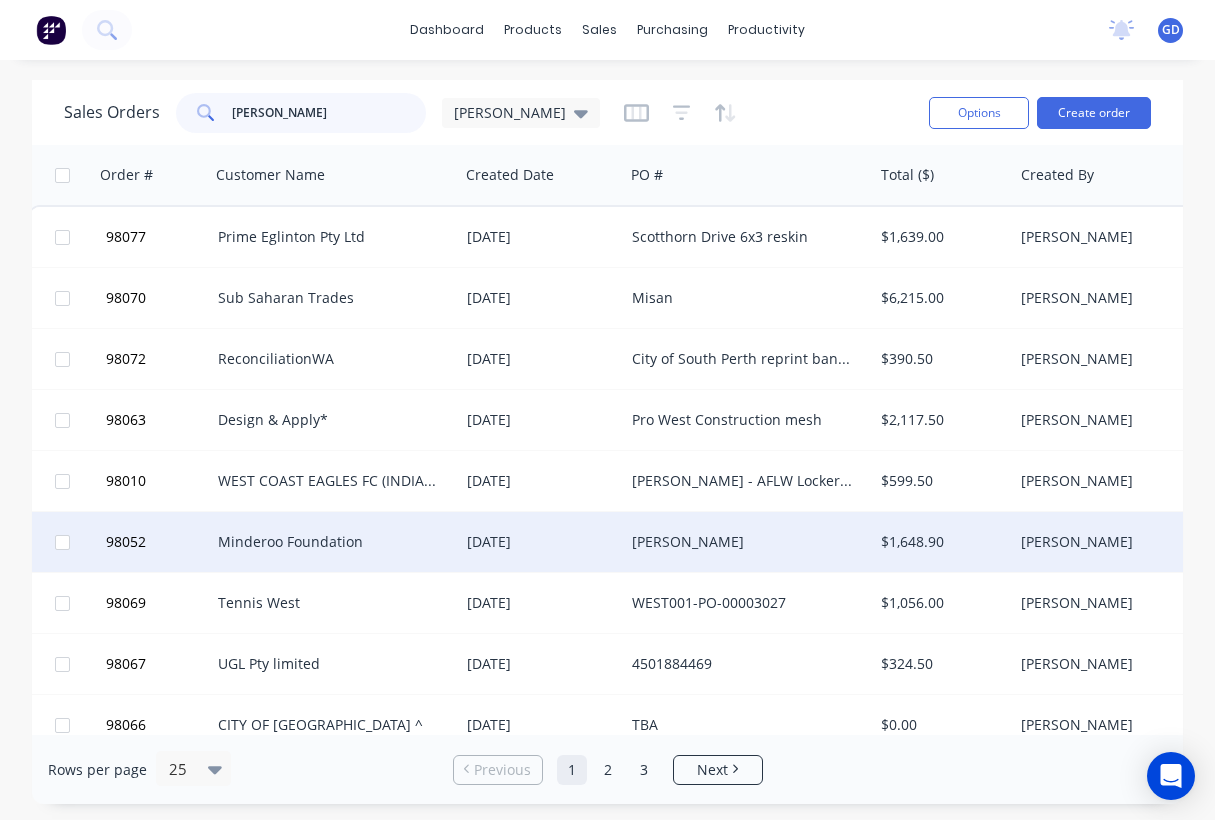 scroll, scrollTop: 0, scrollLeft: 4, axis: horizontal 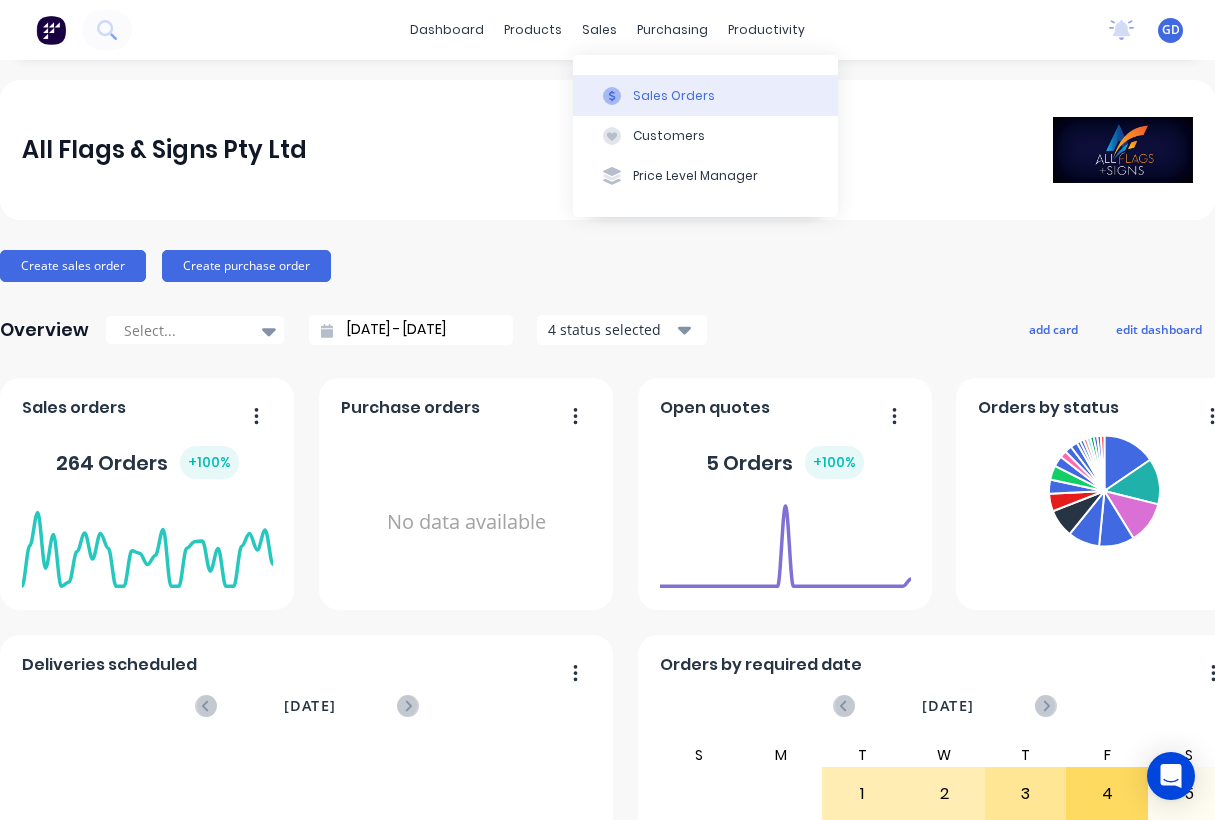click on "Sales Orders" at bounding box center (674, 96) 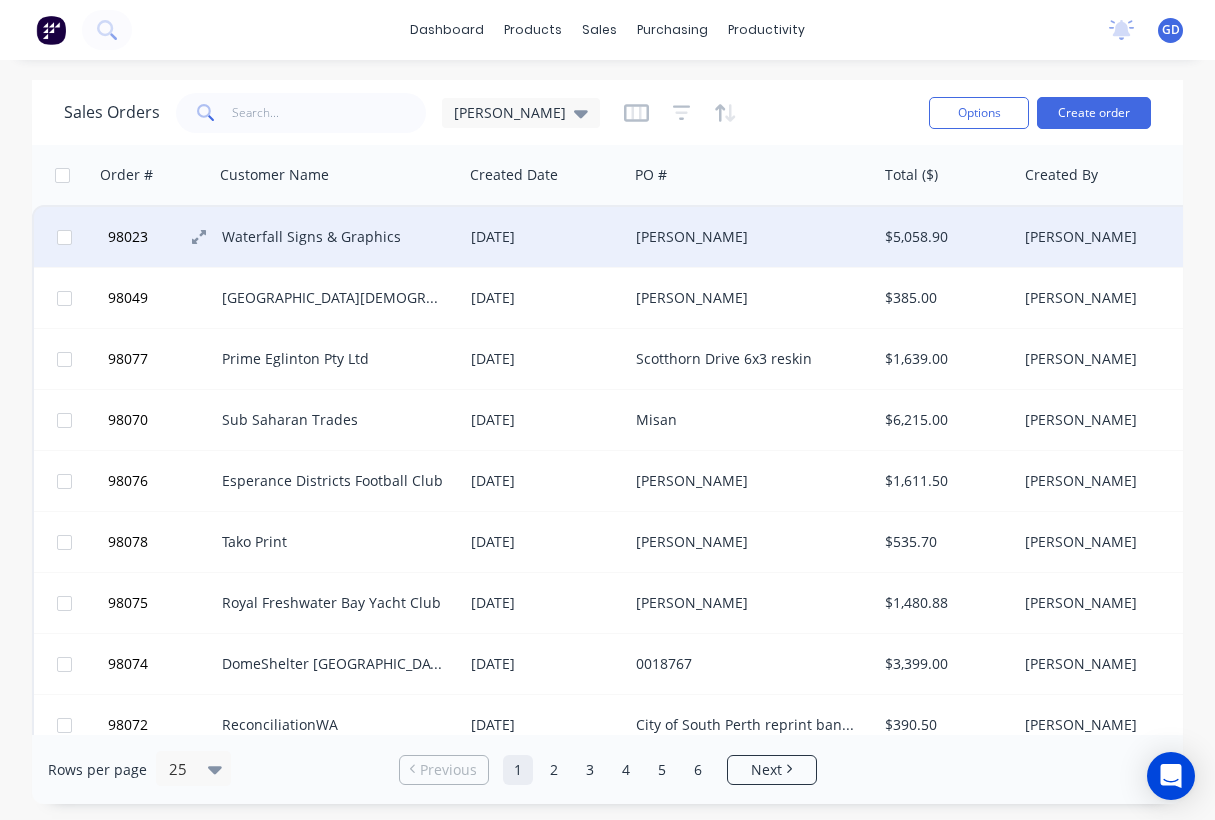 click on "98023" at bounding box center (128, 237) 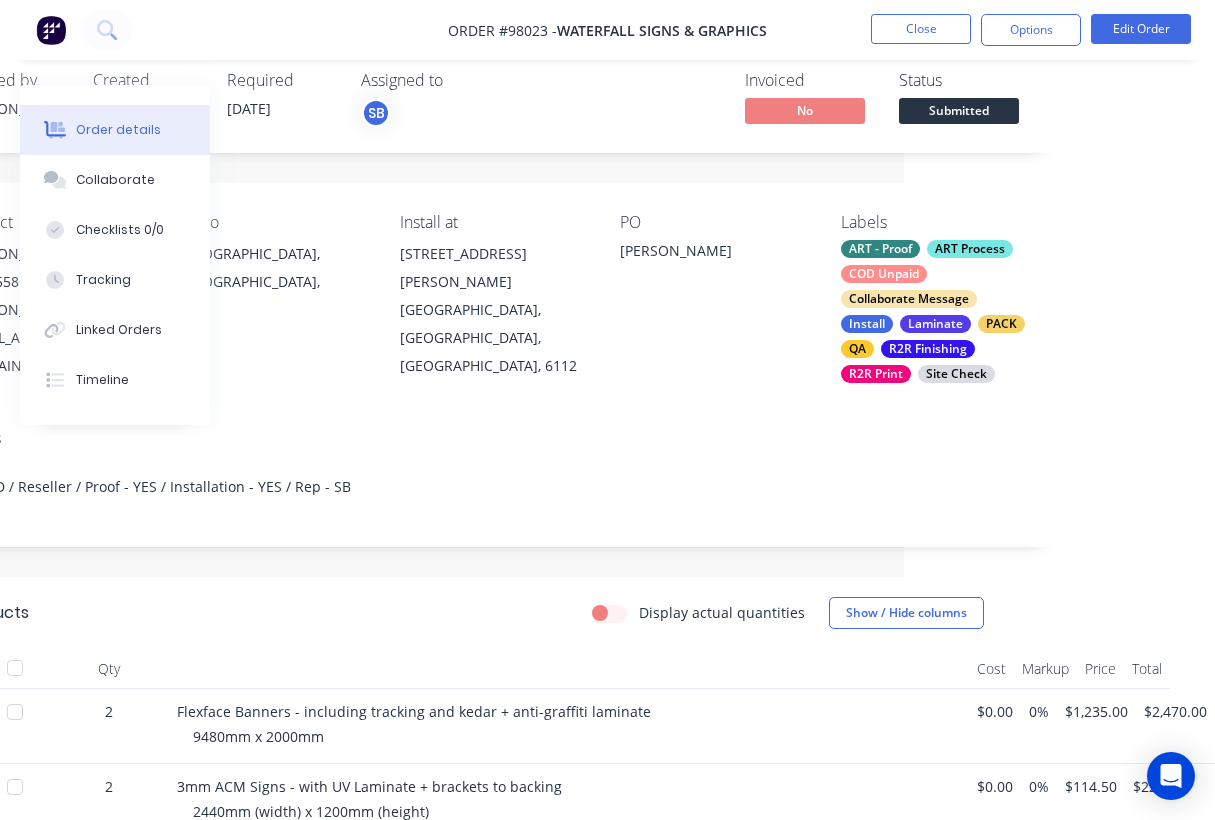 scroll, scrollTop: 0, scrollLeft: 311, axis: horizontal 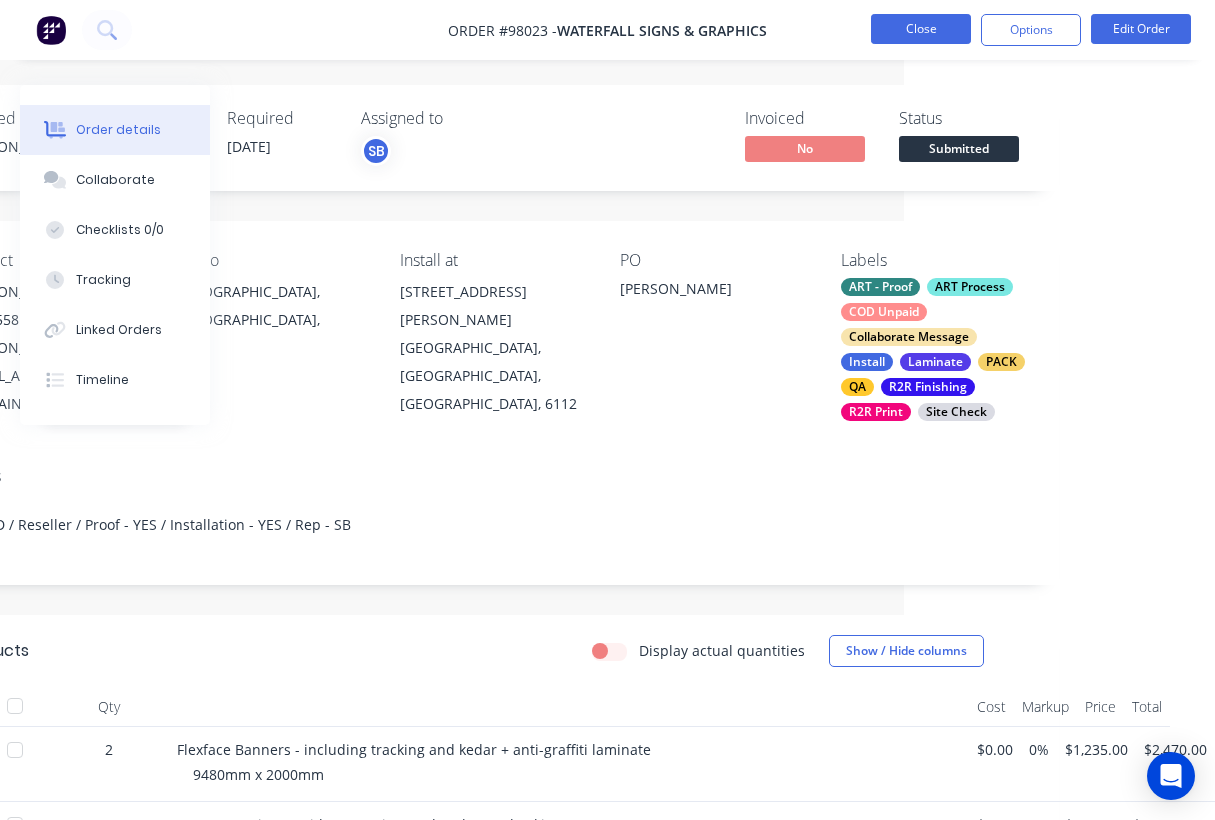 click on "Close" at bounding box center (921, 29) 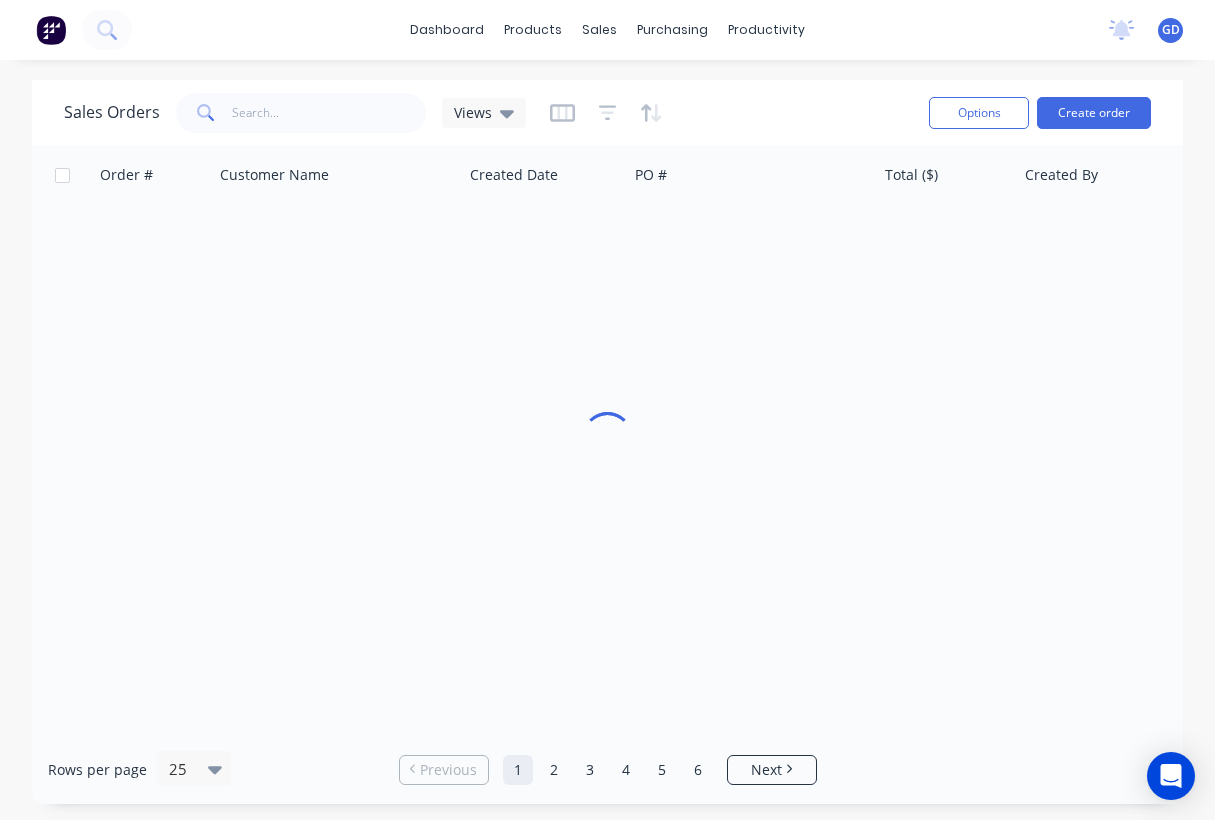 scroll, scrollTop: 0, scrollLeft: 0, axis: both 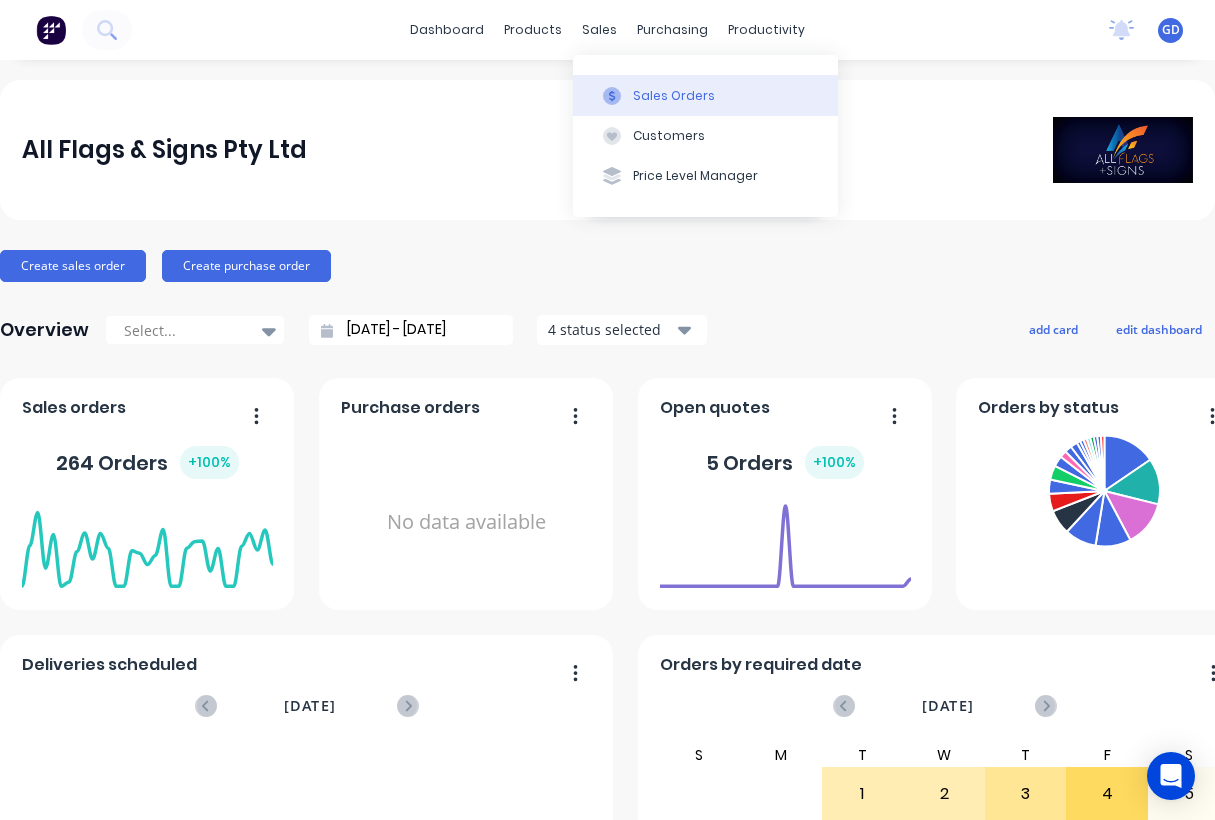 click on "Sales Orders" at bounding box center (674, 96) 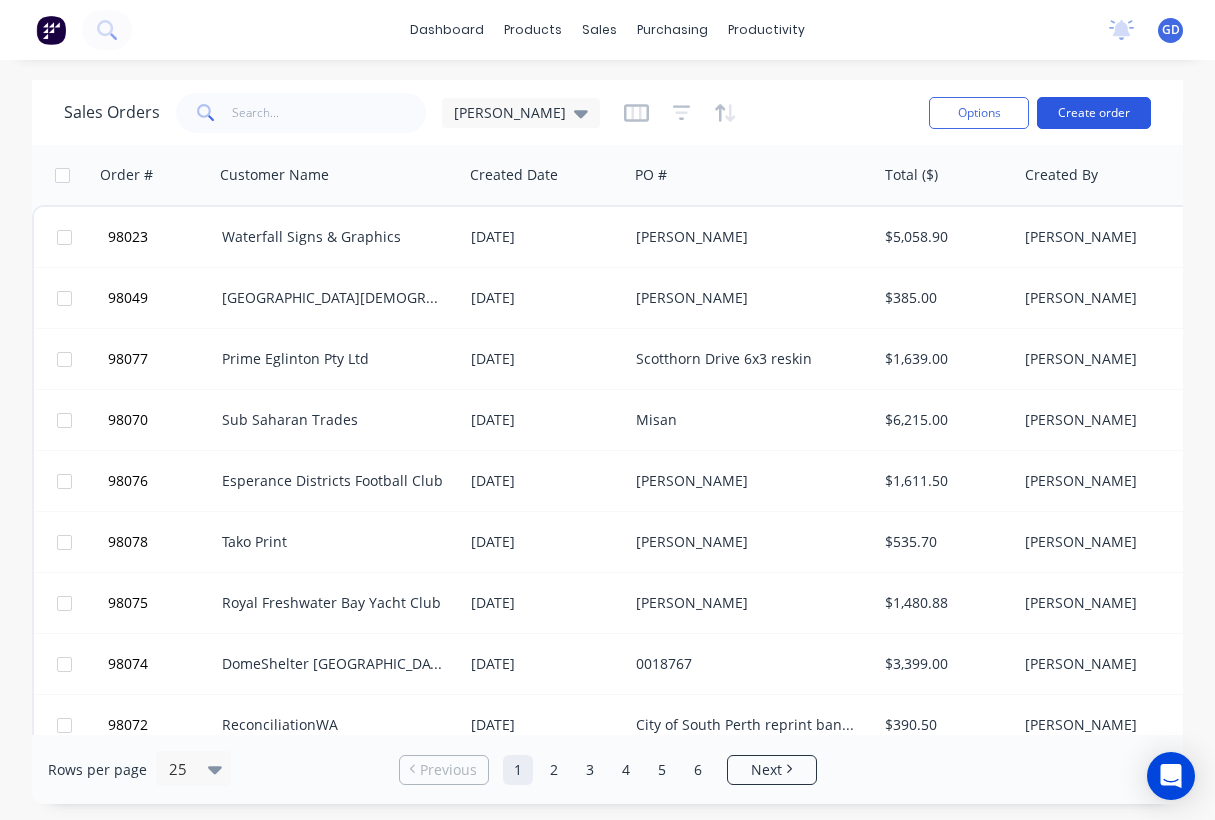 click on "Create order" at bounding box center [1094, 113] 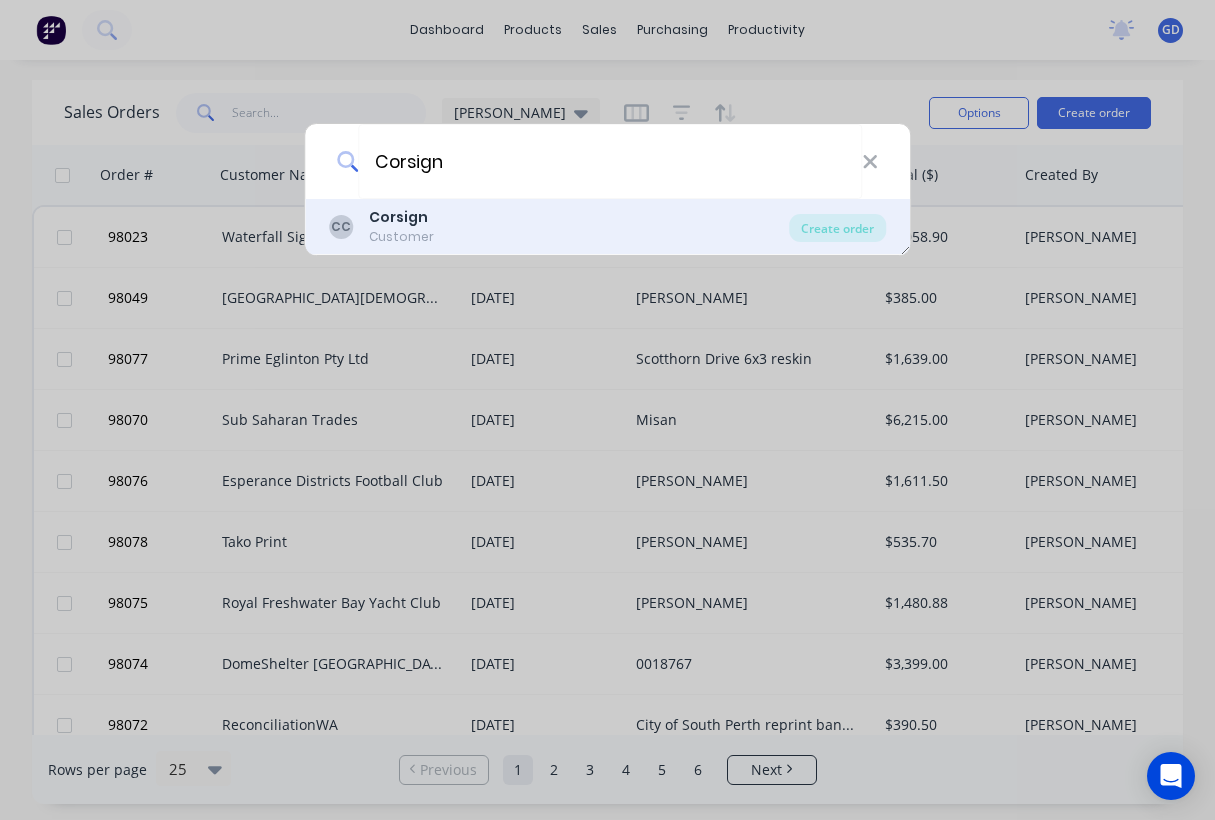 type on "Corsign" 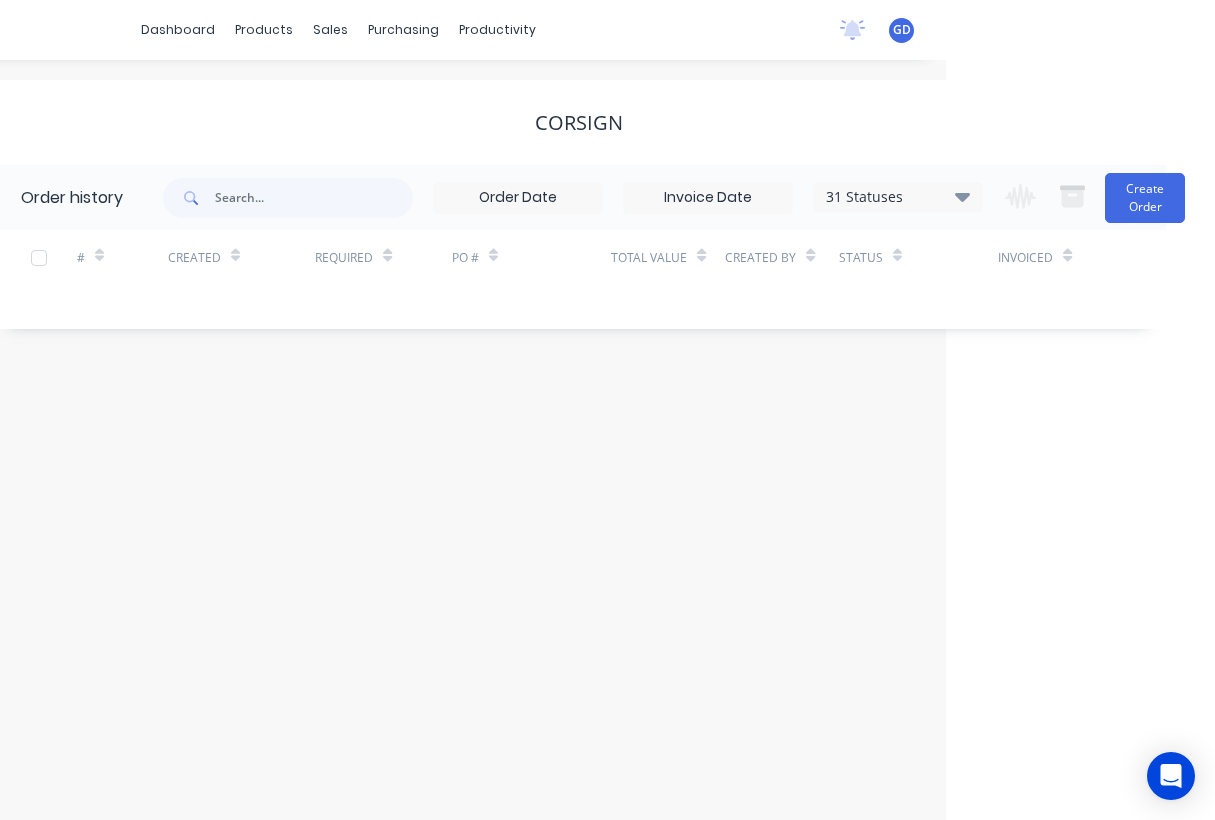 scroll, scrollTop: 0, scrollLeft: 269, axis: horizontal 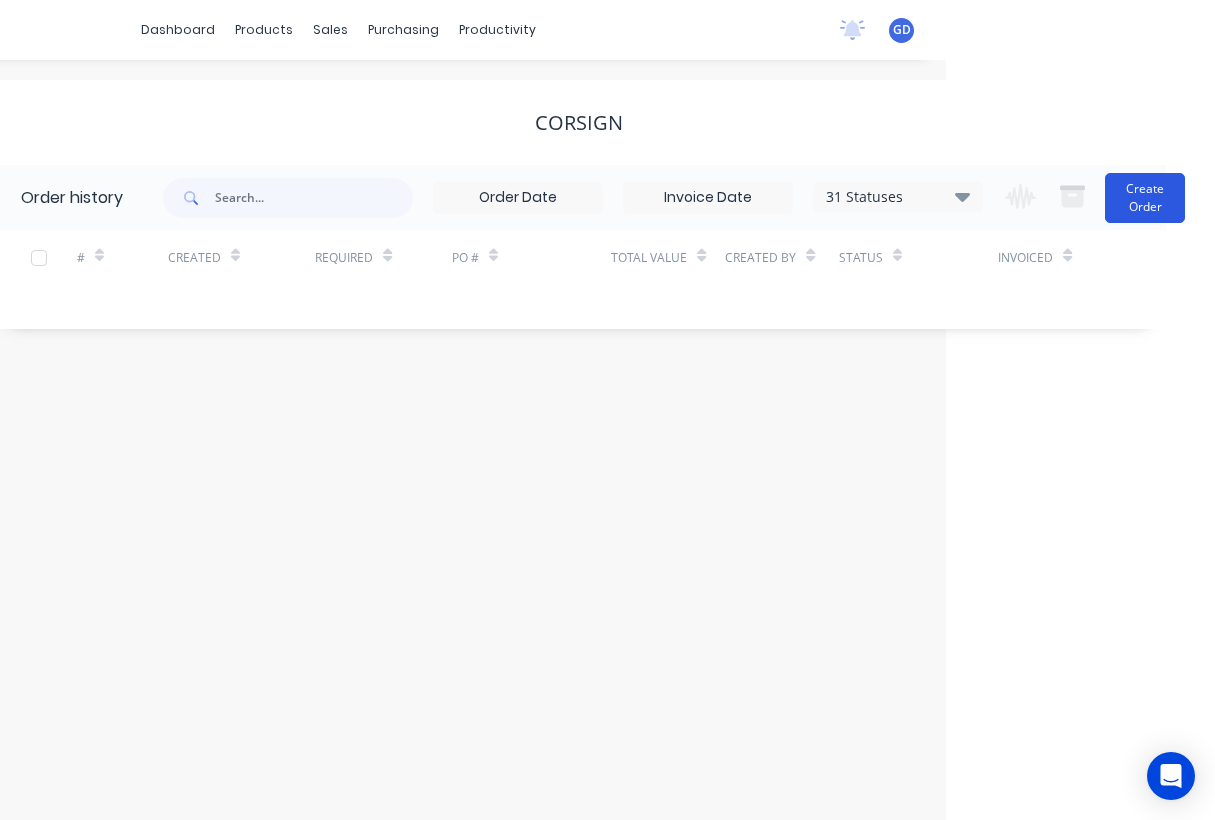 click on "Create Order" at bounding box center (1145, 198) 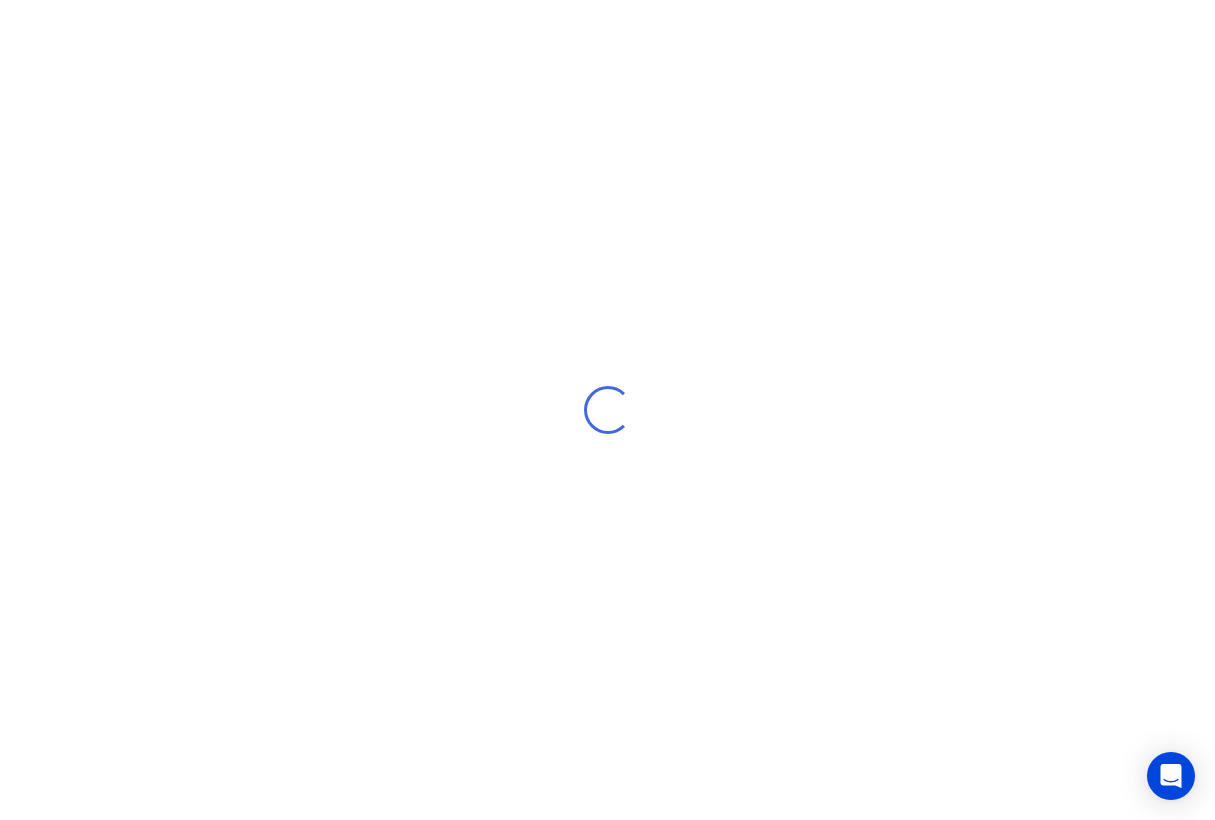 scroll, scrollTop: 0, scrollLeft: 0, axis: both 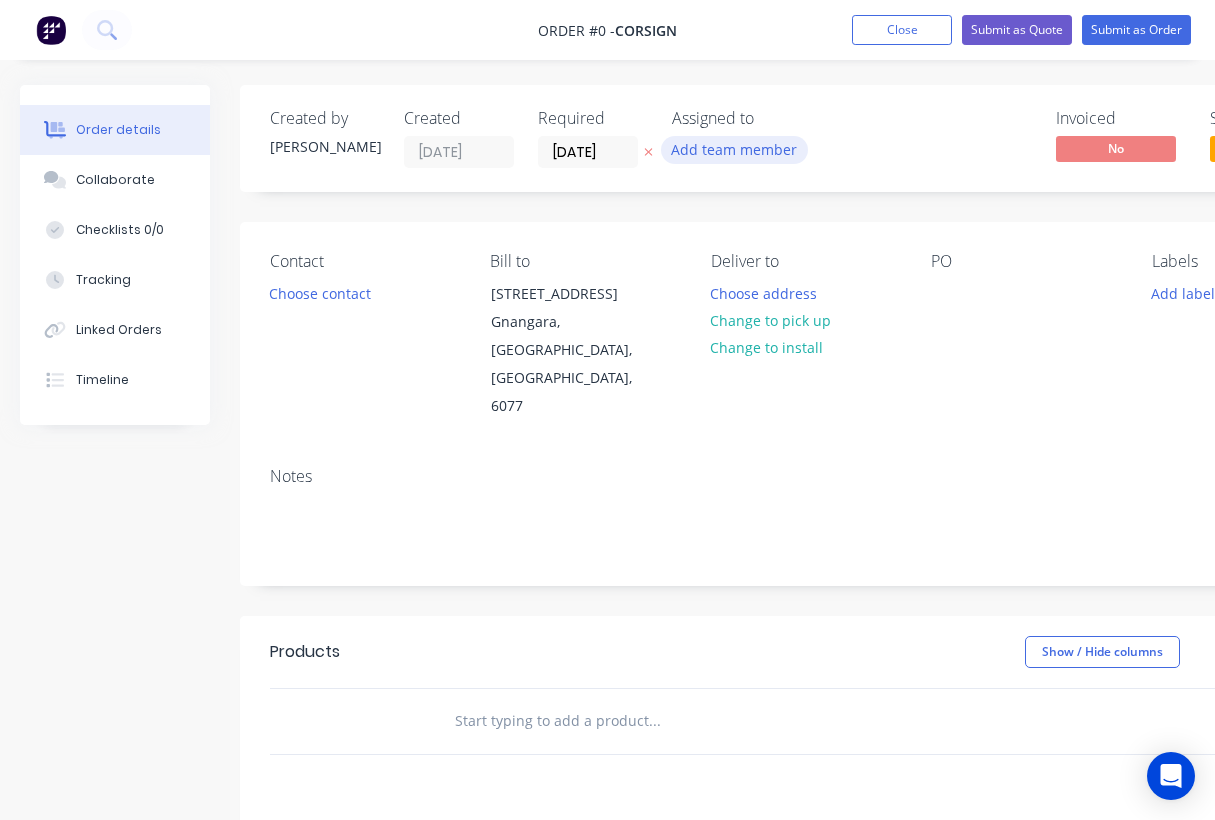 click on "Add team member" at bounding box center (734, 149) 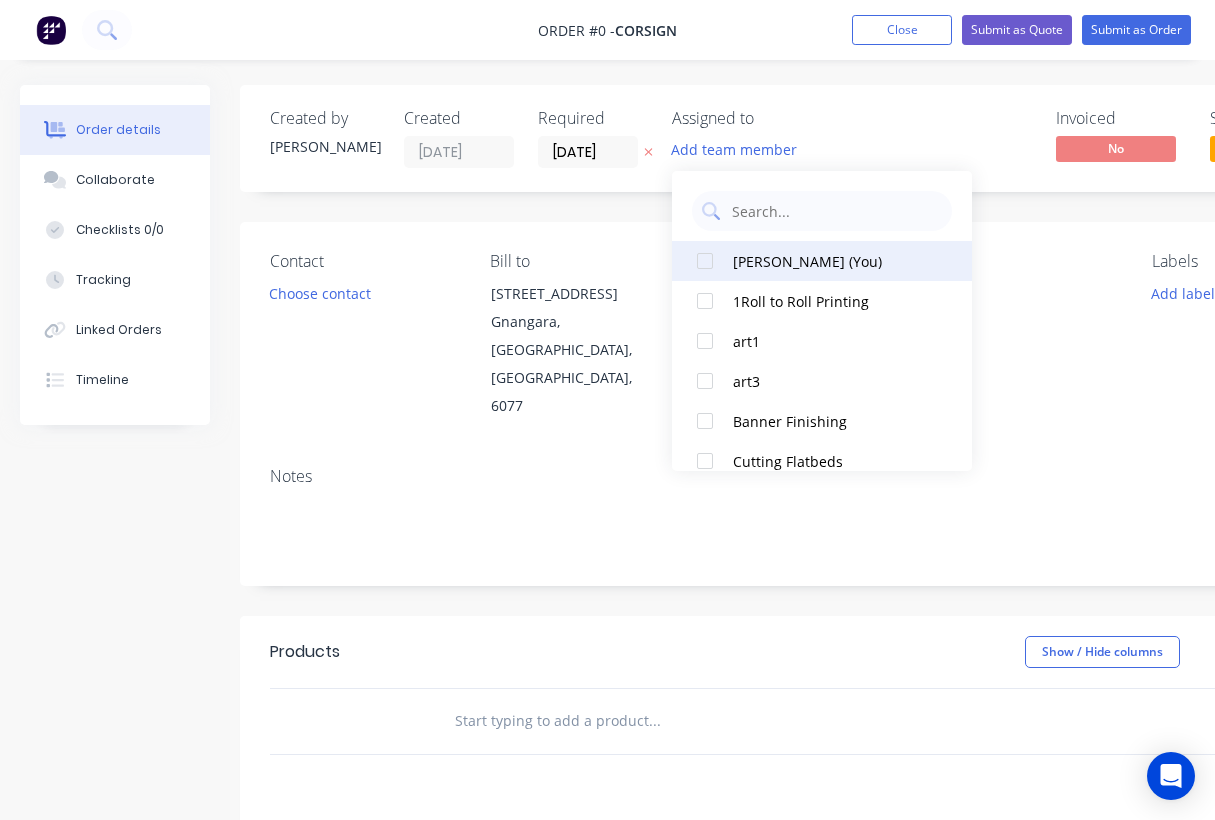 click on "Gino Dilello (You)" at bounding box center (822, 261) 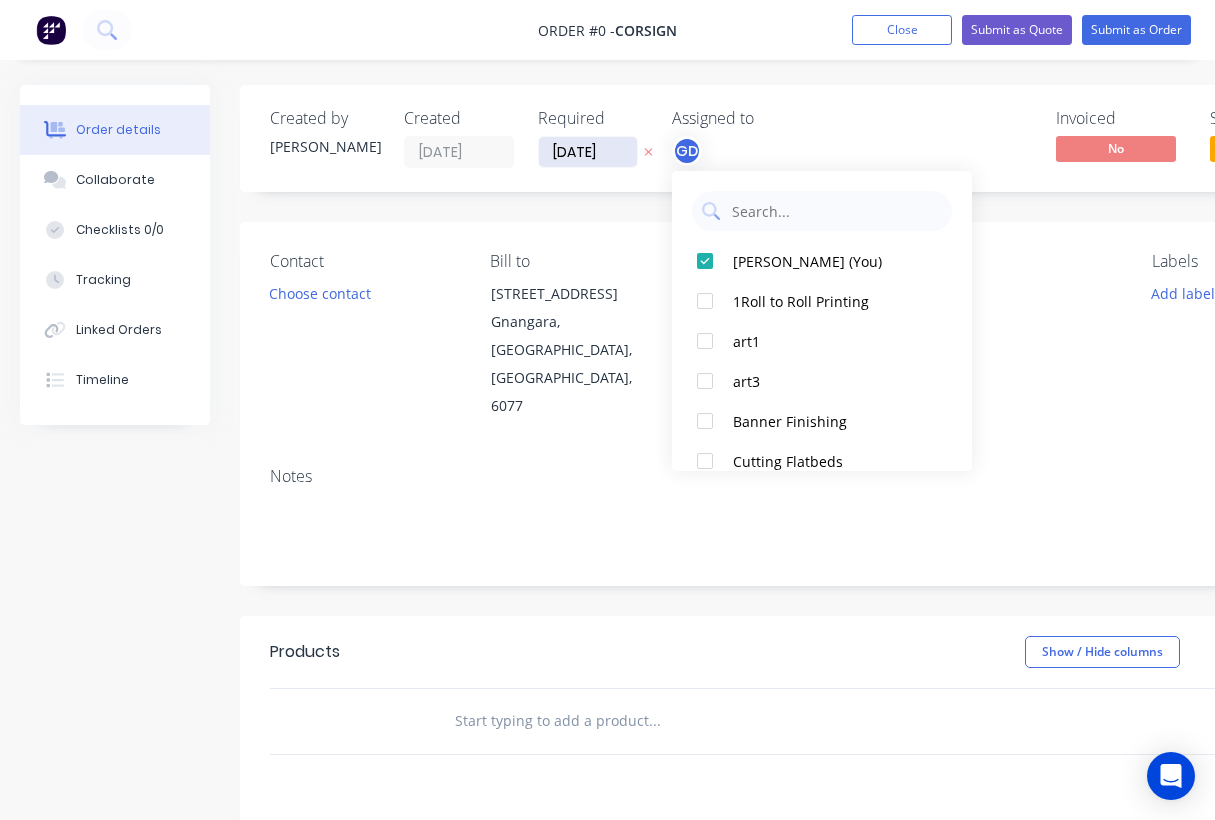 click on "Order details Collaborate Checklists 0/0 Tracking Linked Orders Timeline   Order details   Collaborate   Checklists   Tracking   Linked Orders   Timeline Created by Gino Created 25/07/25 Required 25/07/25 Assigned to GD Invoiced No Status Draft Contact Choose contact Bill to 8 Accomplish Way  Gnangara, Western Australia, Australia, 6077 Deliver to Choose address Change to pick up Change to install PO Labels Add labels Notes Products Show / Hide columns Add product     add delivery fee add markup add discount Labour $0.00 Sub total $0.00 Margin $0.00  ( 0 %) Tax $0.00 Total $0.00" at bounding box center (695, 675) 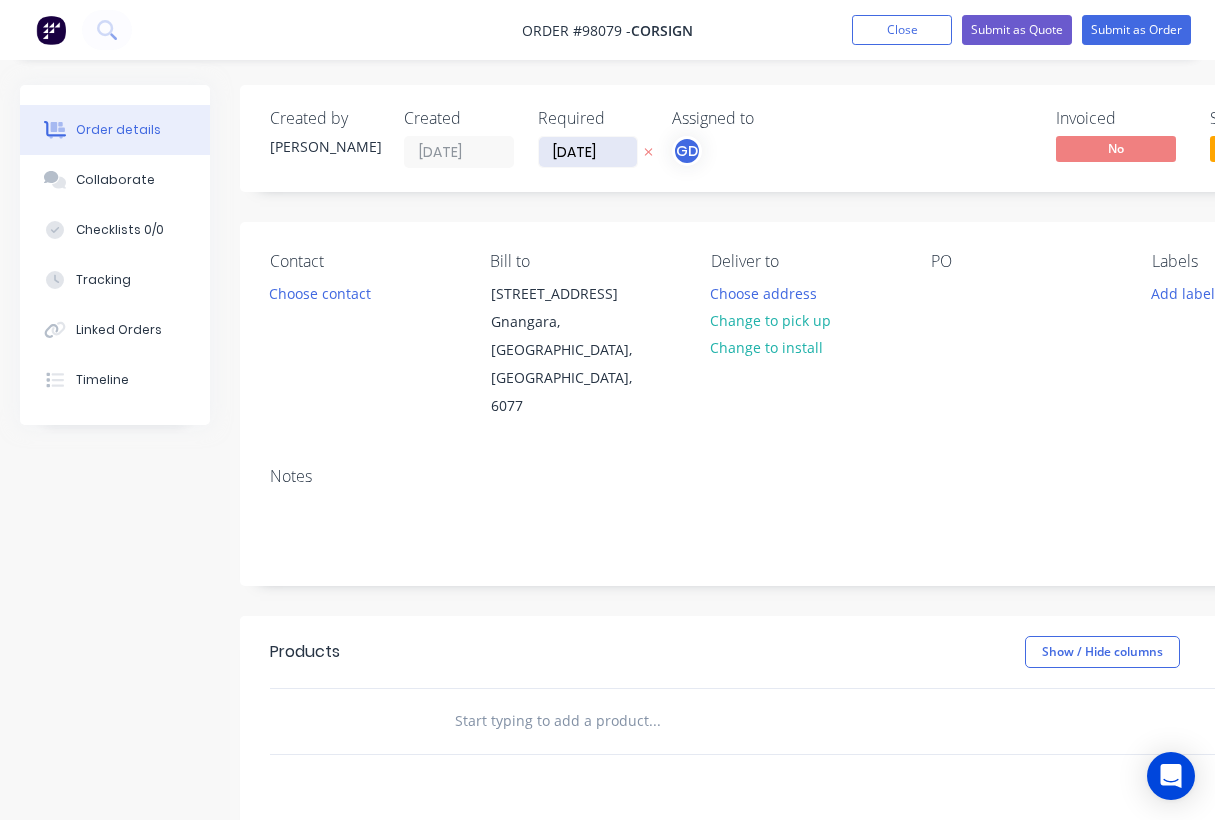 click on "25/07/25" at bounding box center (588, 152) 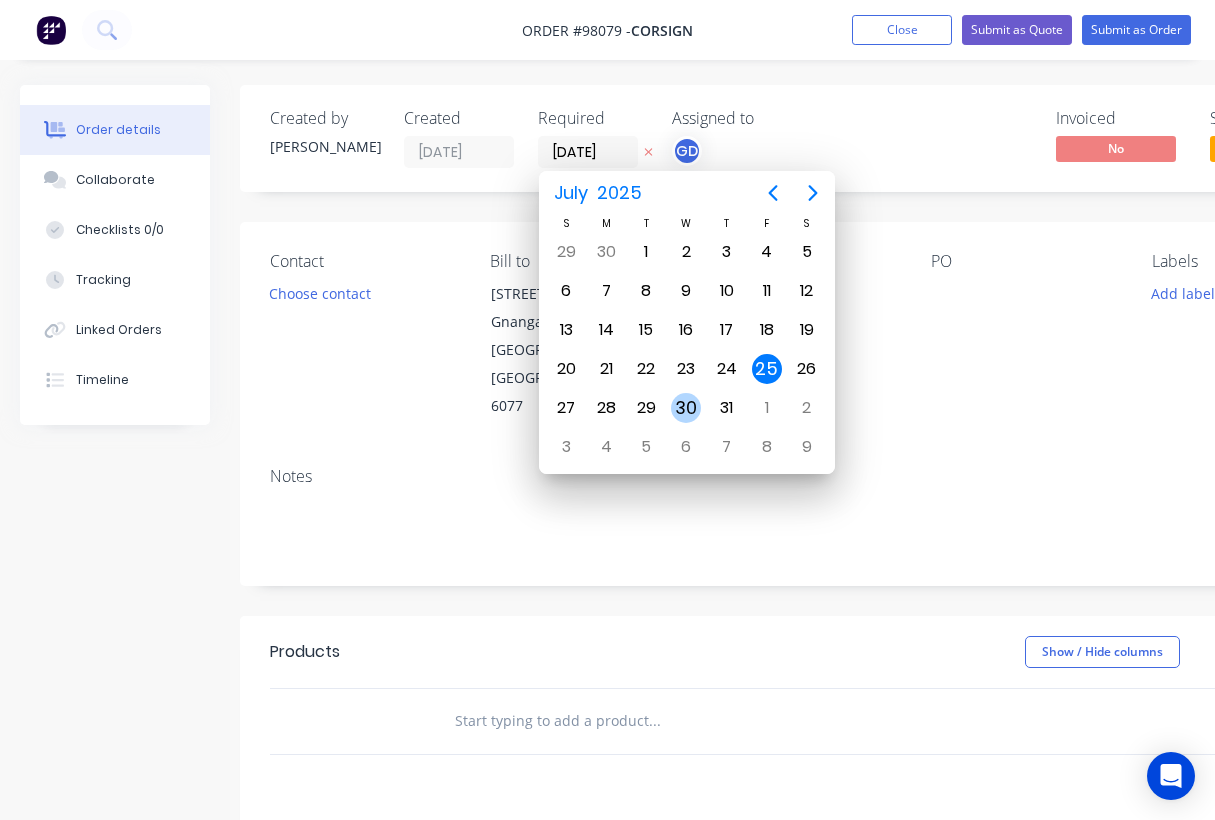 click on "30" at bounding box center [686, 408] 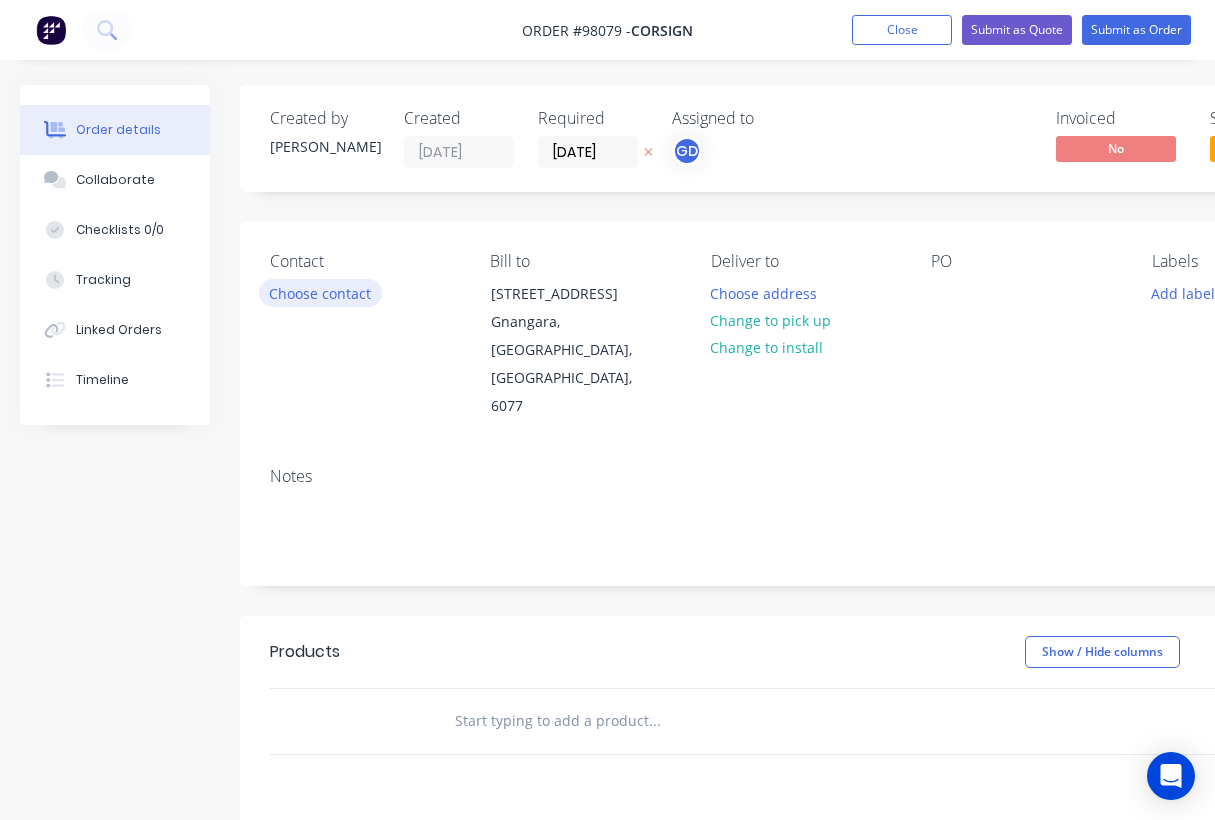click on "Choose contact" at bounding box center (320, 292) 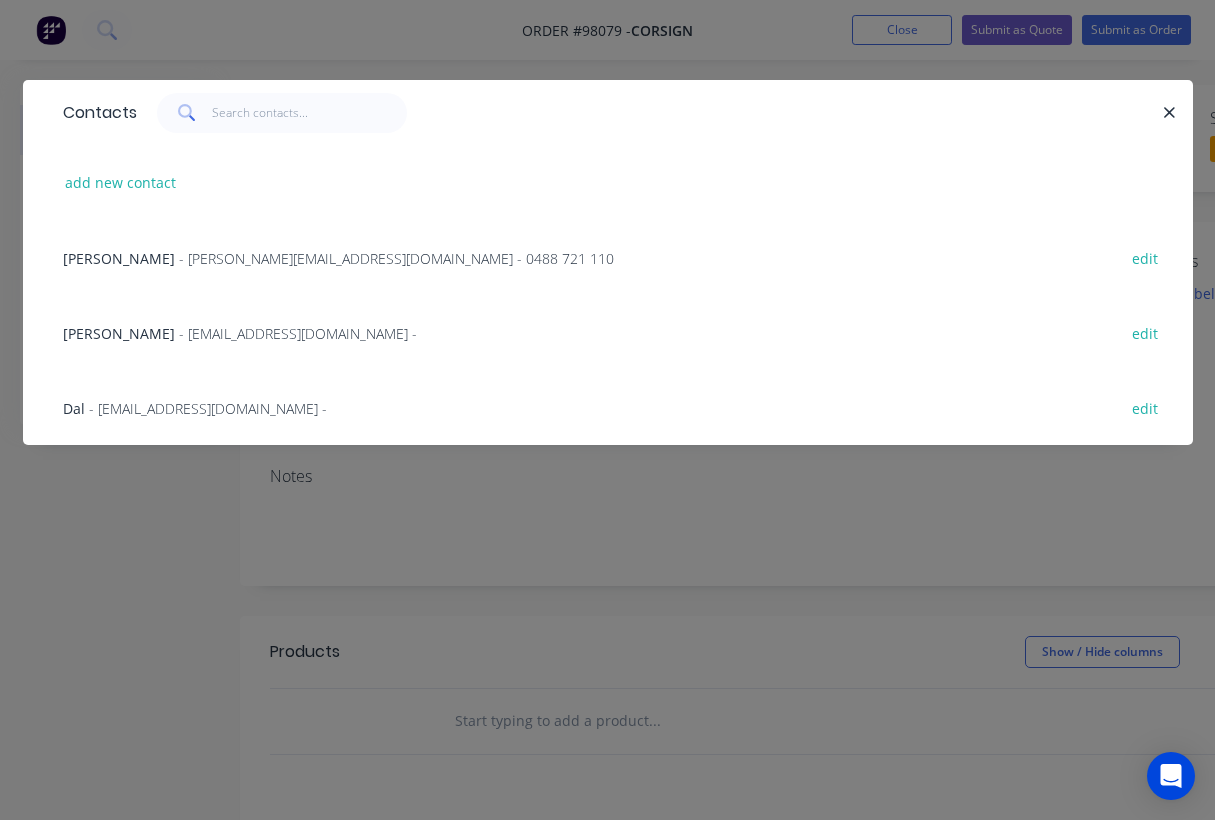 click on "Chris Stephens" at bounding box center (119, 333) 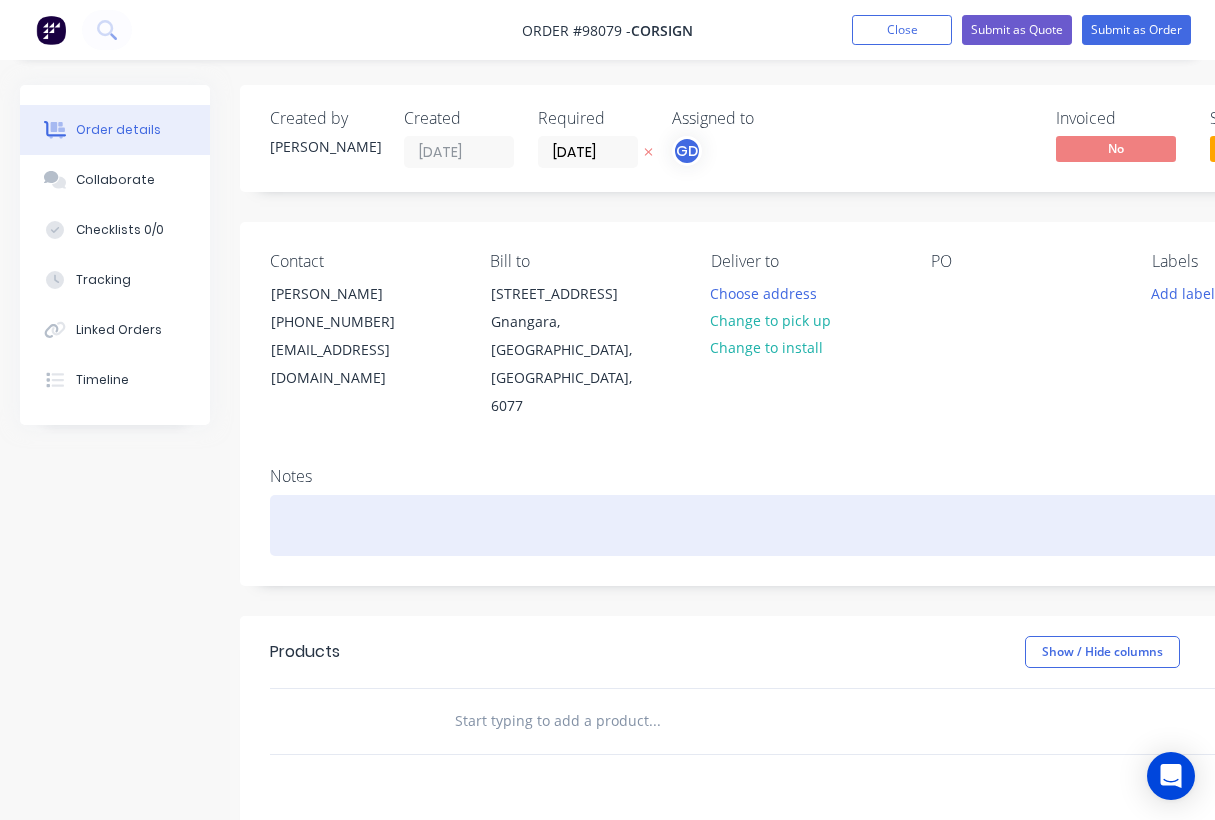 click at bounding box center (805, 525) 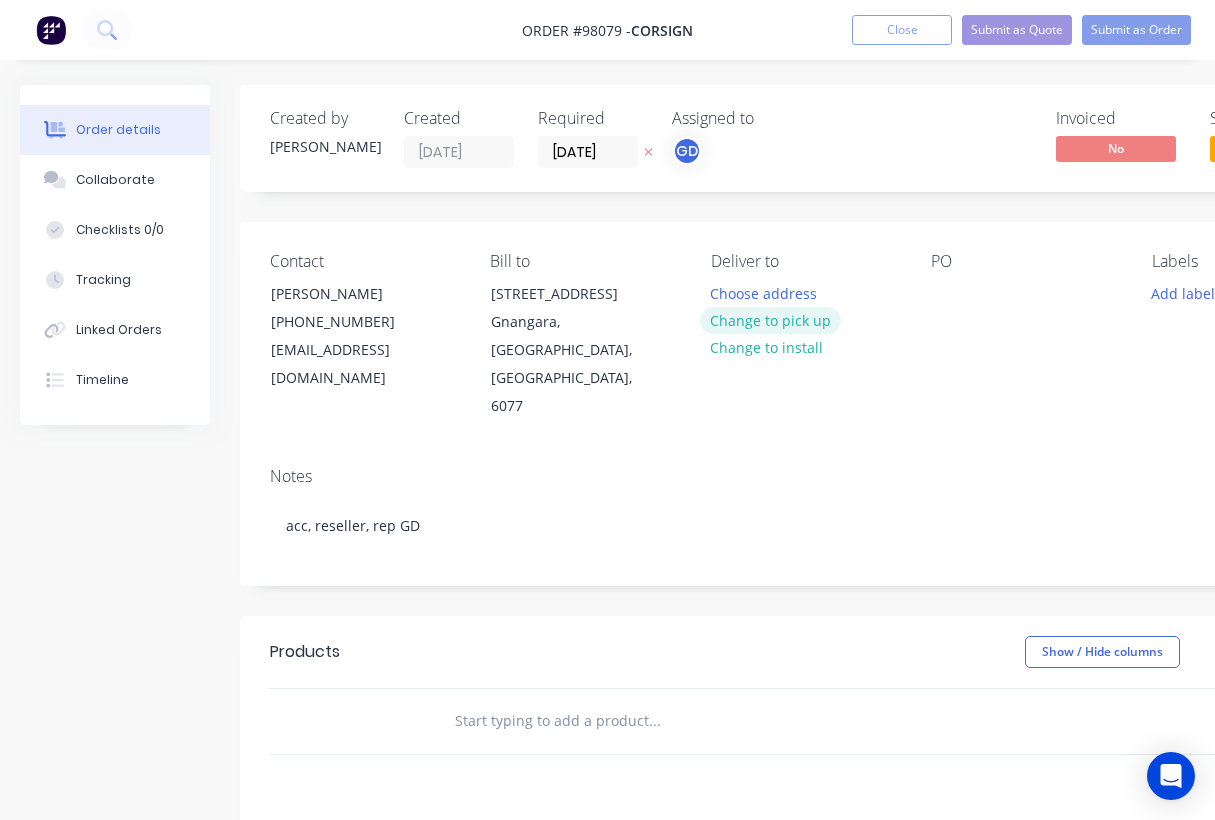 click on "Change to pick up" at bounding box center (771, 320) 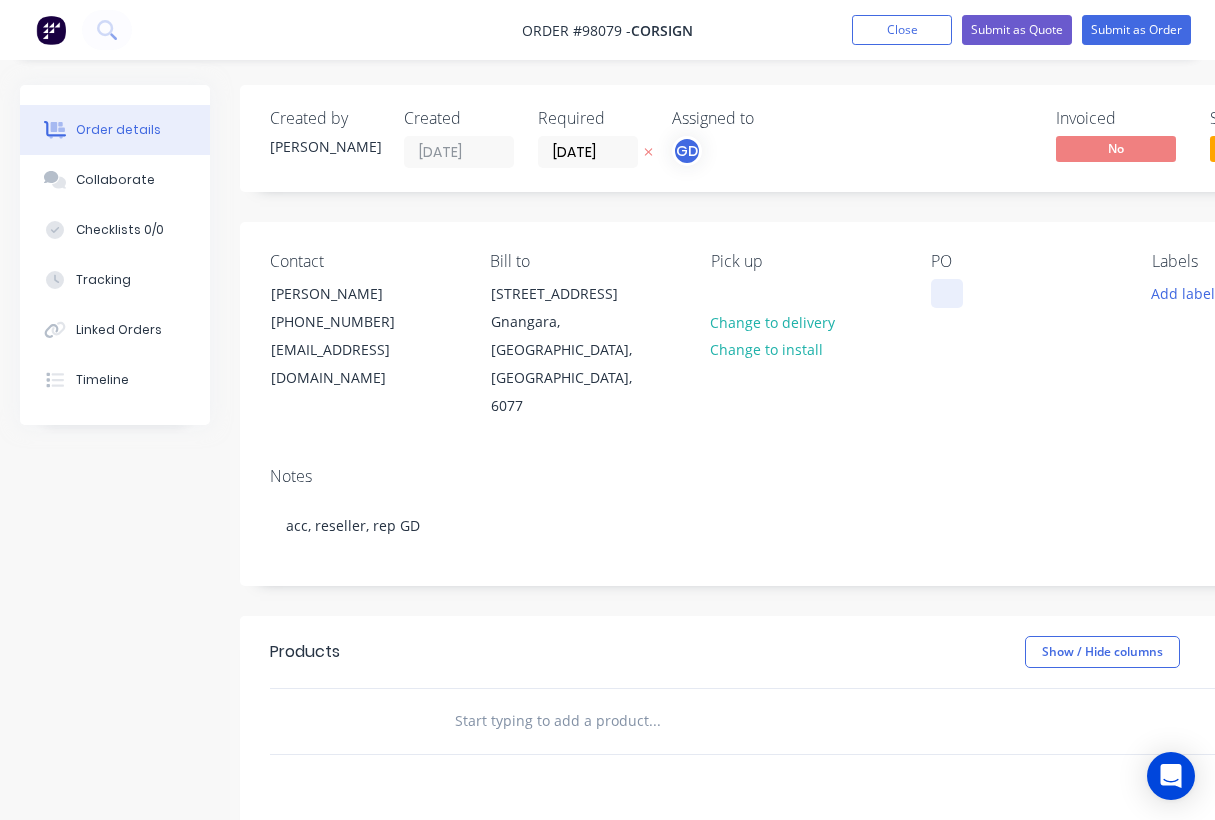 click at bounding box center [947, 293] 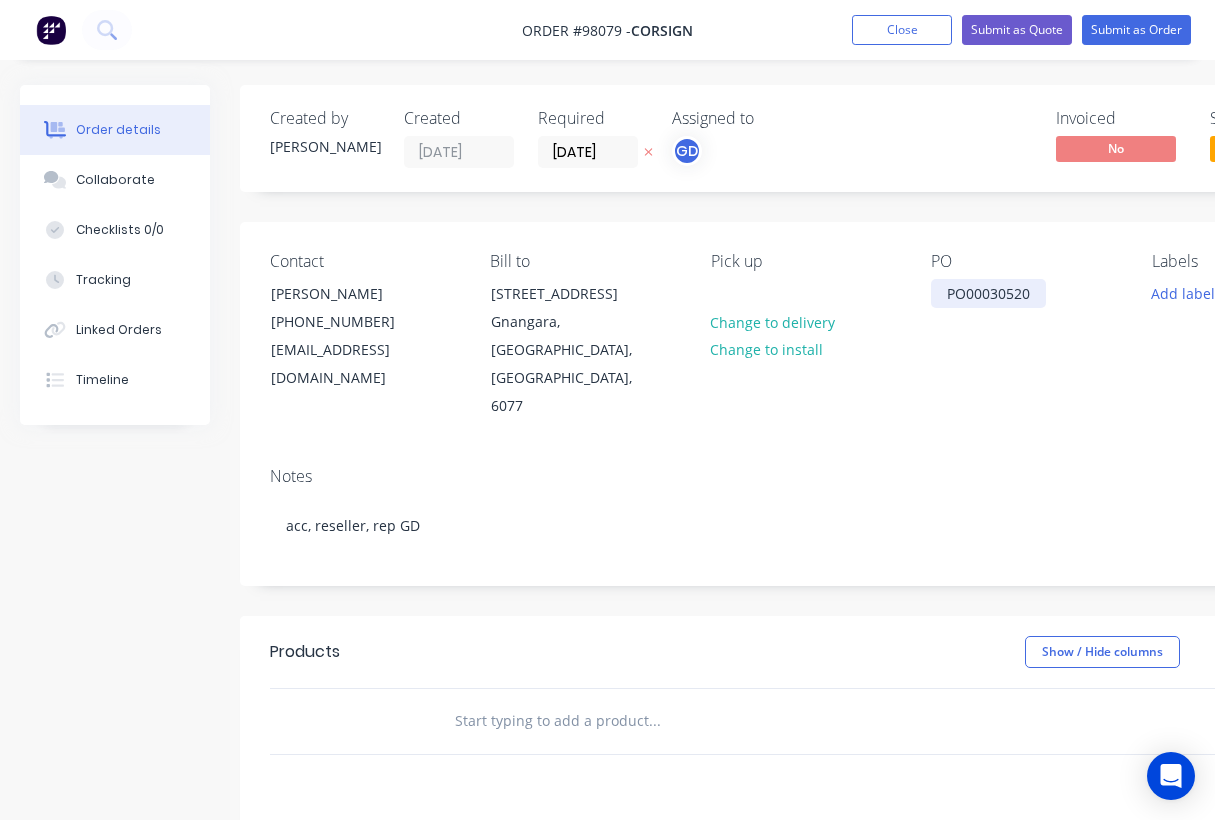 type 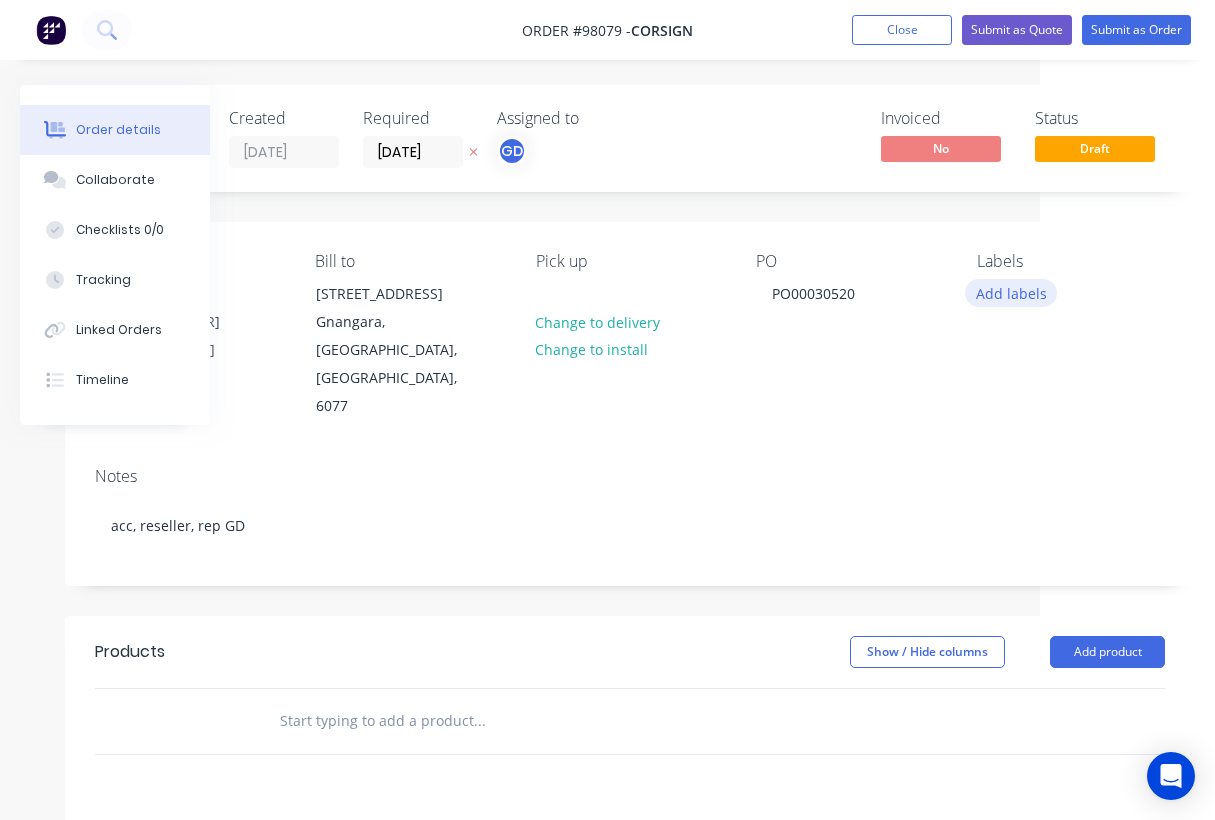 scroll, scrollTop: 0, scrollLeft: 175, axis: horizontal 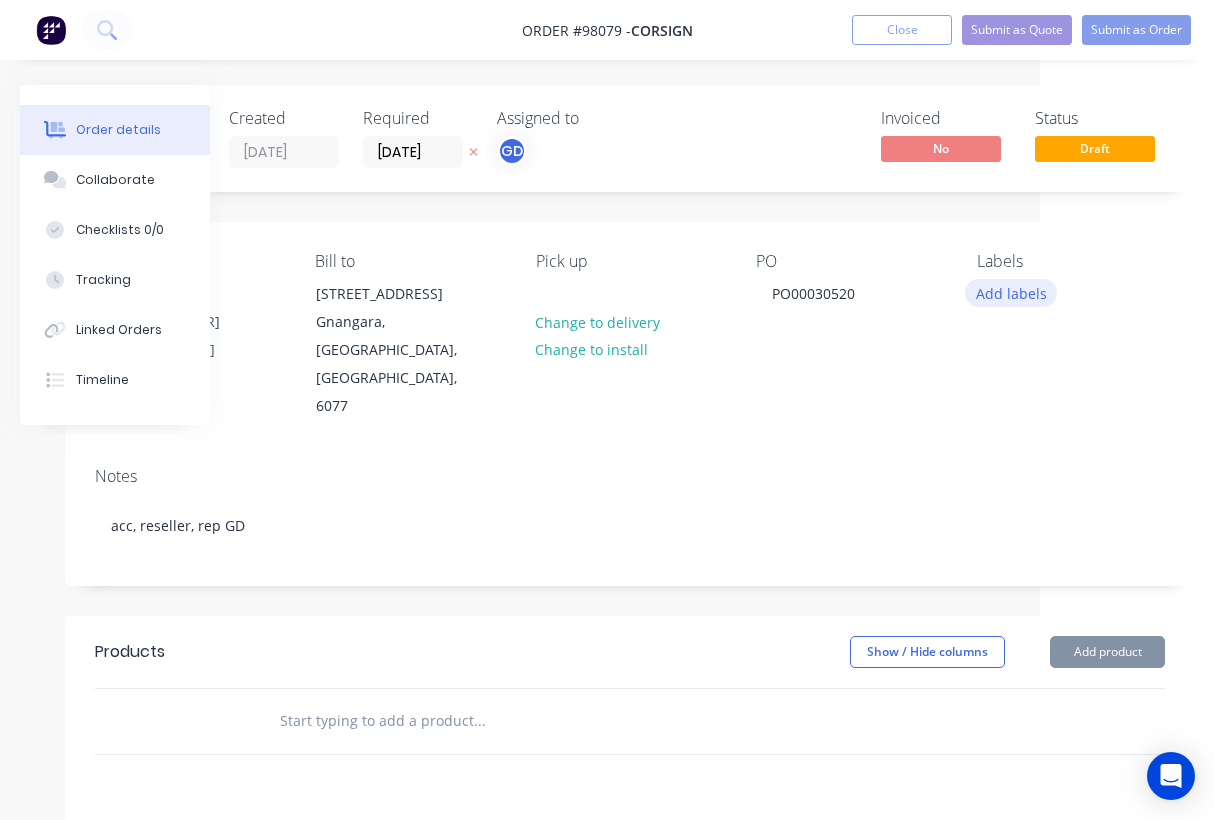 click on "Add labels" at bounding box center (1011, 292) 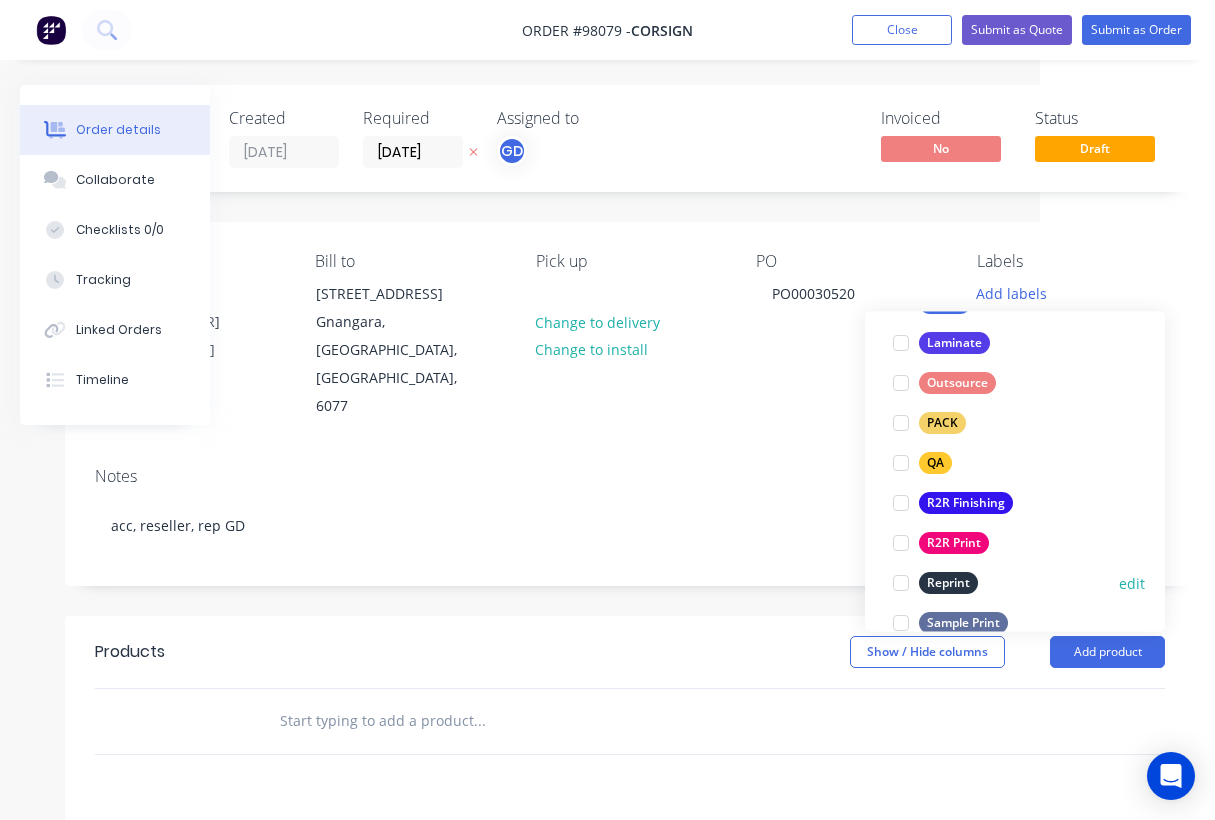 scroll, scrollTop: 689, scrollLeft: 0, axis: vertical 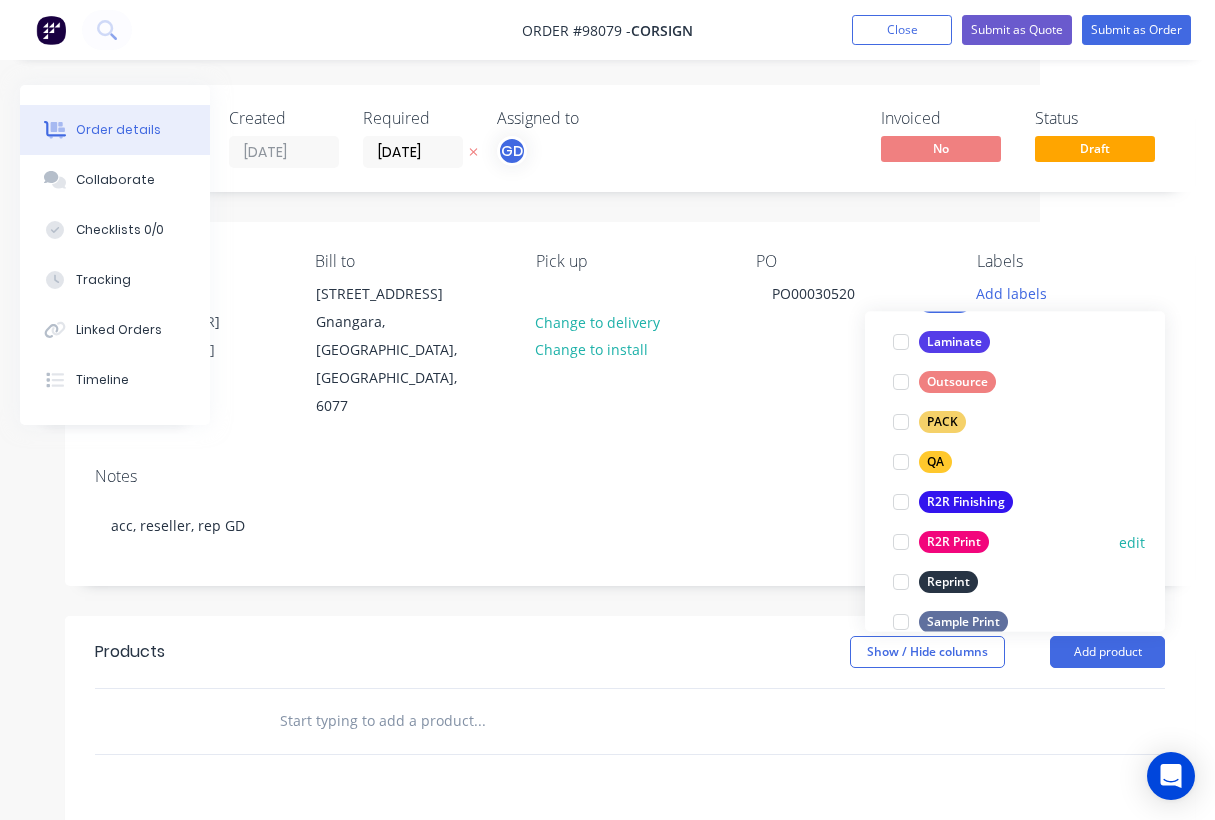 click on "R2R Print" at bounding box center (954, 543) 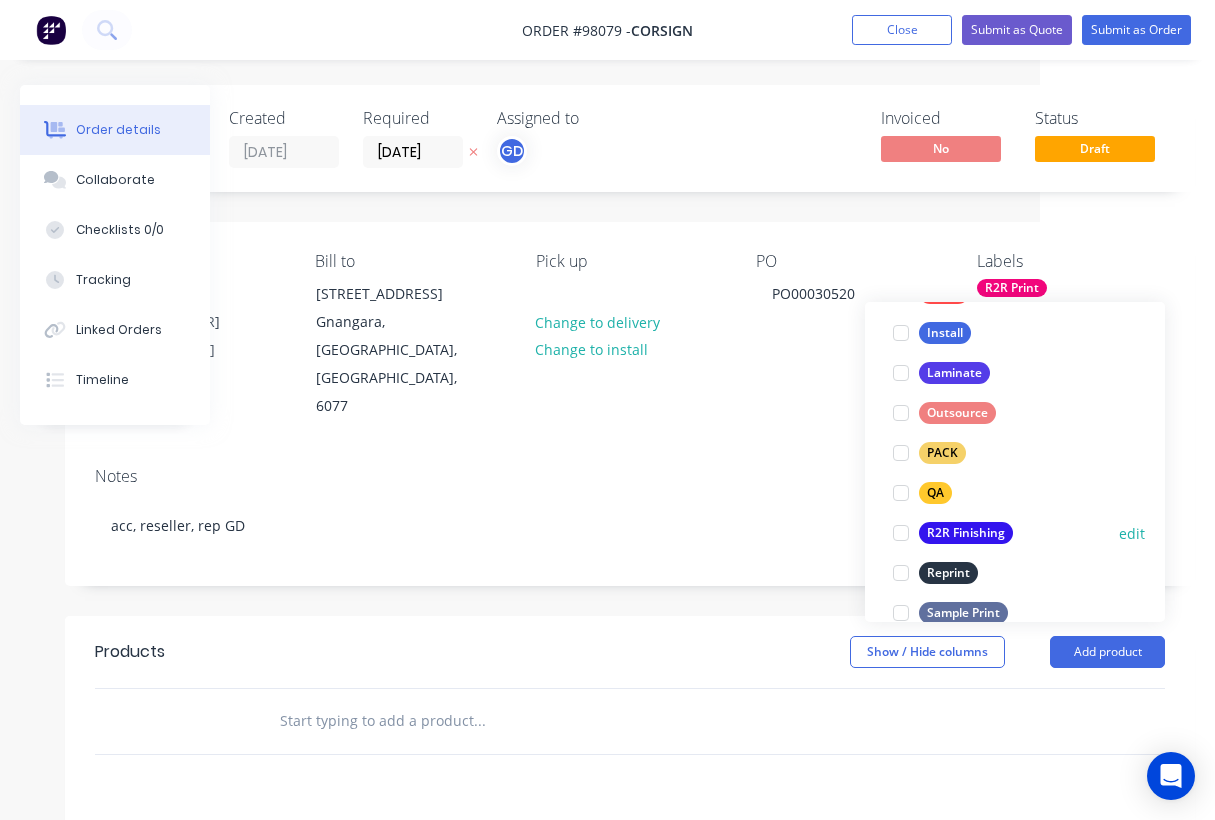 click on "R2R Finishing" at bounding box center (966, 533) 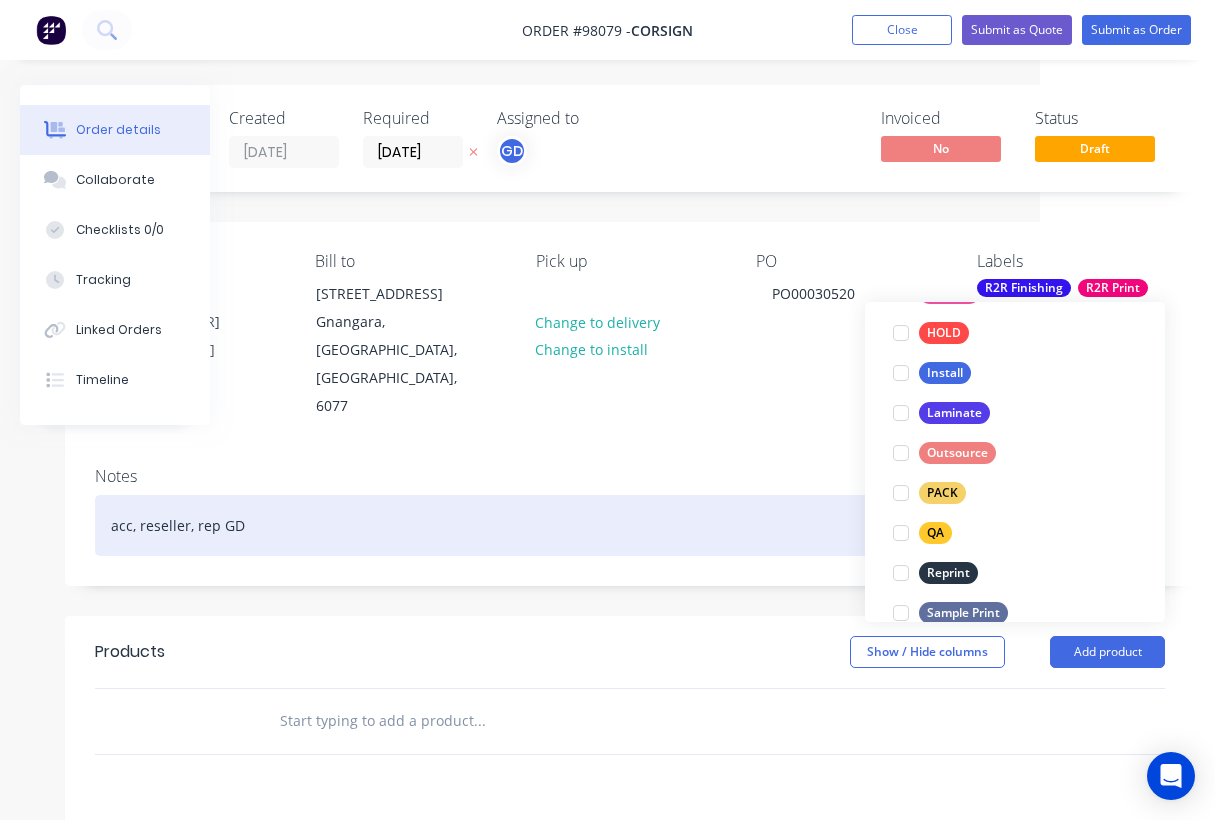 click on "acc, reseller, rep GD" at bounding box center [630, 525] 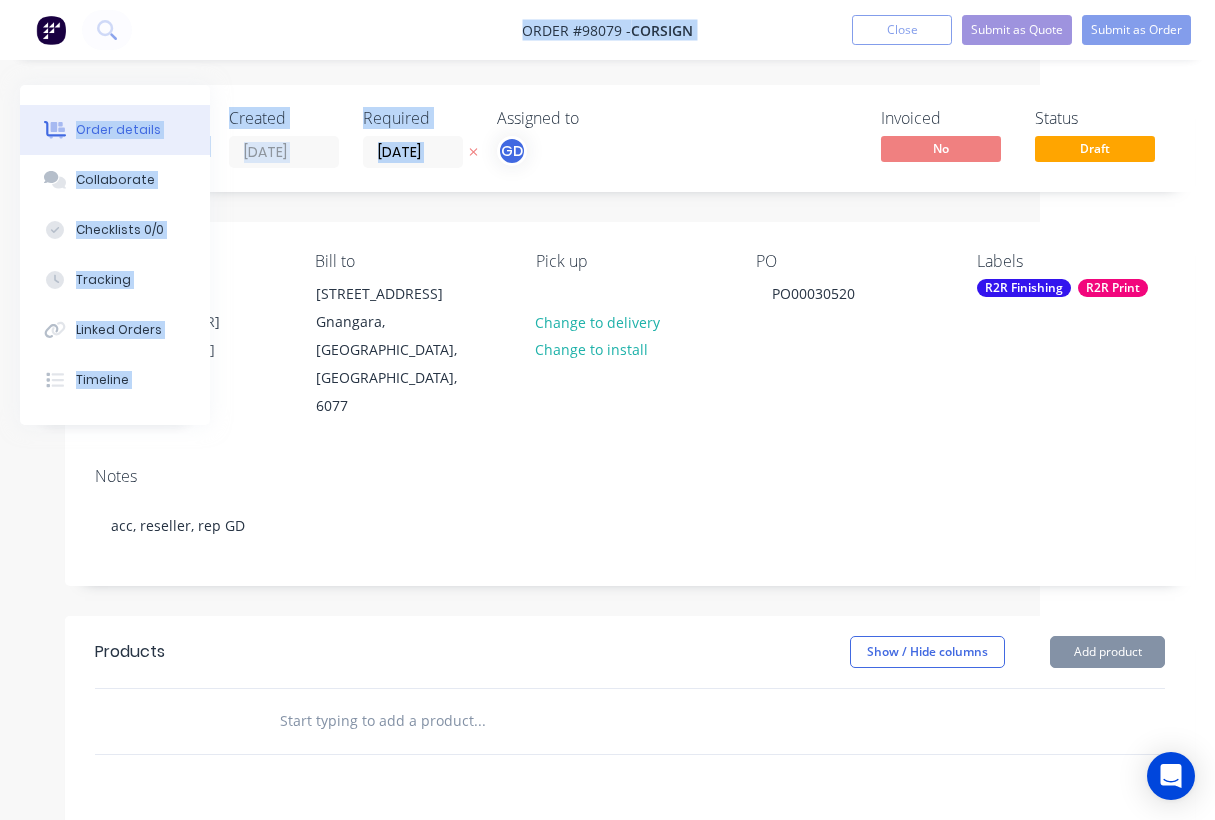 drag, startPoint x: 578, startPoint y: 1, endPoint x: 717, endPoint y: -29, distance: 142.20056 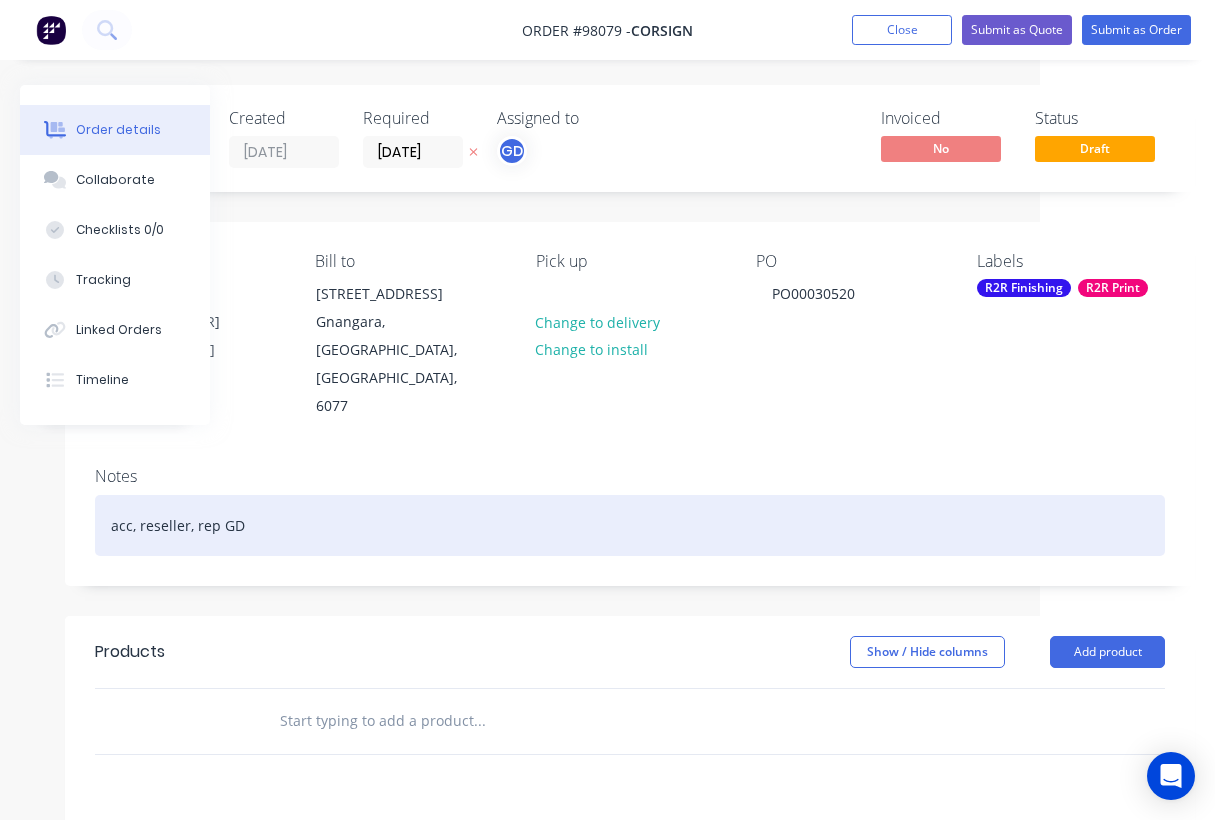 click on "acc, reseller, rep GD" at bounding box center [630, 525] 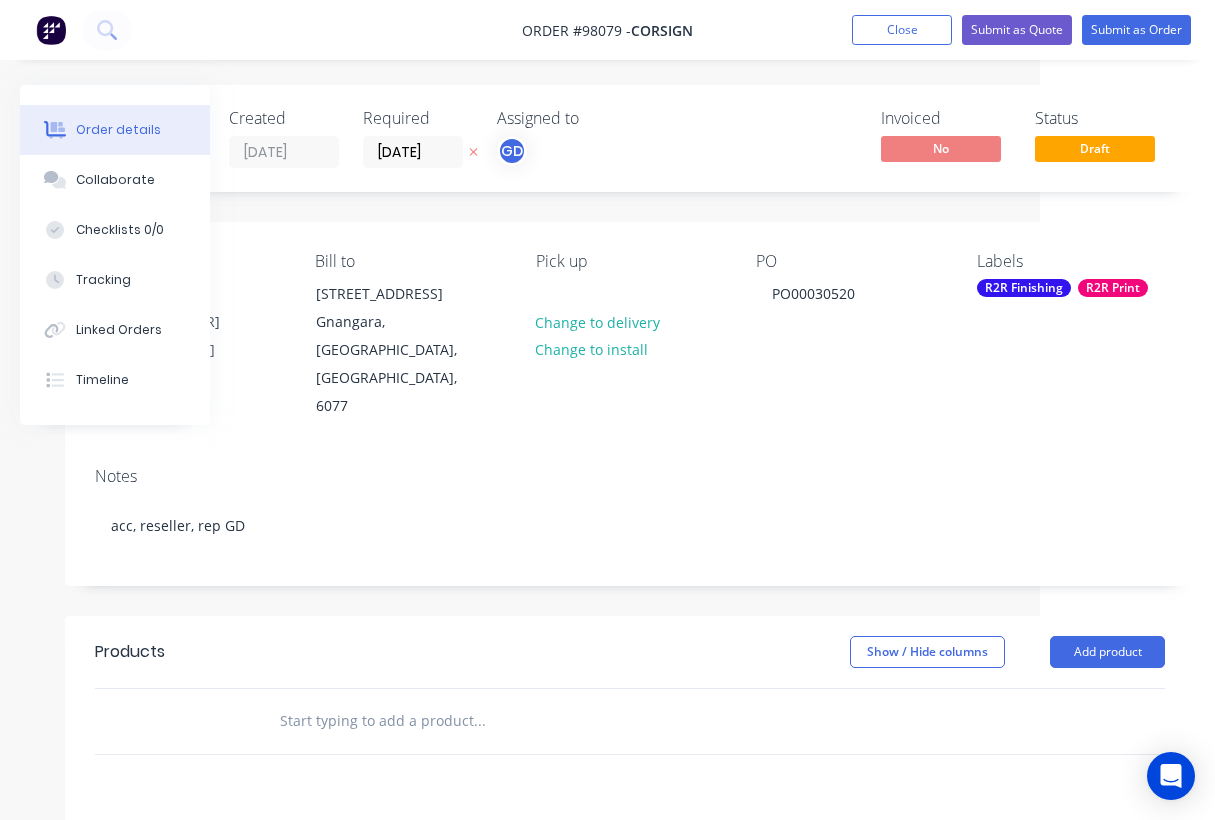 click at bounding box center (479, 721) 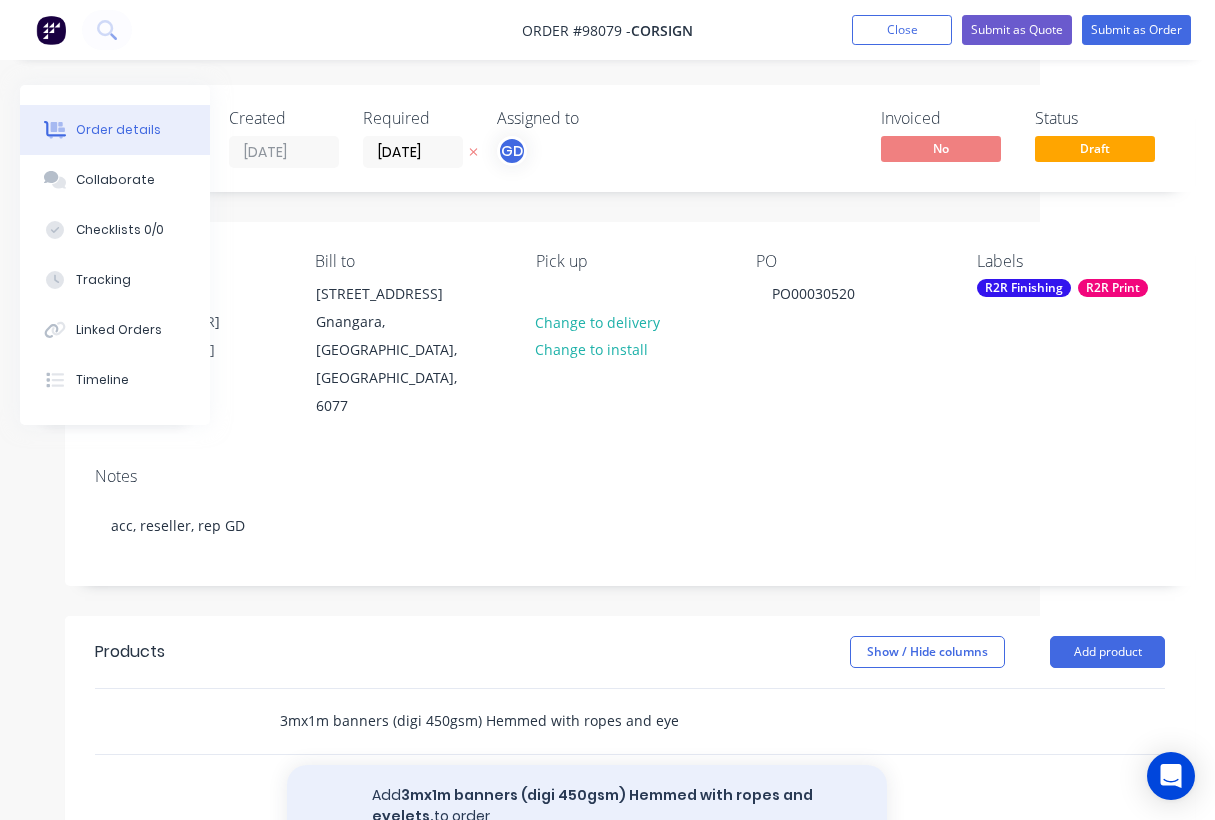 type on "3mx1m banners (digi 450gsm) Hemmed with ropes and eyelets." 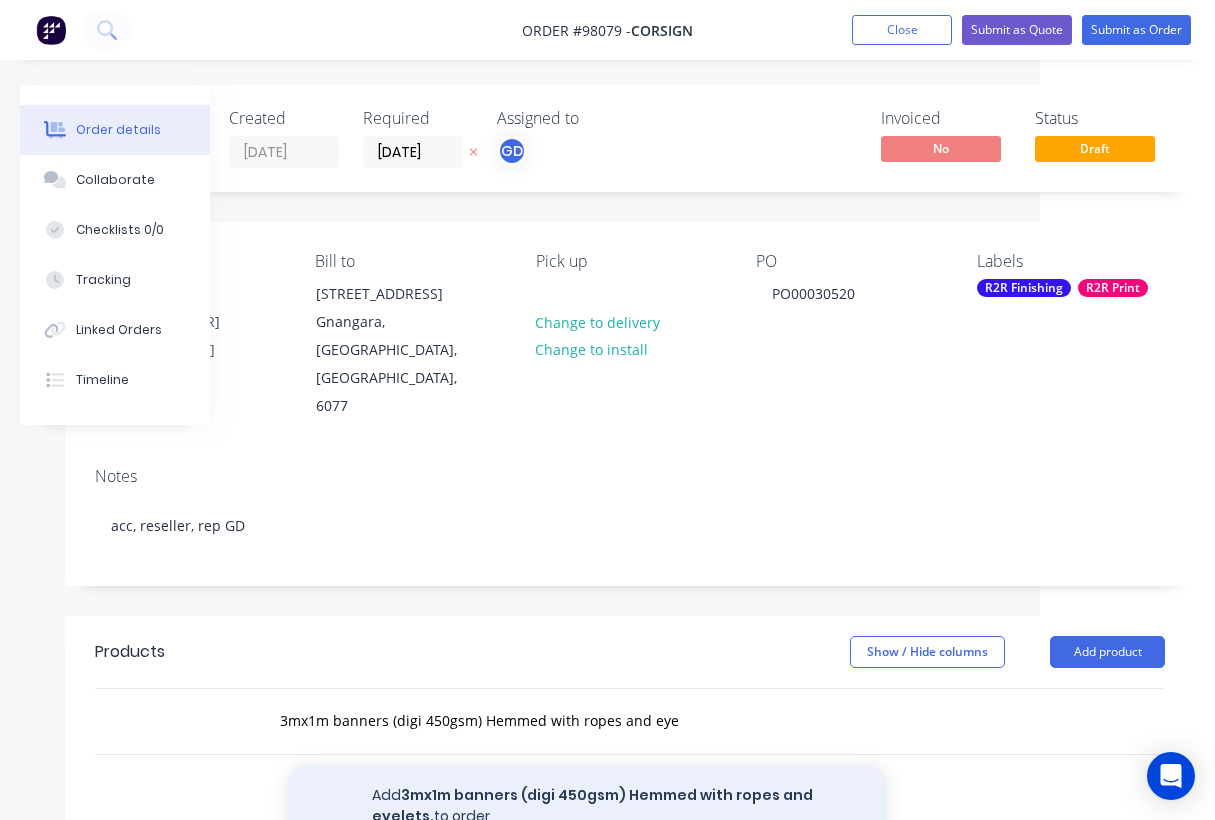 click on "Add  3mx1m banners (digi 450gsm) Hemmed with ropes and eyelets.  to order" at bounding box center [587, 806] 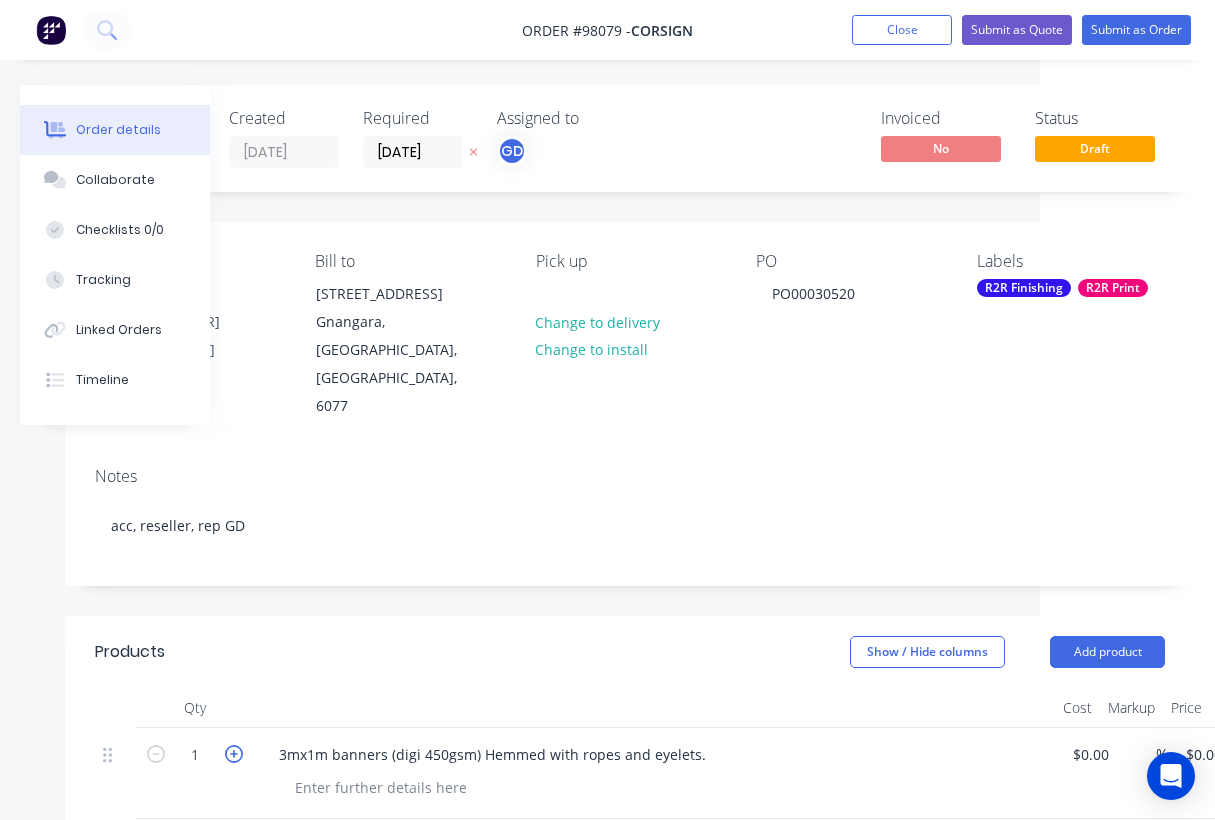 click 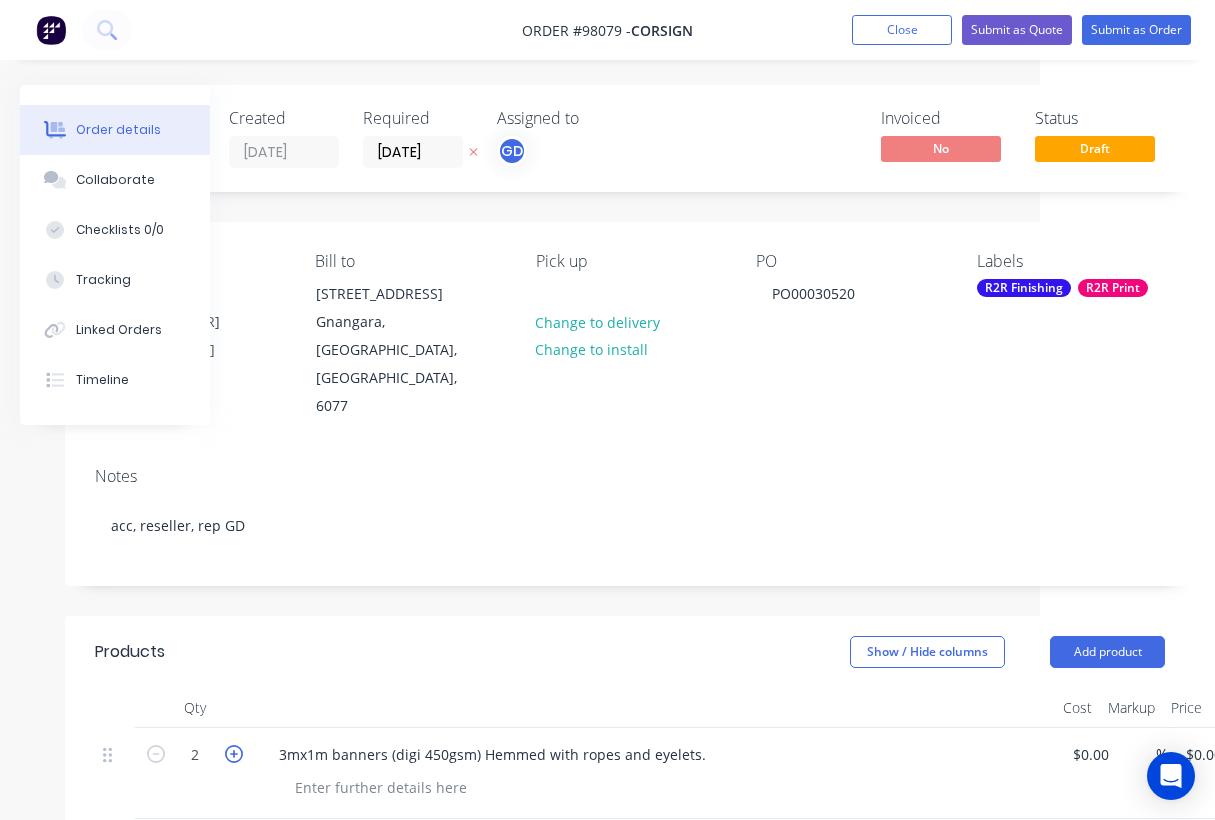 click 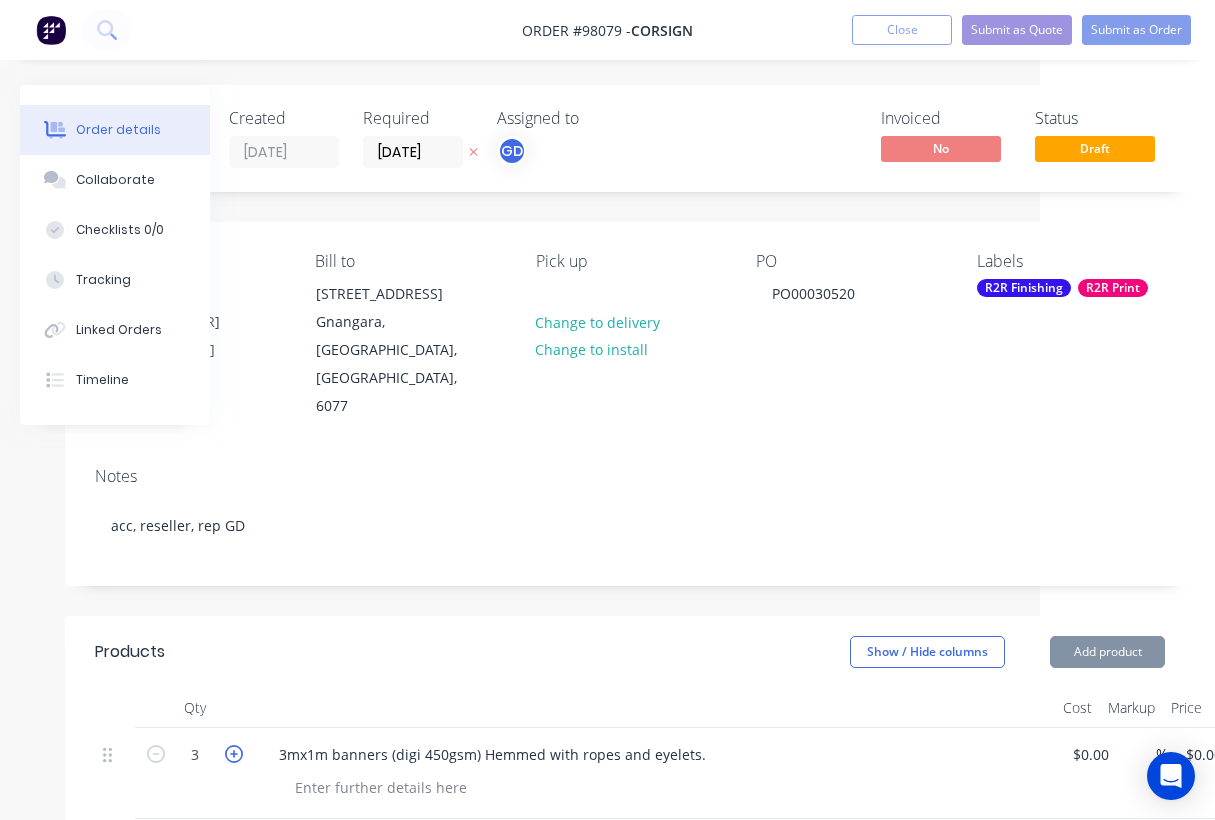 click 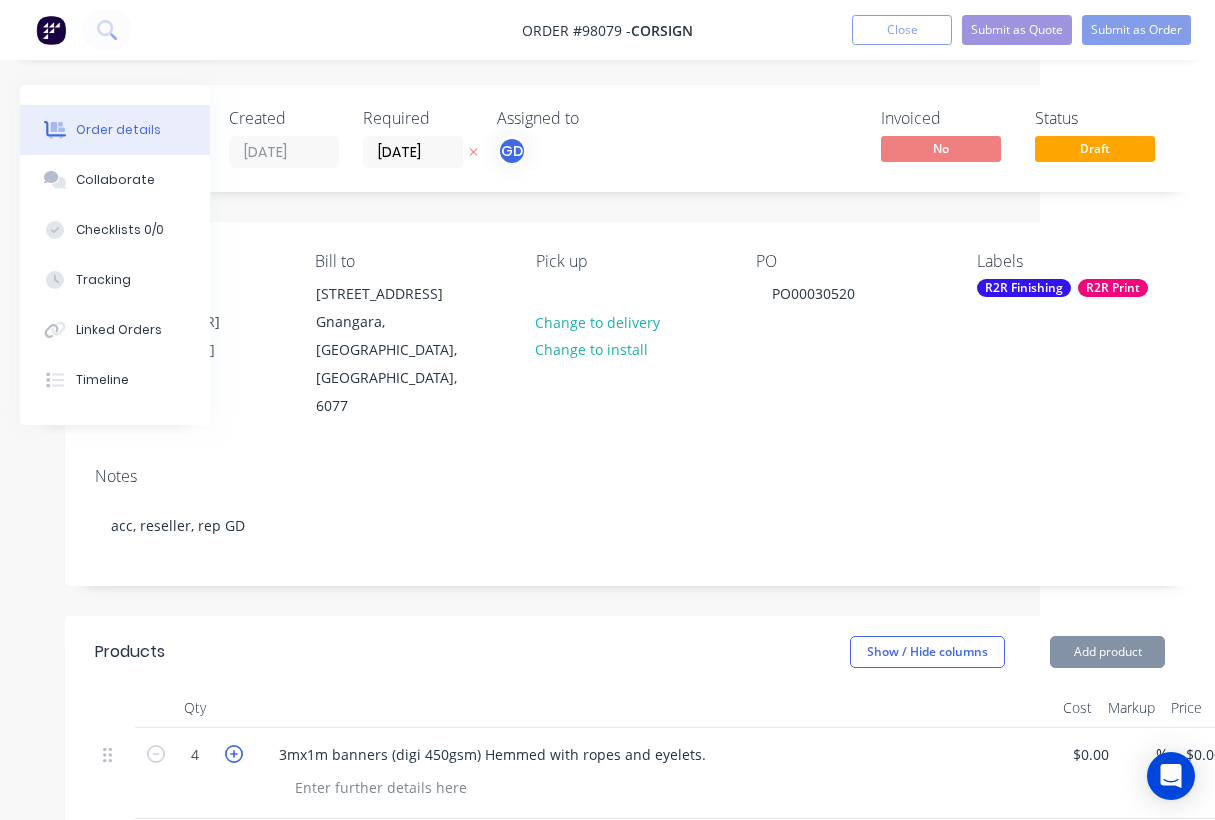 click 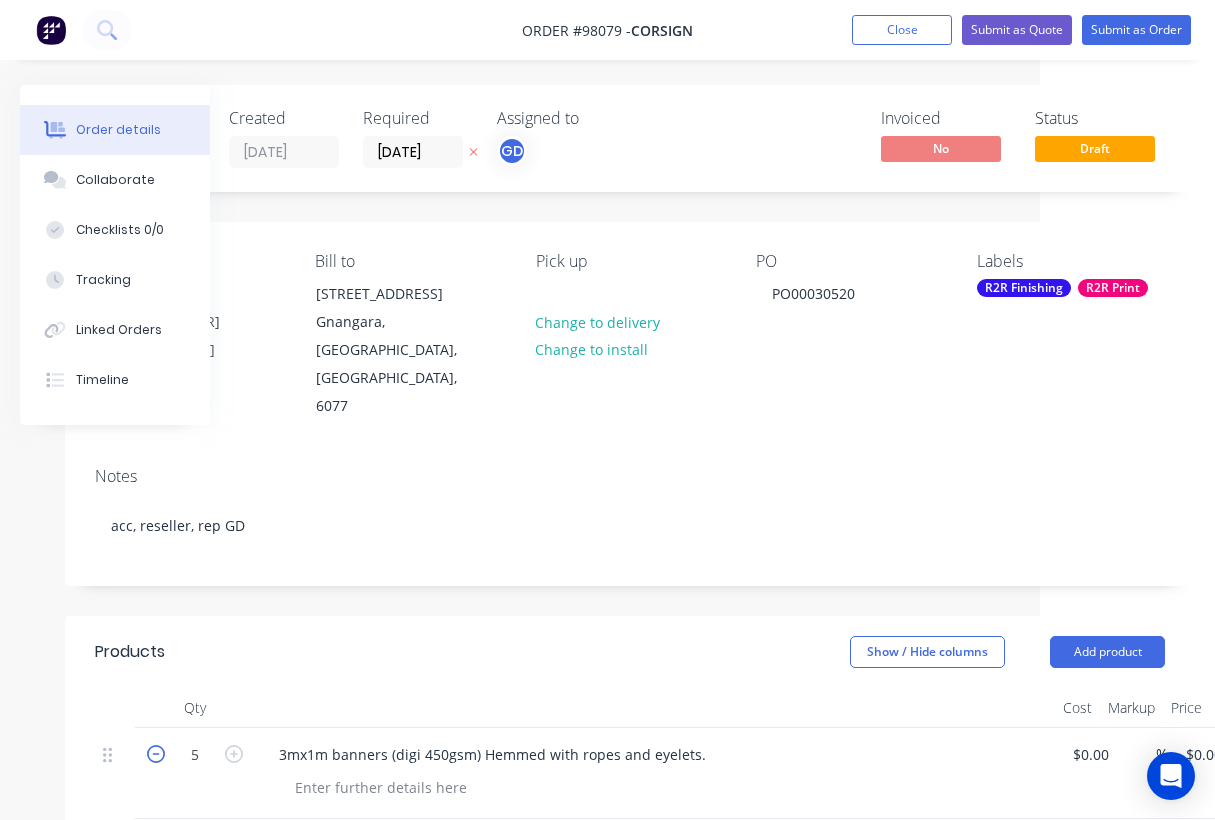 click 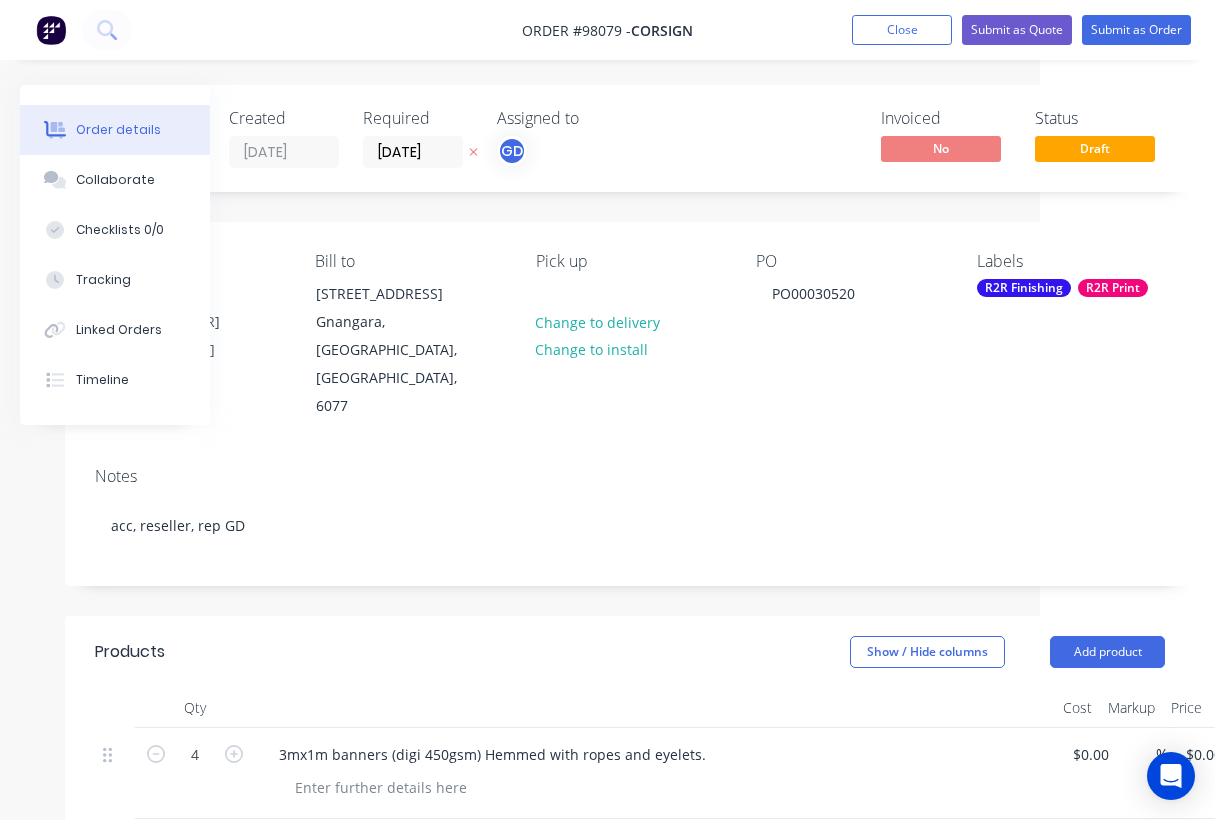 click on "Products Show / Hide columns Add product" at bounding box center (630, 652) 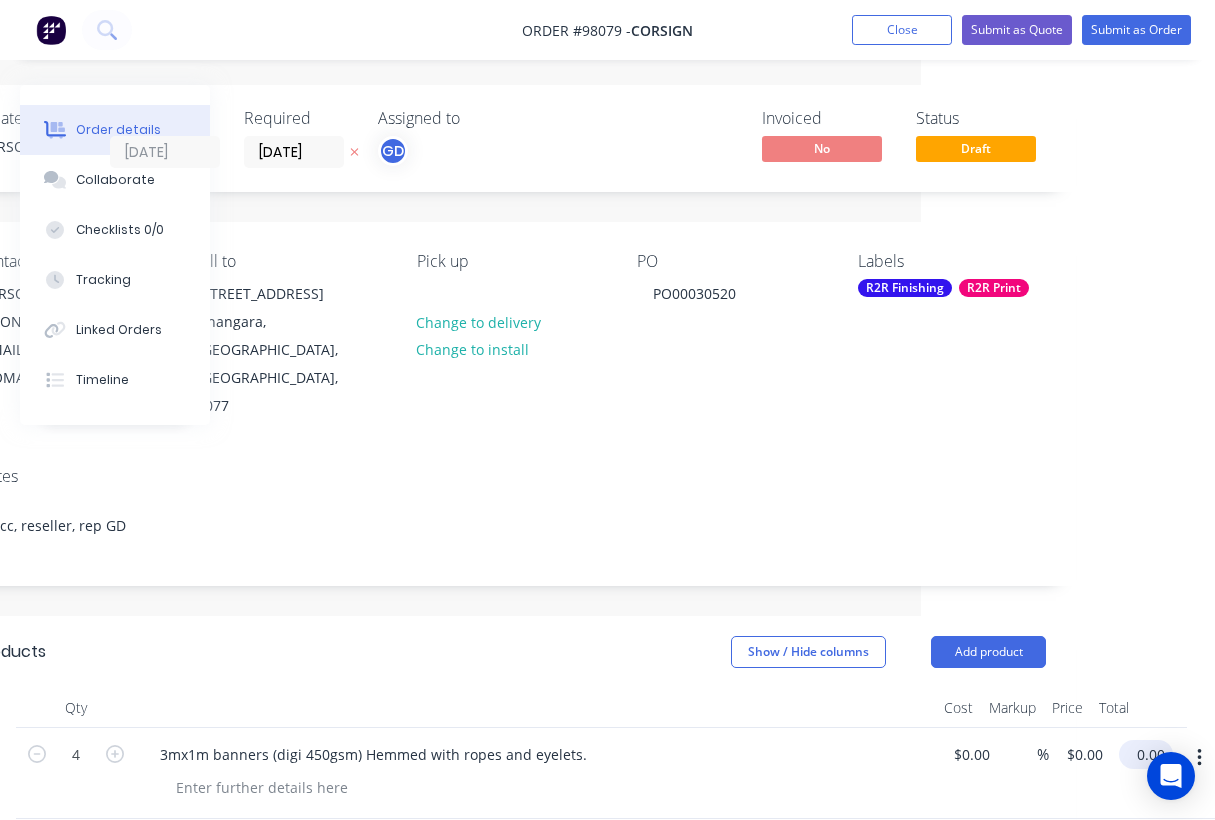 click on "0.00" at bounding box center [1150, 754] 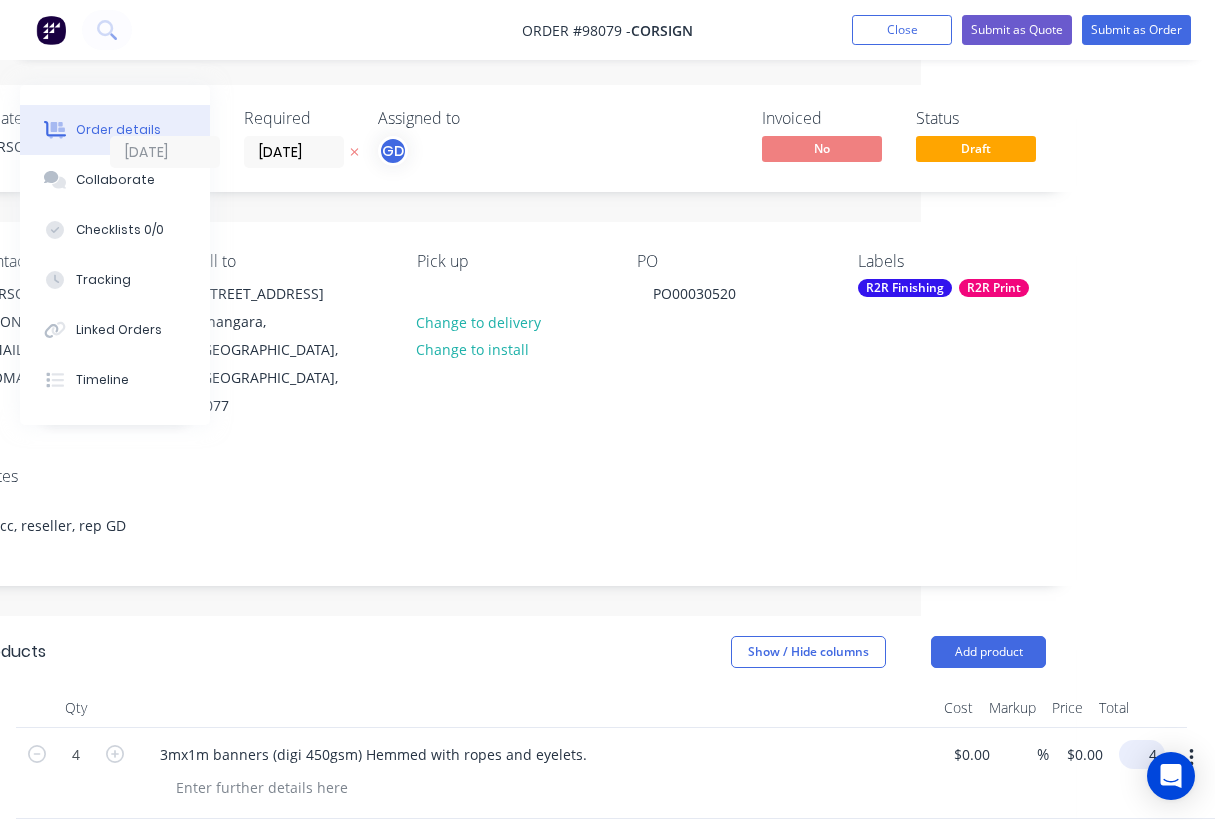 scroll, scrollTop: 0, scrollLeft: 279, axis: horizontal 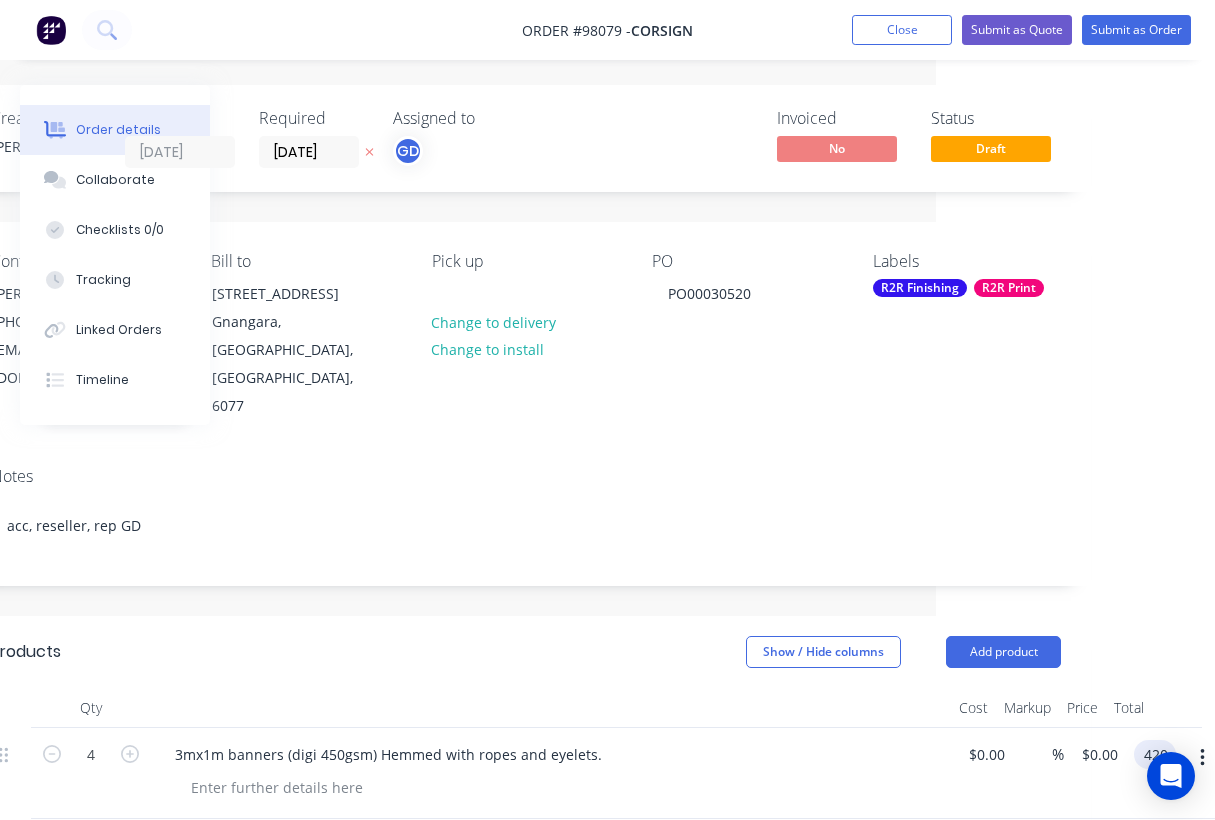 type on "$420.00" 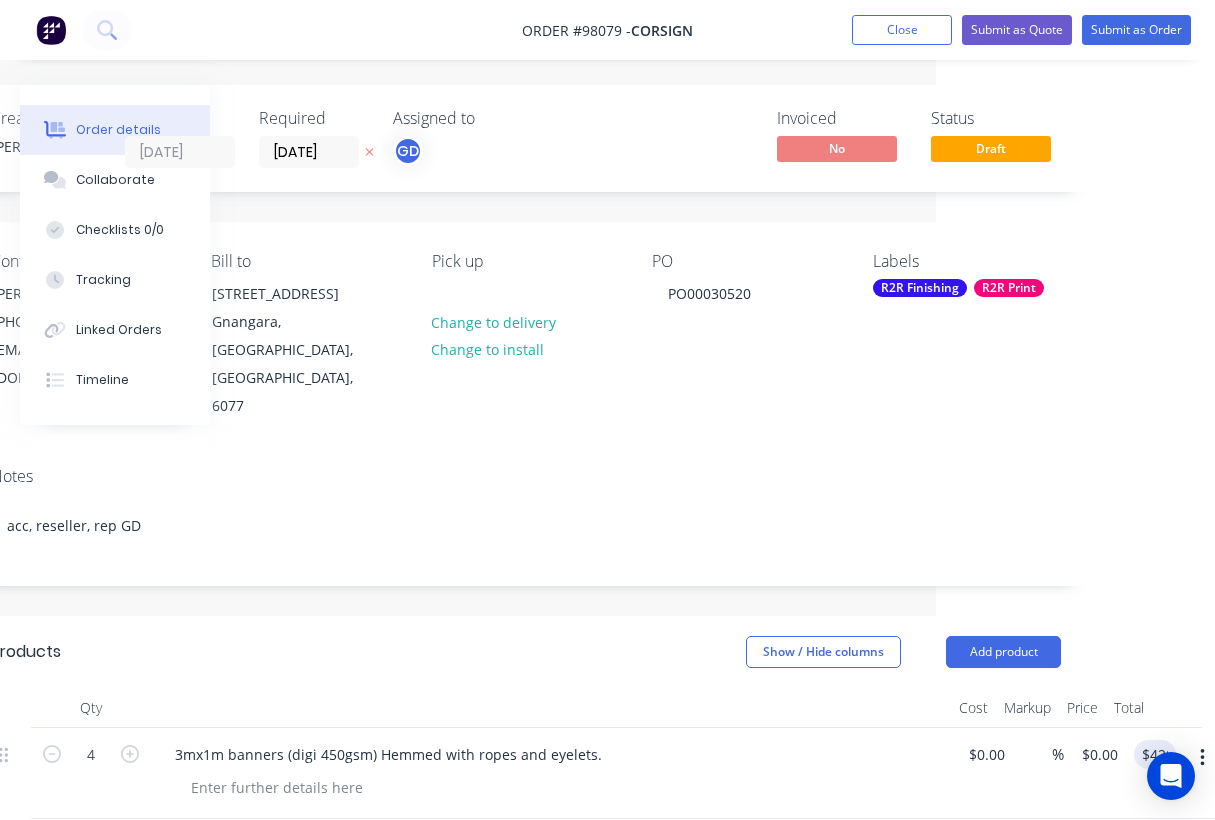 type on "$105.00" 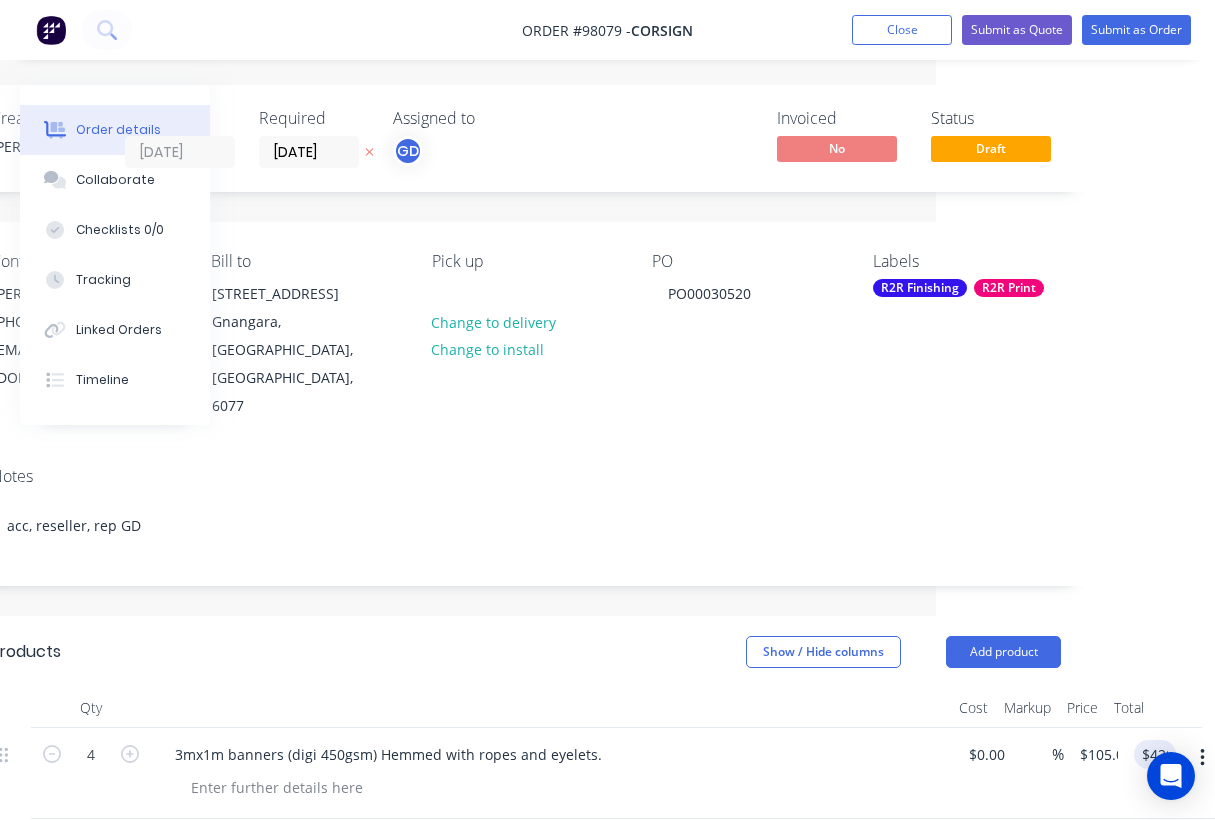 click at bounding box center [559, 787] 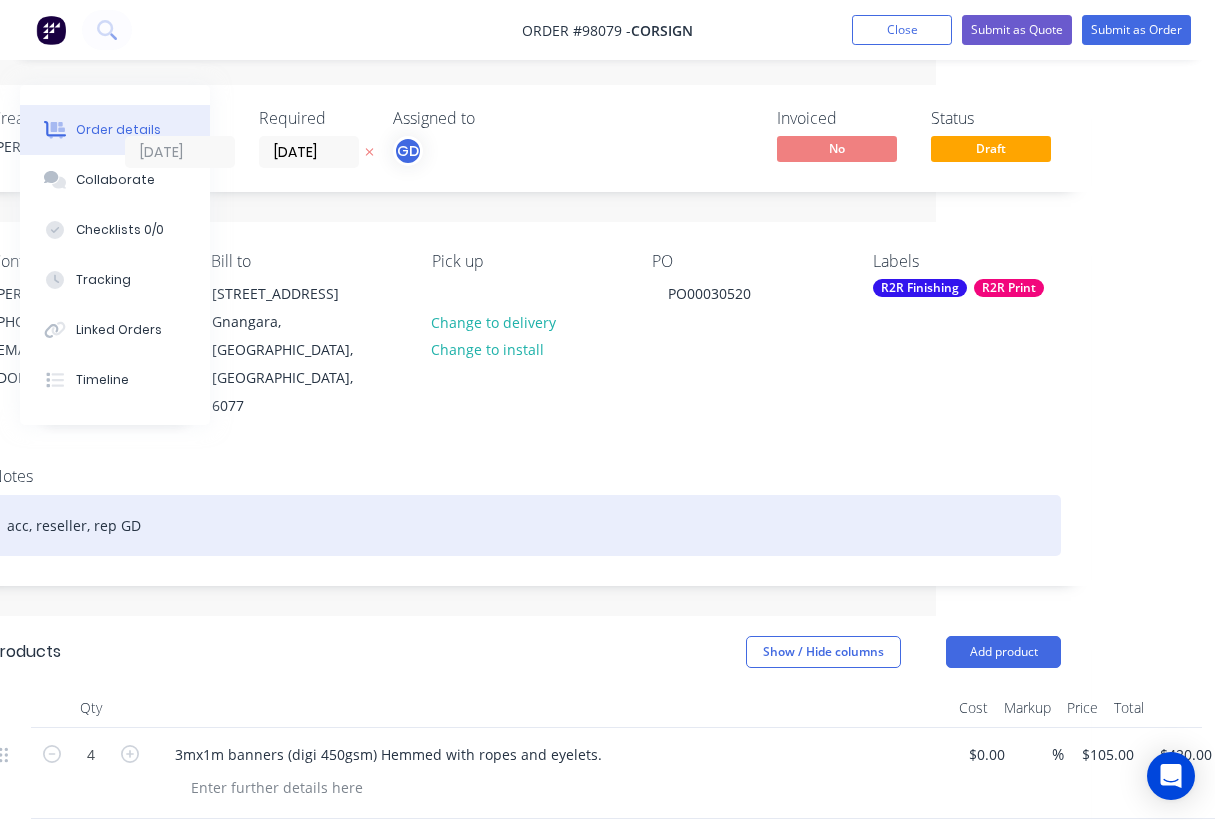 scroll, scrollTop: 0, scrollLeft: 0, axis: both 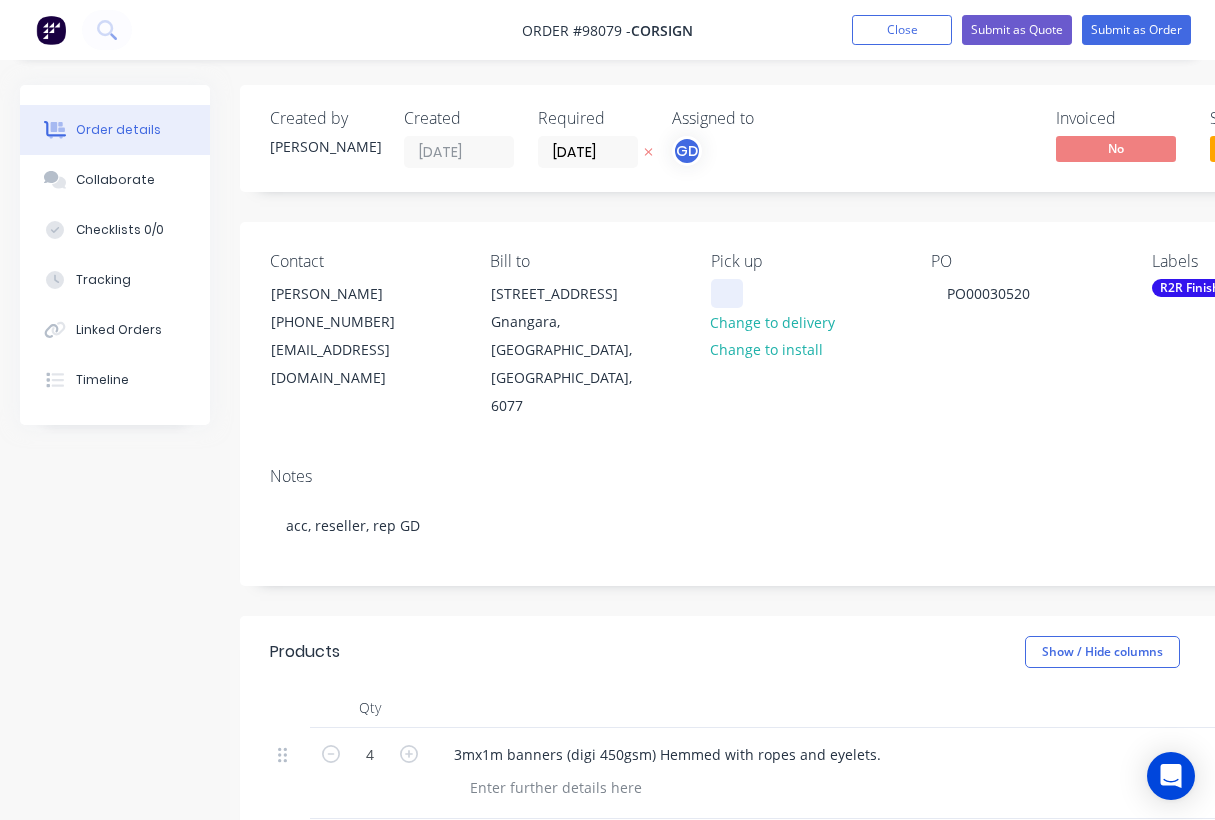 click at bounding box center [727, 293] 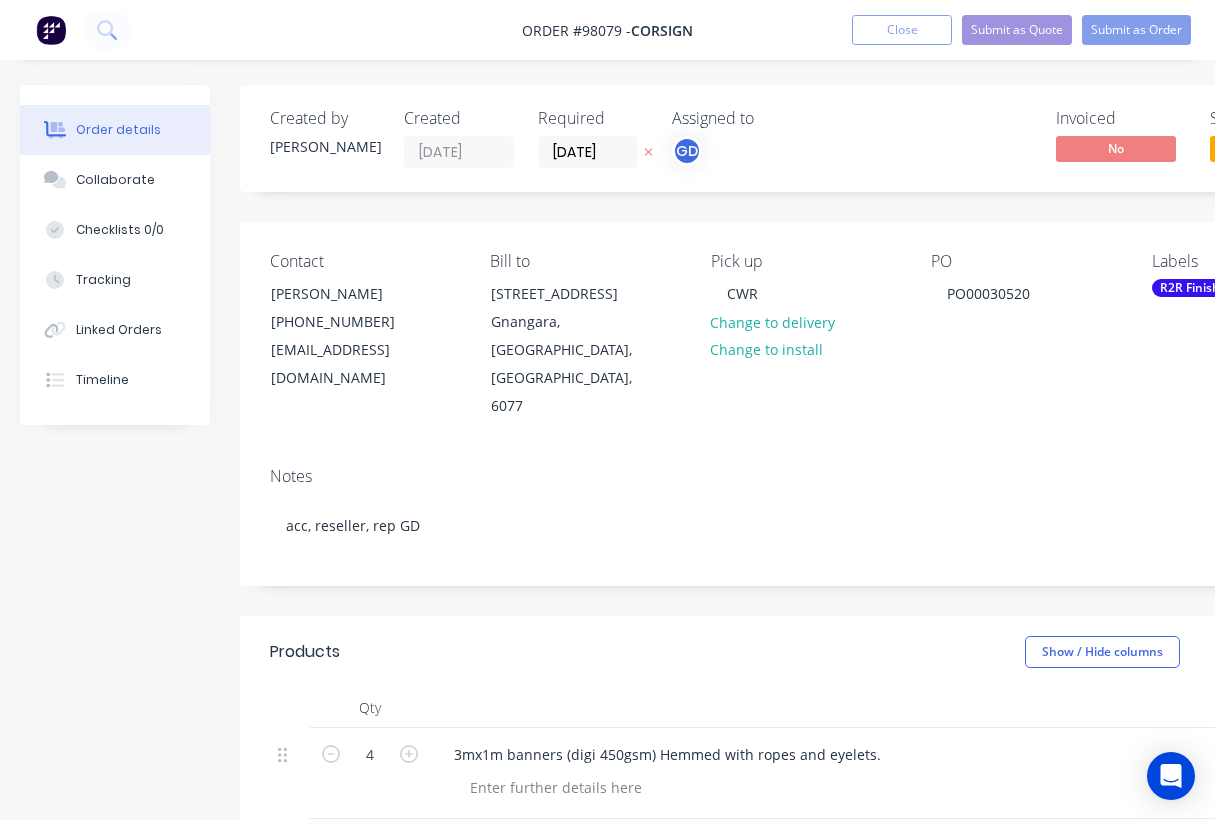 click on "Notes" at bounding box center (805, 476) 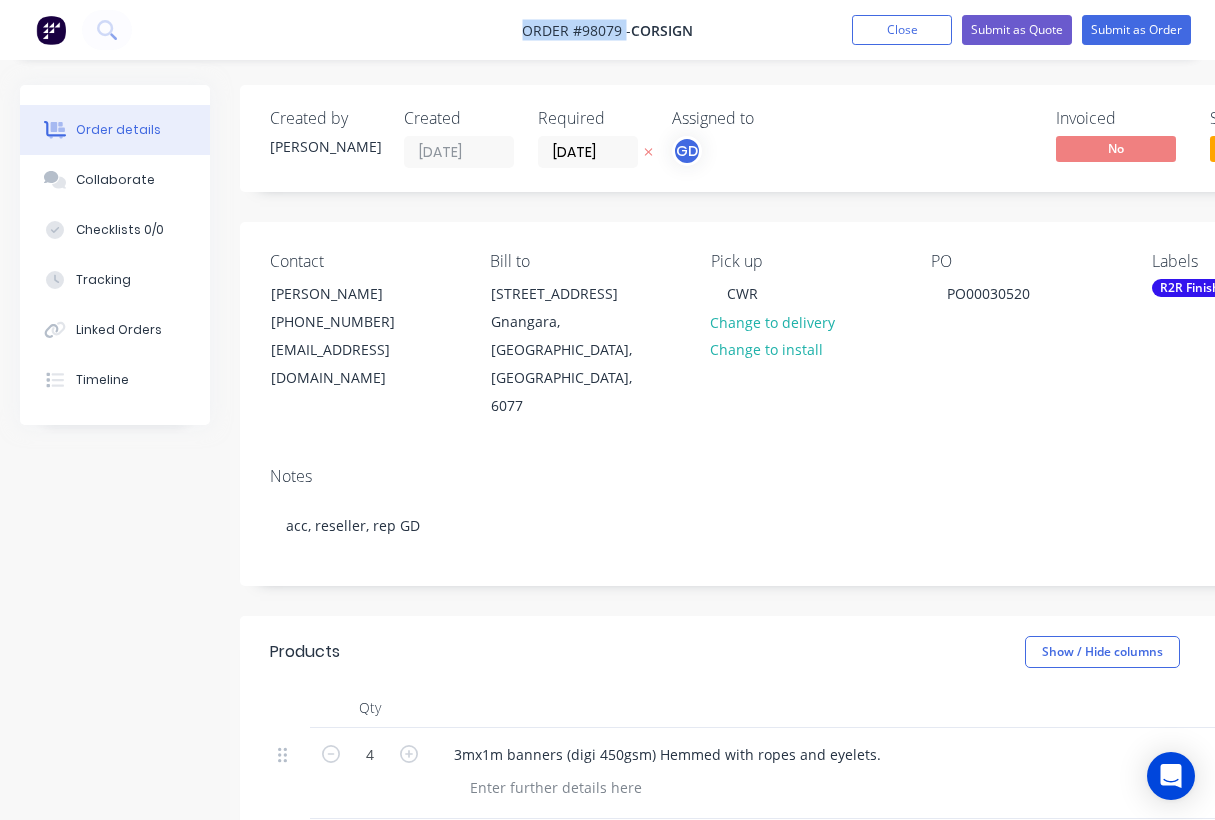 drag, startPoint x: 512, startPoint y: 29, endPoint x: 623, endPoint y: 31, distance: 111.01801 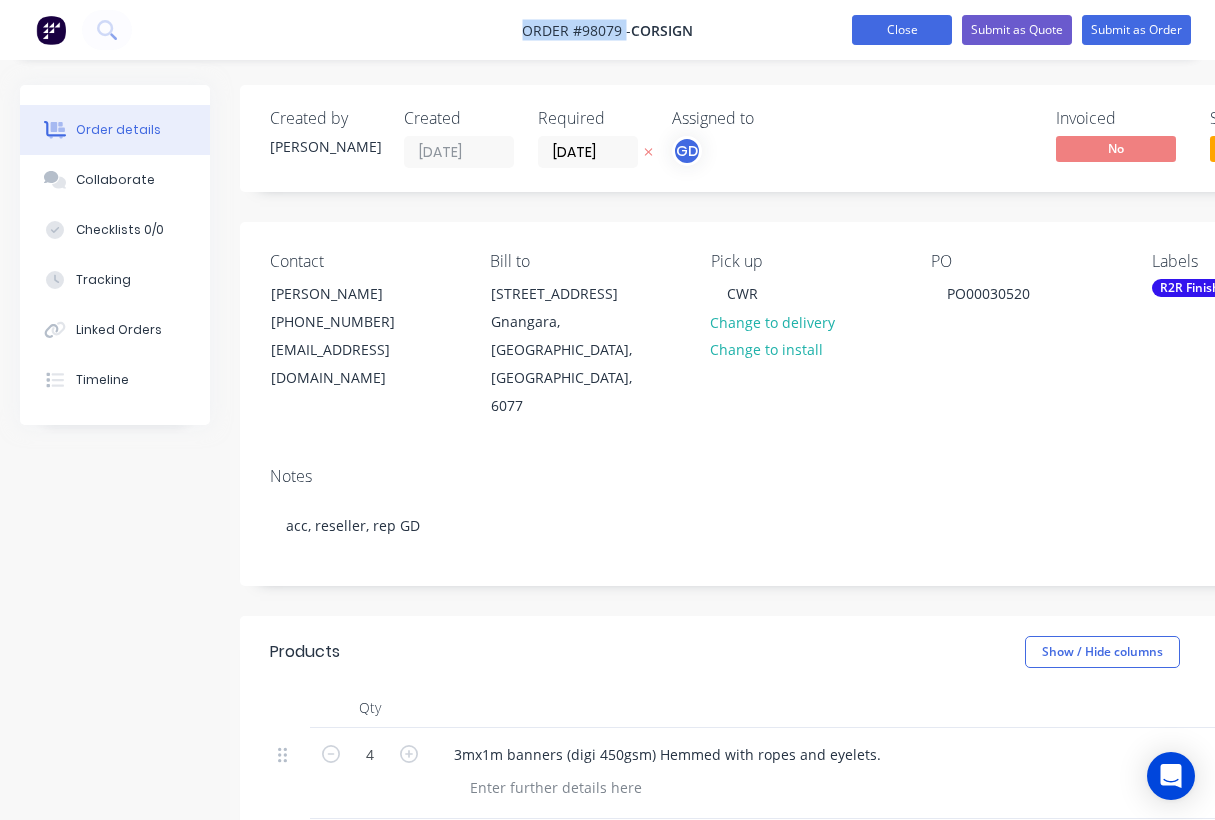 click on "Close" at bounding box center [902, 30] 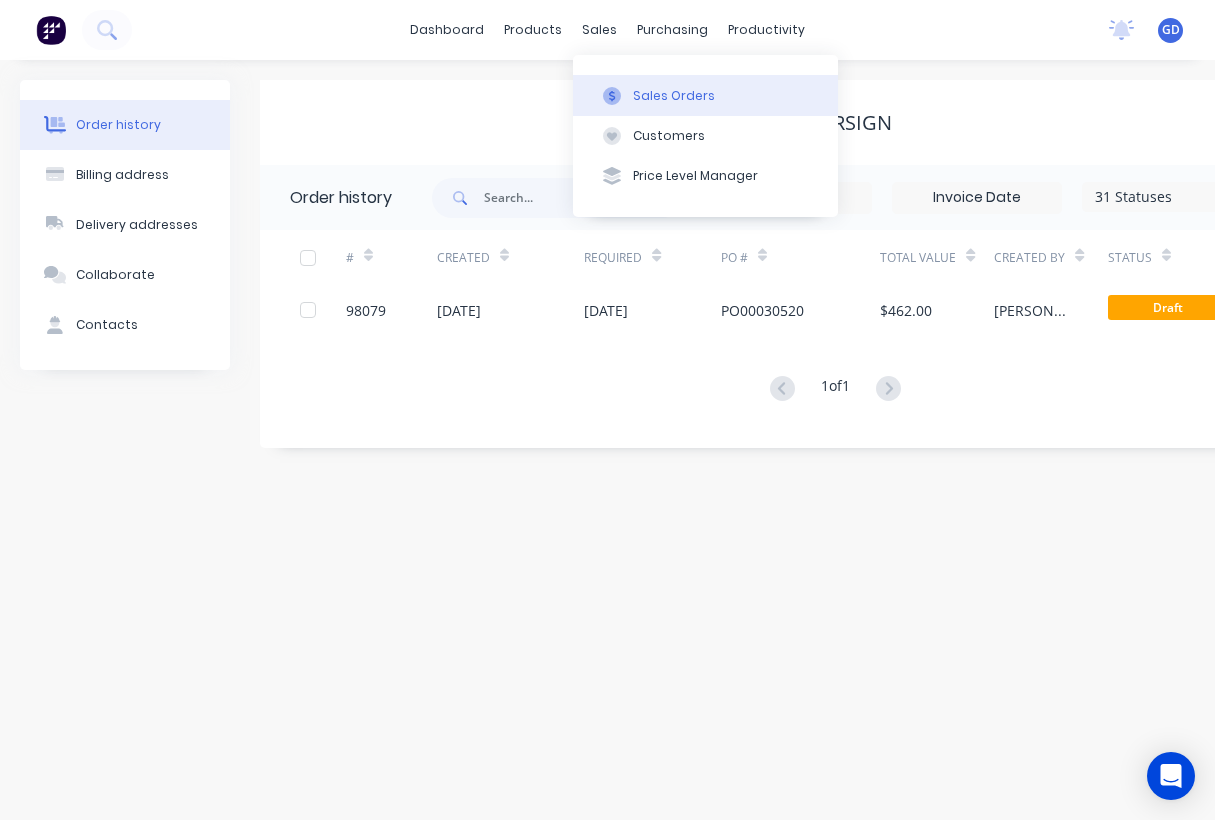click on "Sales Orders" at bounding box center [705, 95] 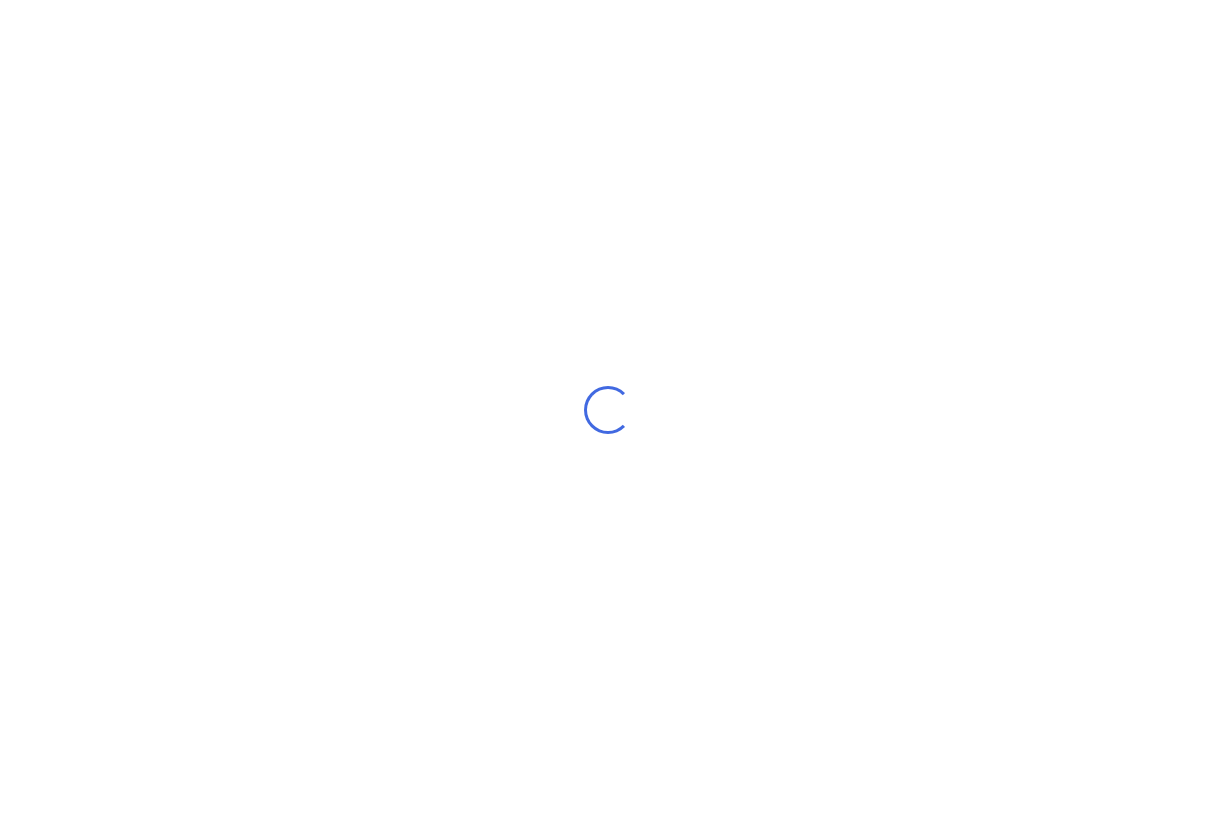 scroll, scrollTop: 0, scrollLeft: 0, axis: both 